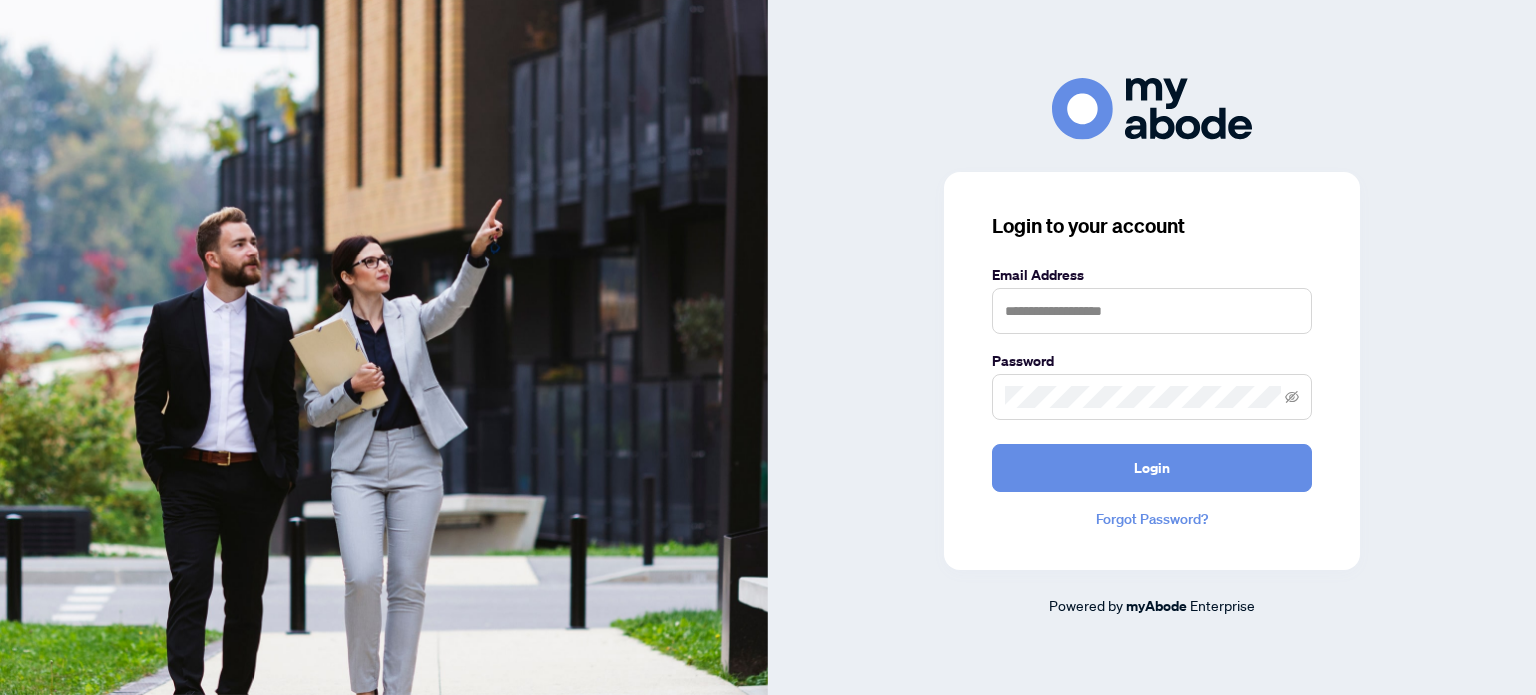 scroll, scrollTop: 0, scrollLeft: 0, axis: both 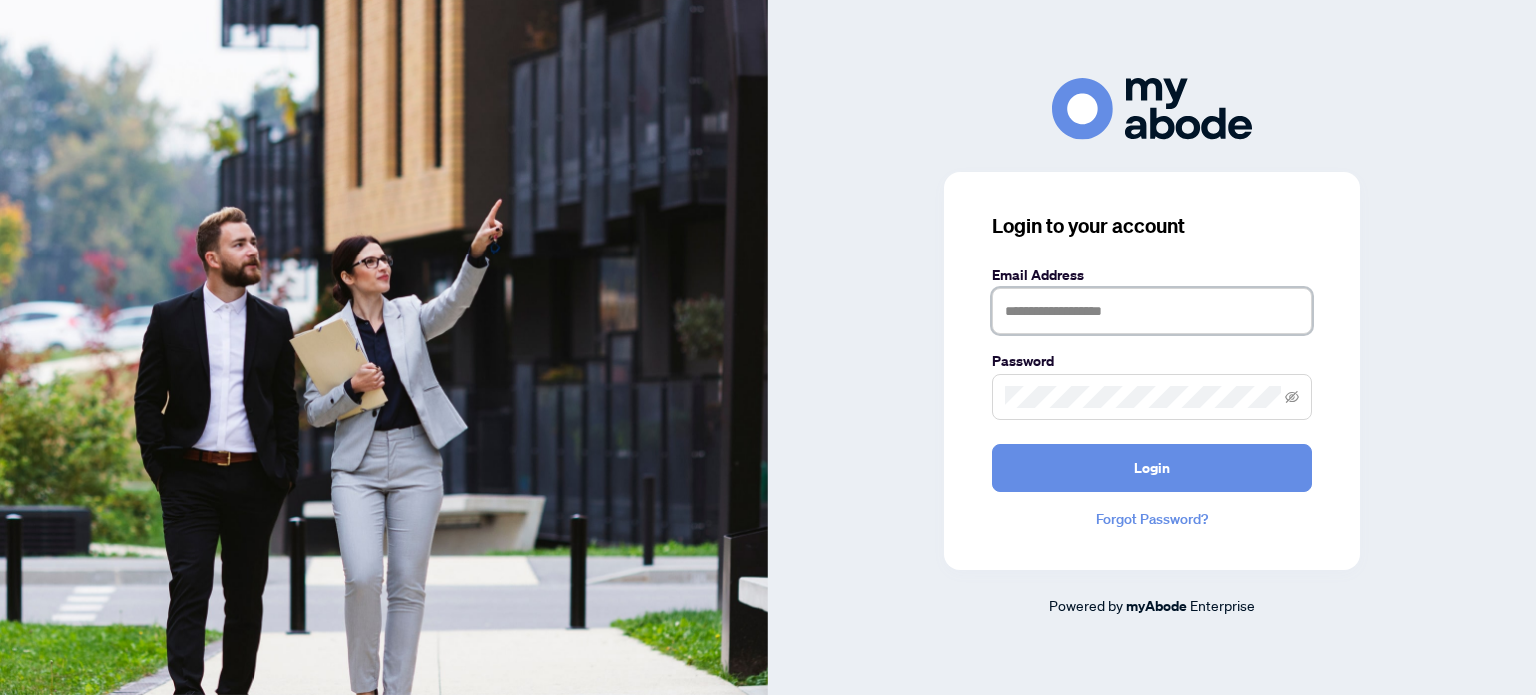 click at bounding box center [1152, 311] 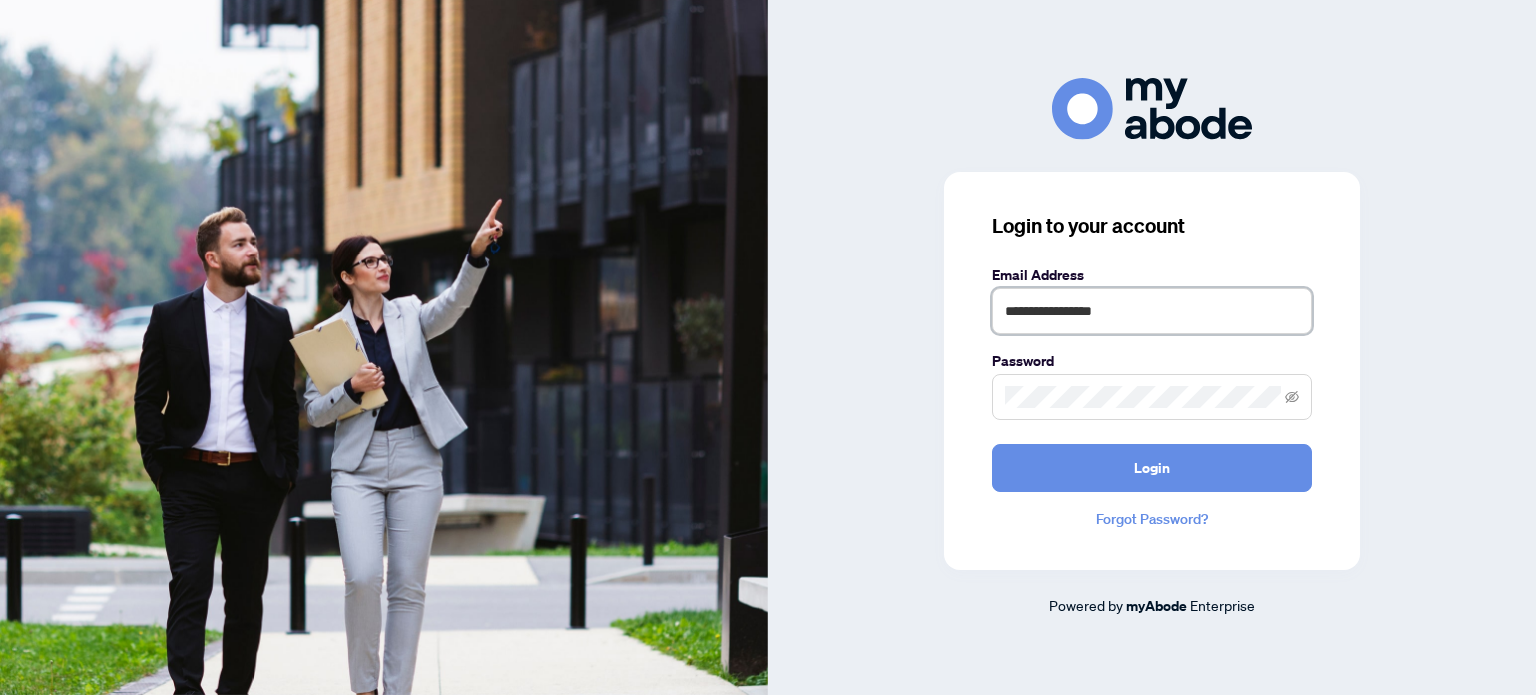 type on "**********" 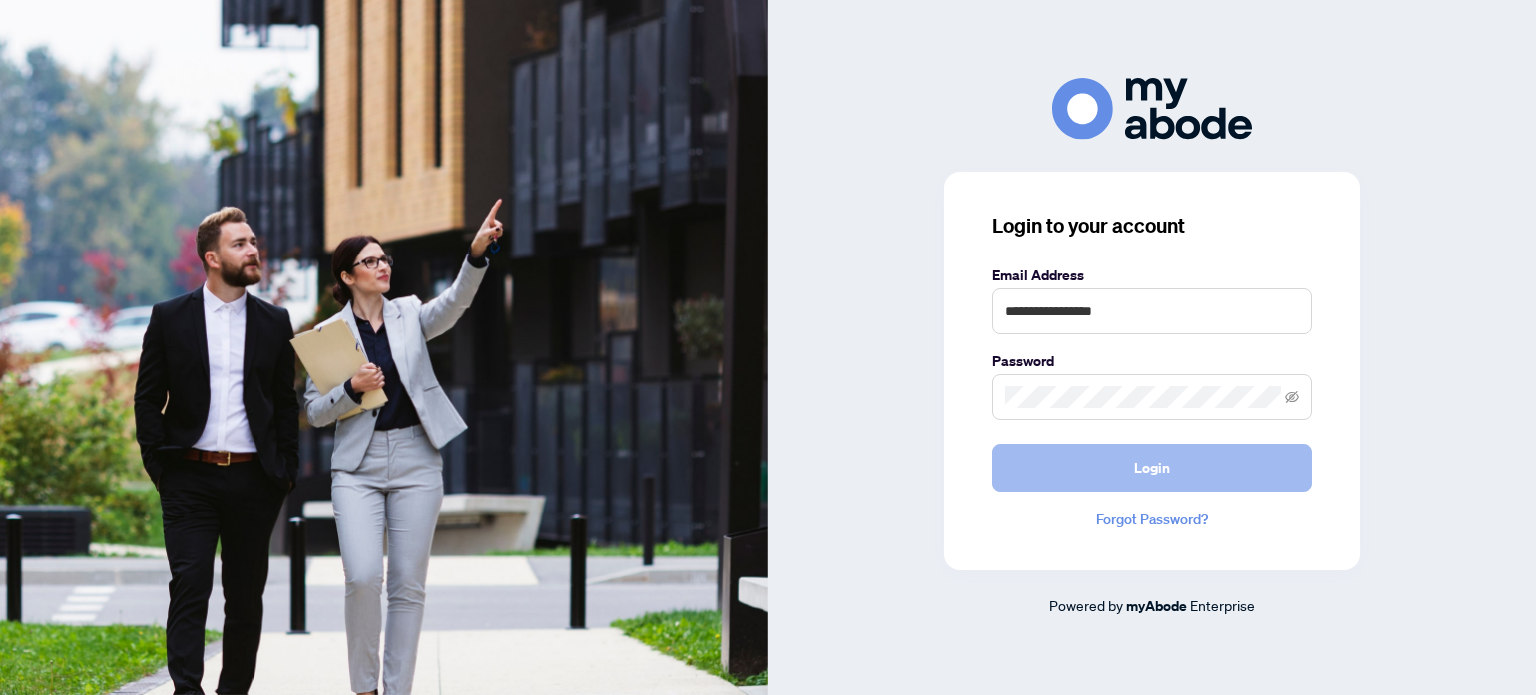 click on "Login" at bounding box center [1152, 468] 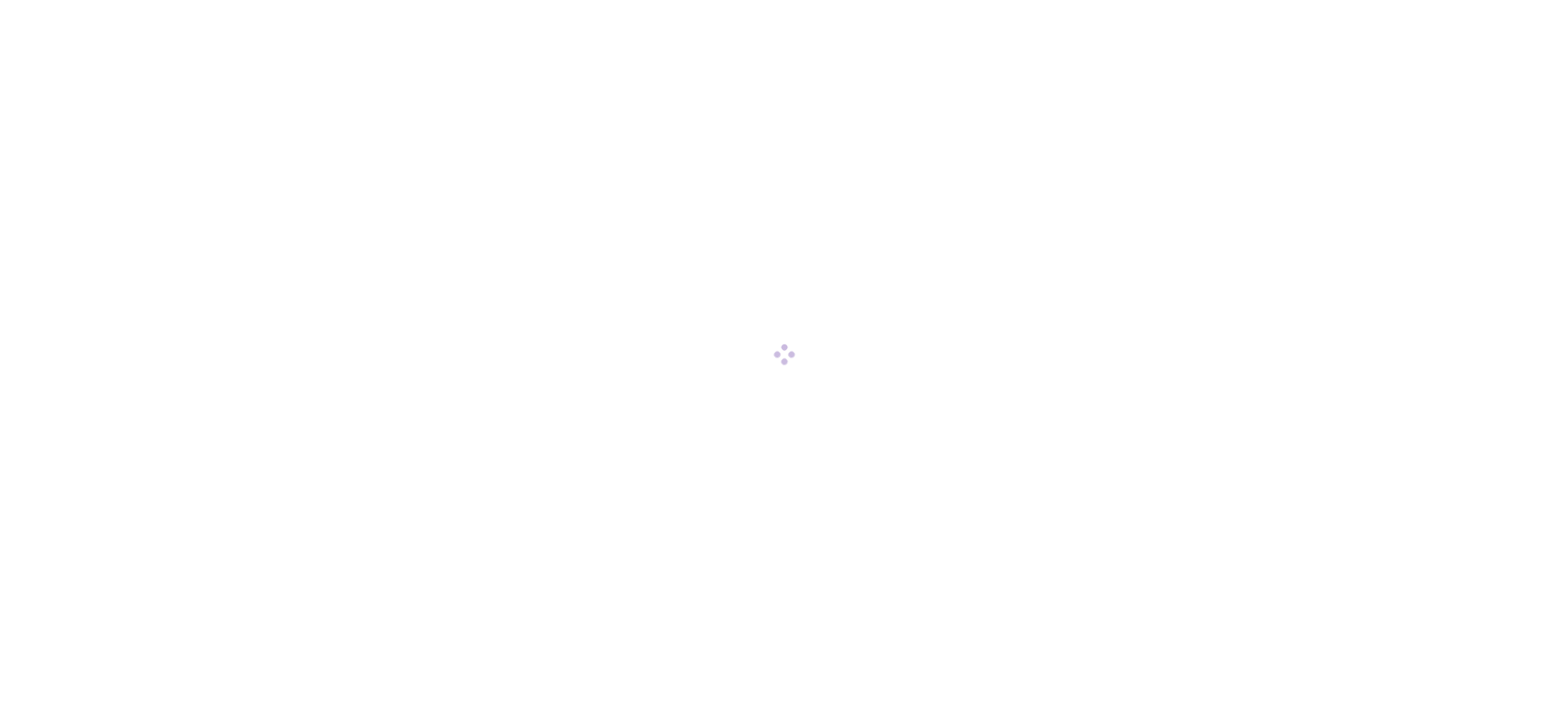 scroll, scrollTop: 0, scrollLeft: 0, axis: both 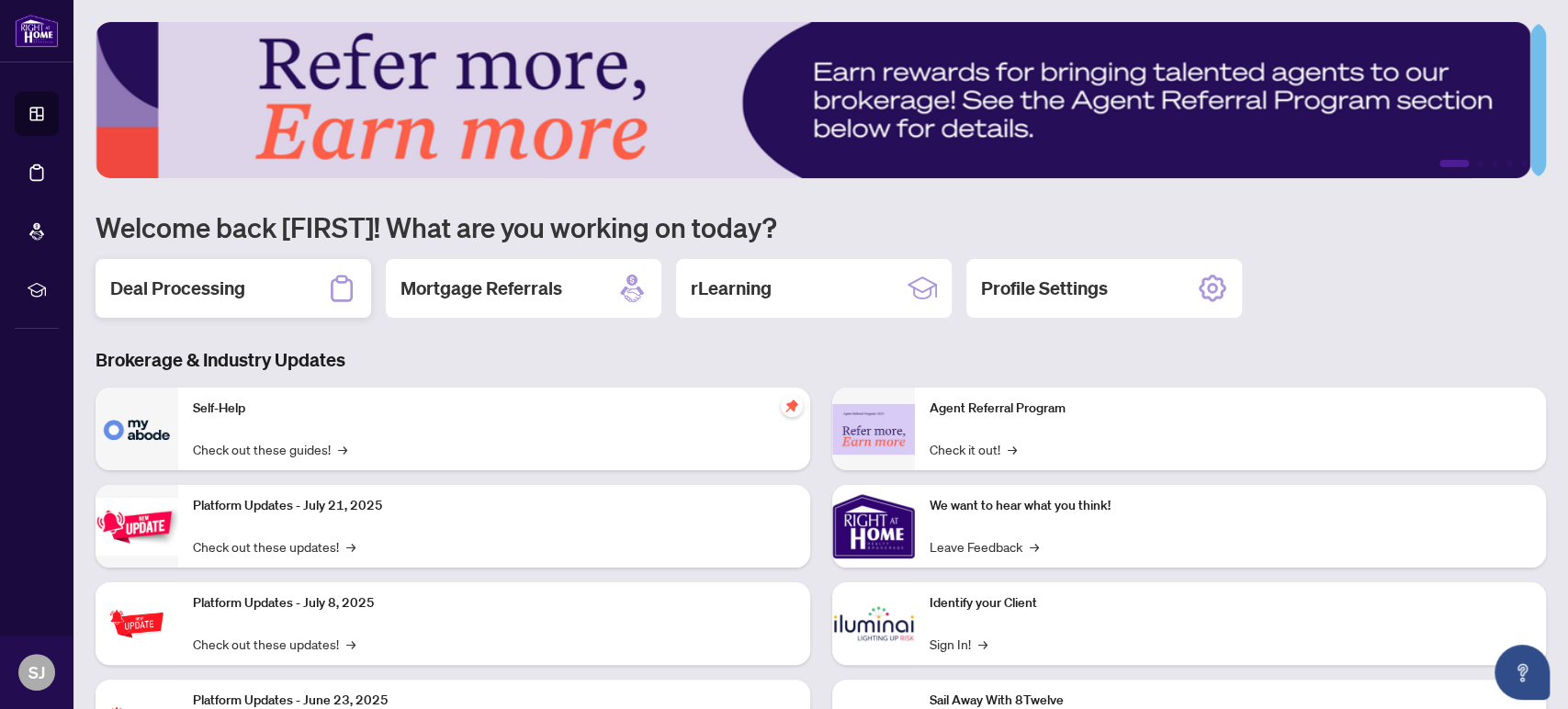 click on "Deal Processing" at bounding box center (177, 288) 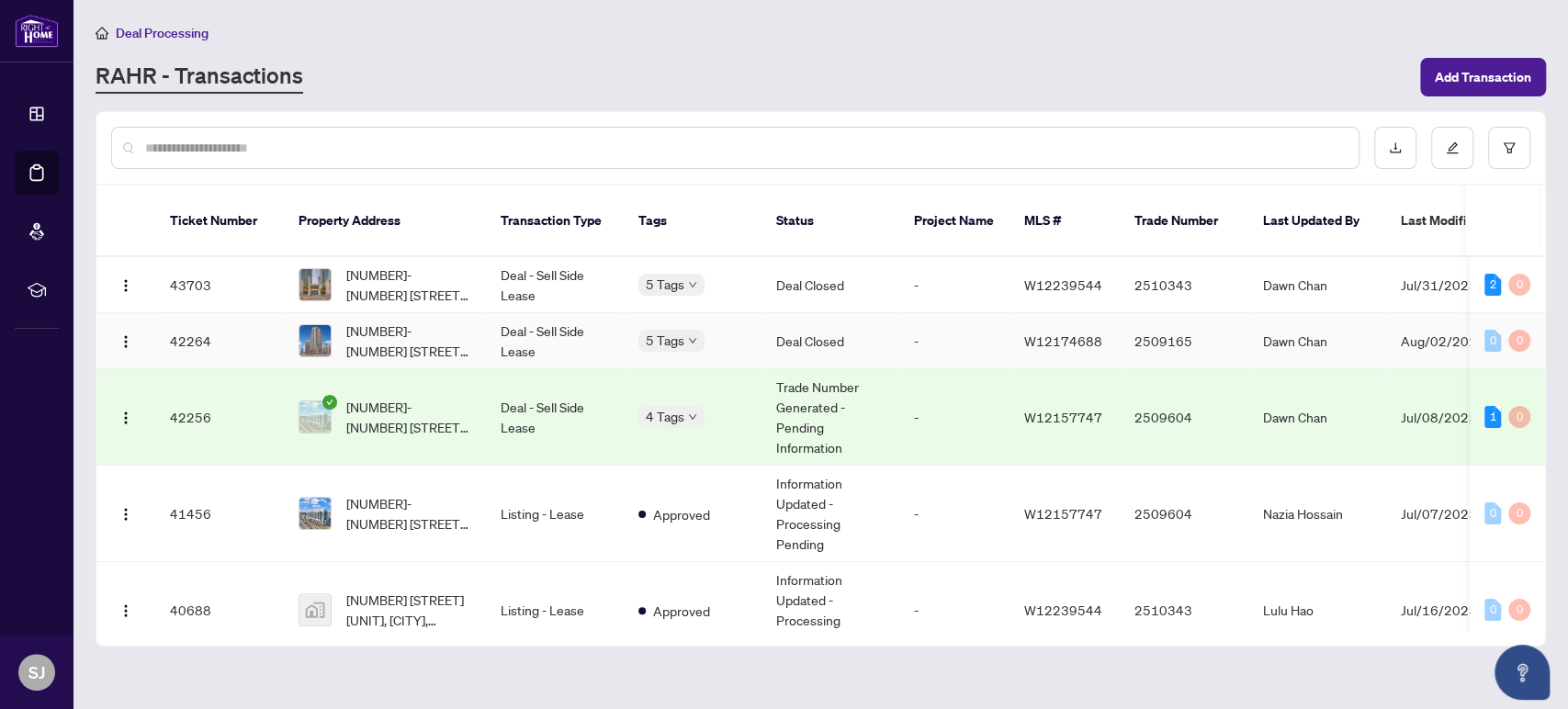 click on "[NUMBER]-[NUMBER] [STREET], [CITY], [PROVINCE] [POSTAL_CODE], [COUNTRY]" at bounding box center [385, 341] 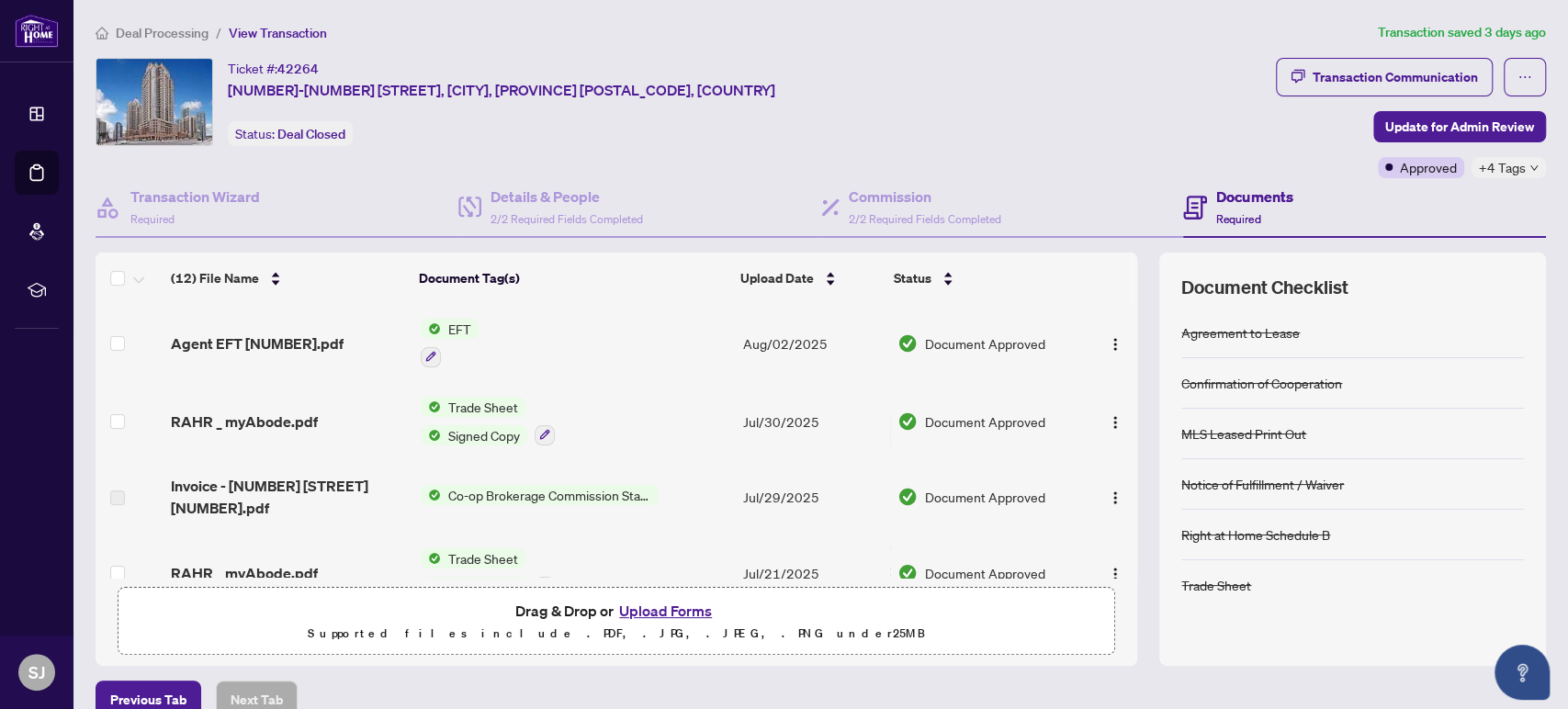 click on "EFT" at bounding box center [459, 329] 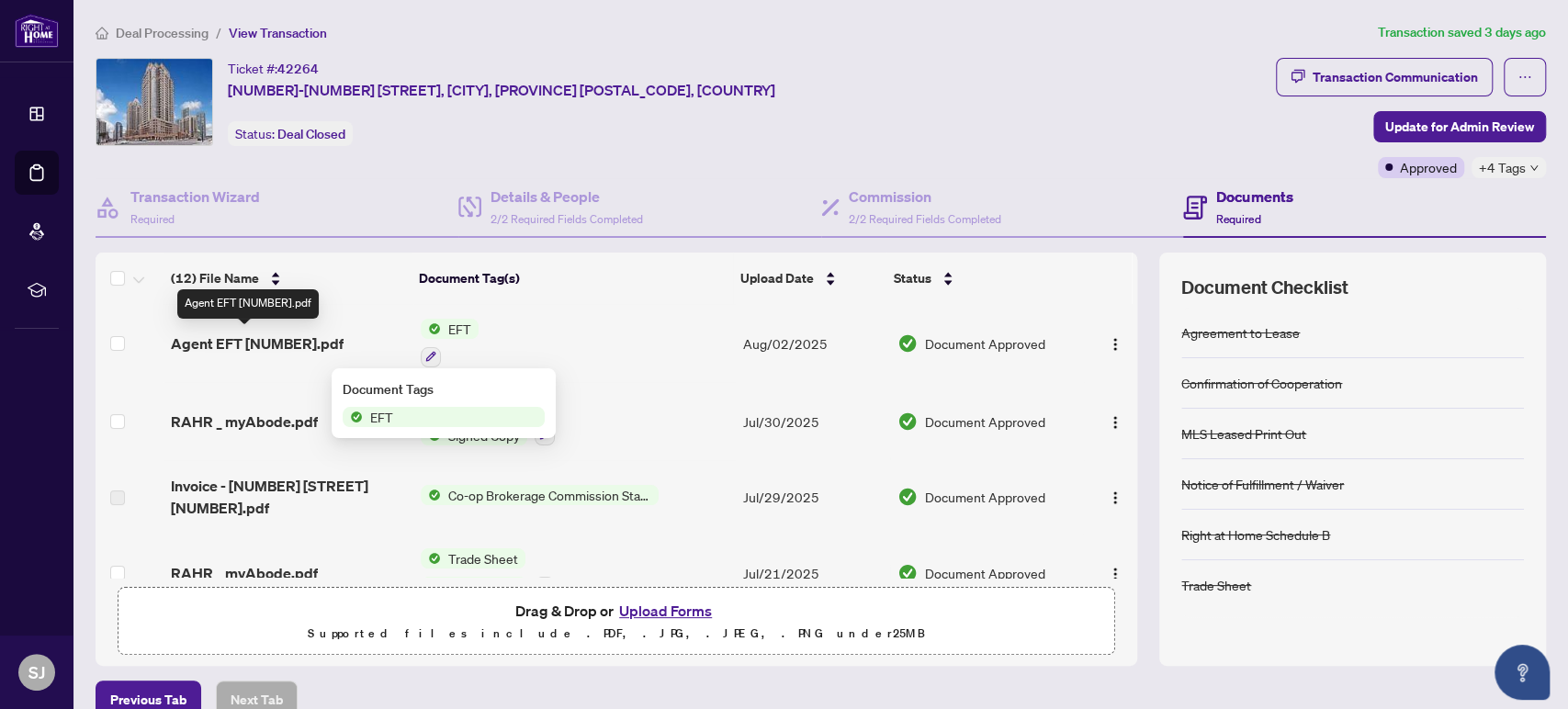 click on "Agent EFT 2509165.pdf" at bounding box center (257, 343) 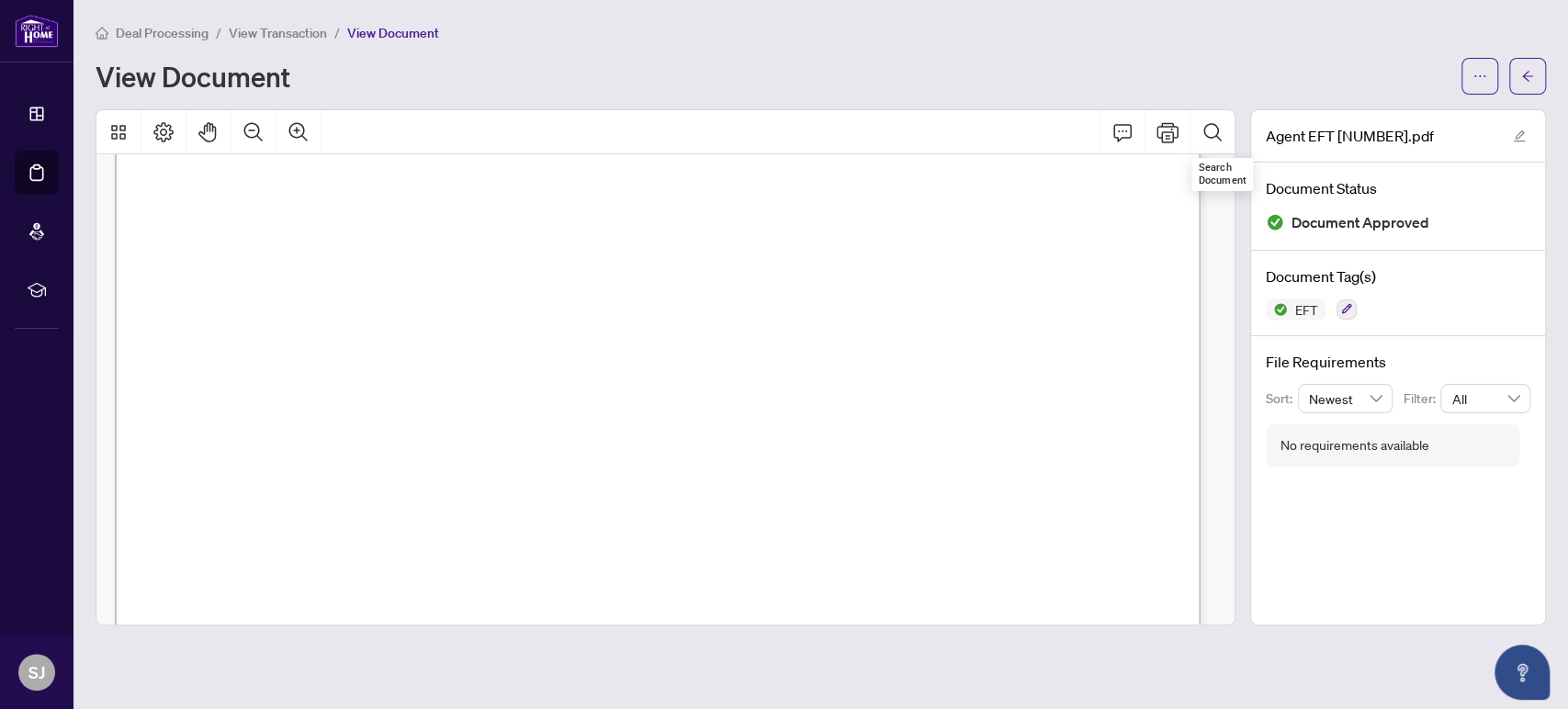 scroll, scrollTop: 0, scrollLeft: 0, axis: both 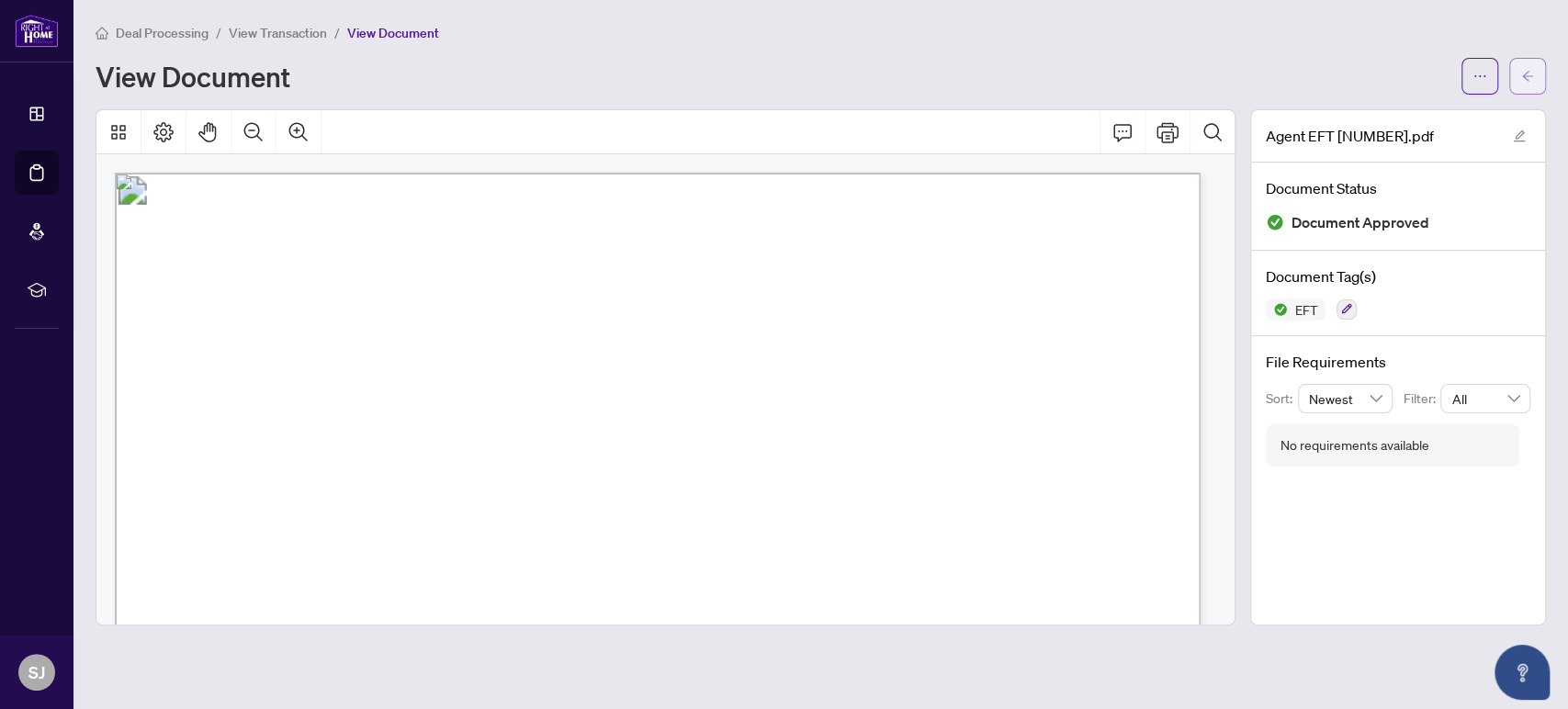 click at bounding box center [1528, 76] 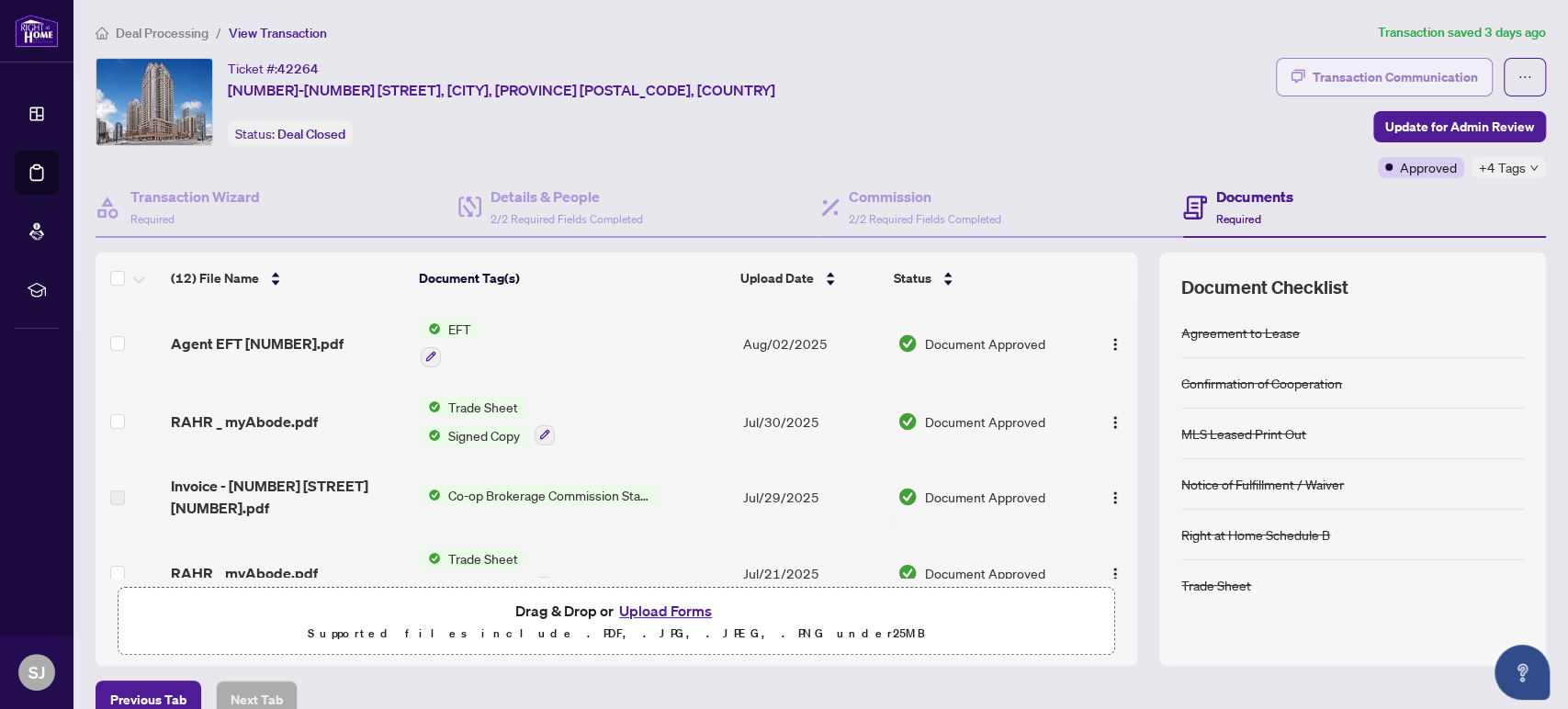 click on "Transaction Communication" at bounding box center [1395, 77] 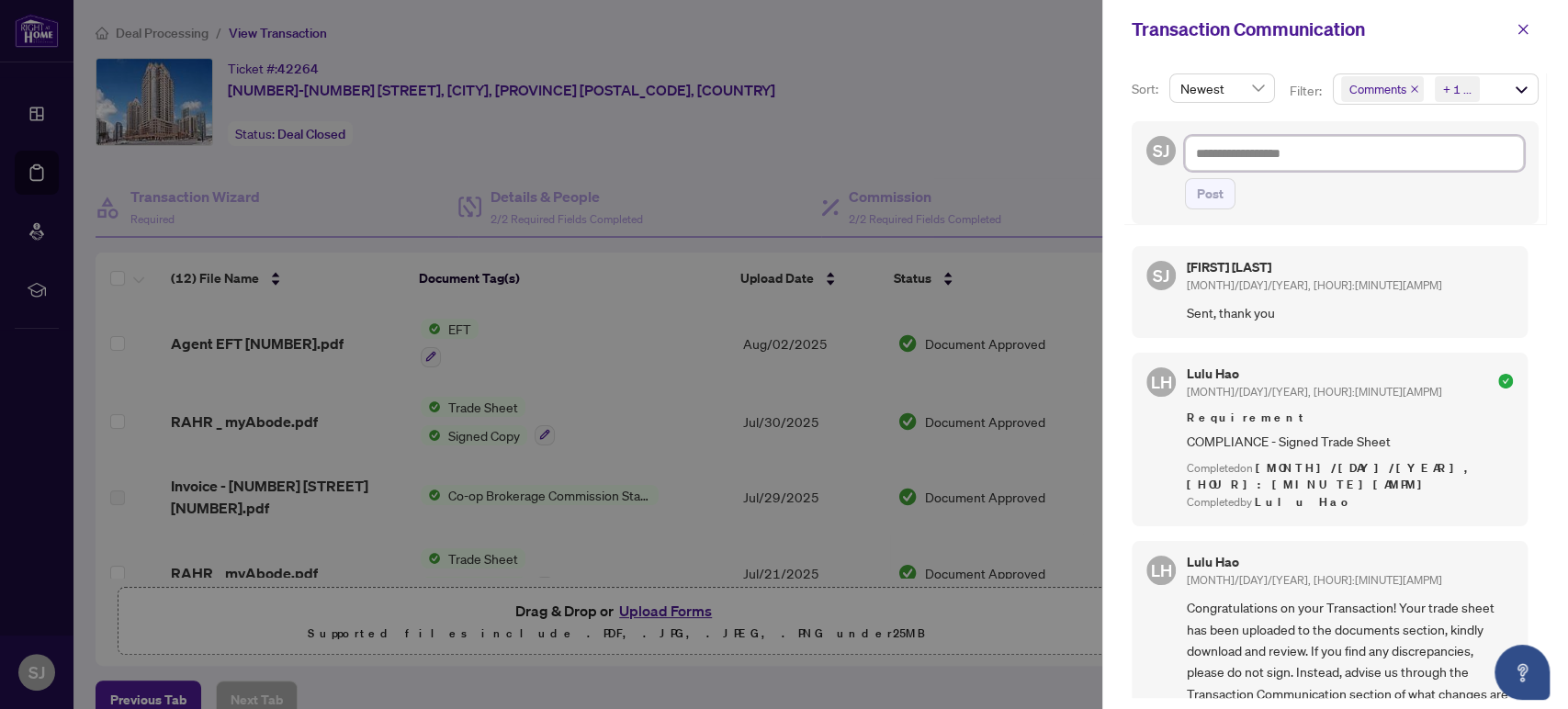 drag, startPoint x: 1270, startPoint y: 149, endPoint x: 1254, endPoint y: 138, distance: 19.416488 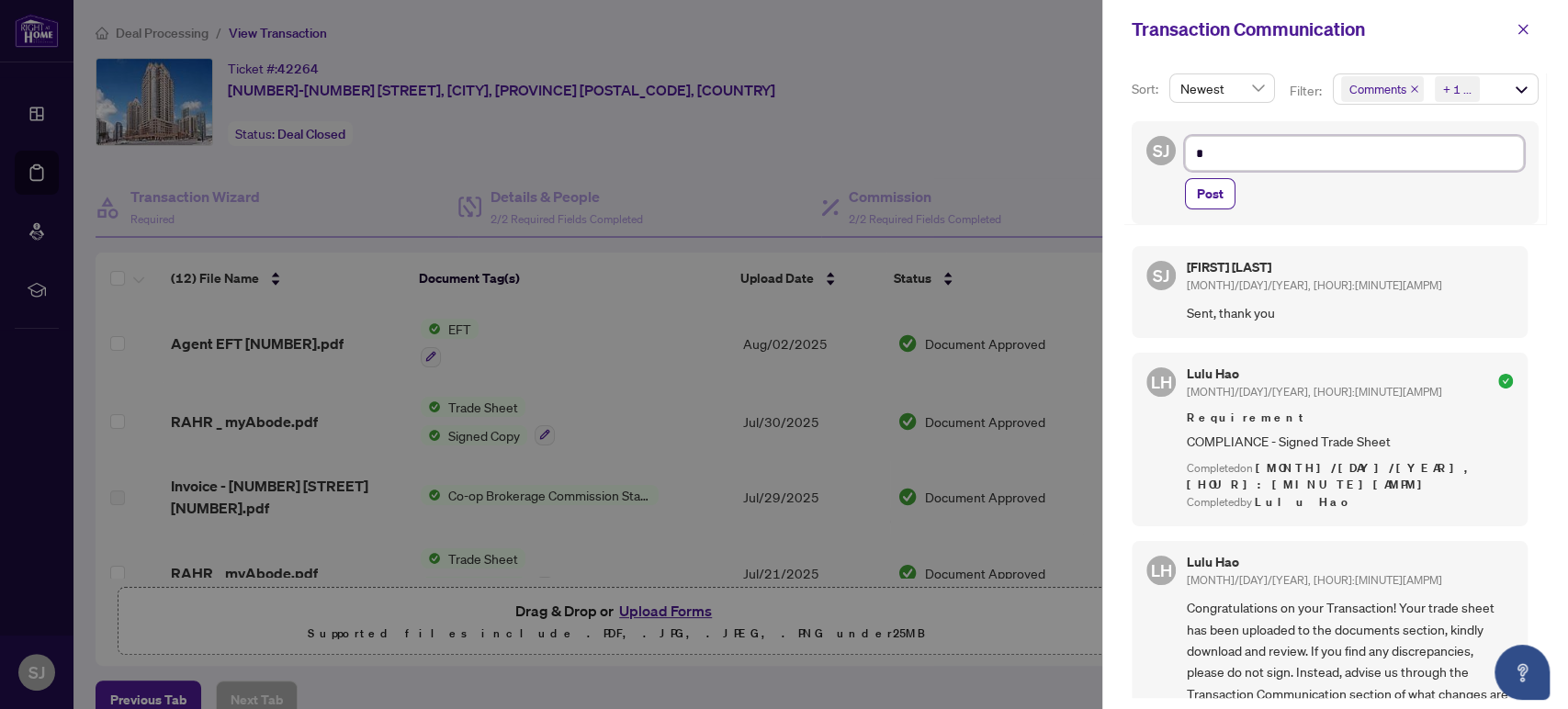 type on "*" 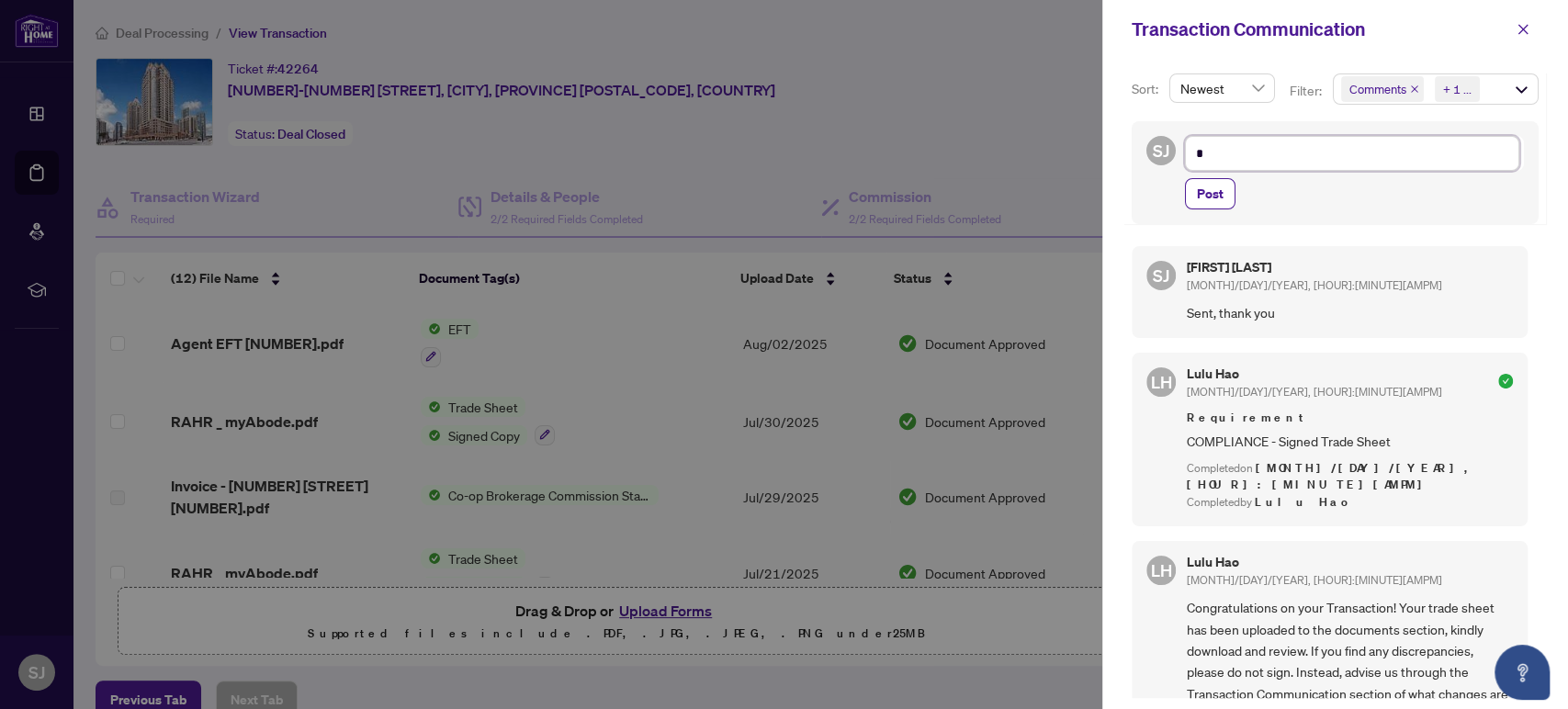 type on "**" 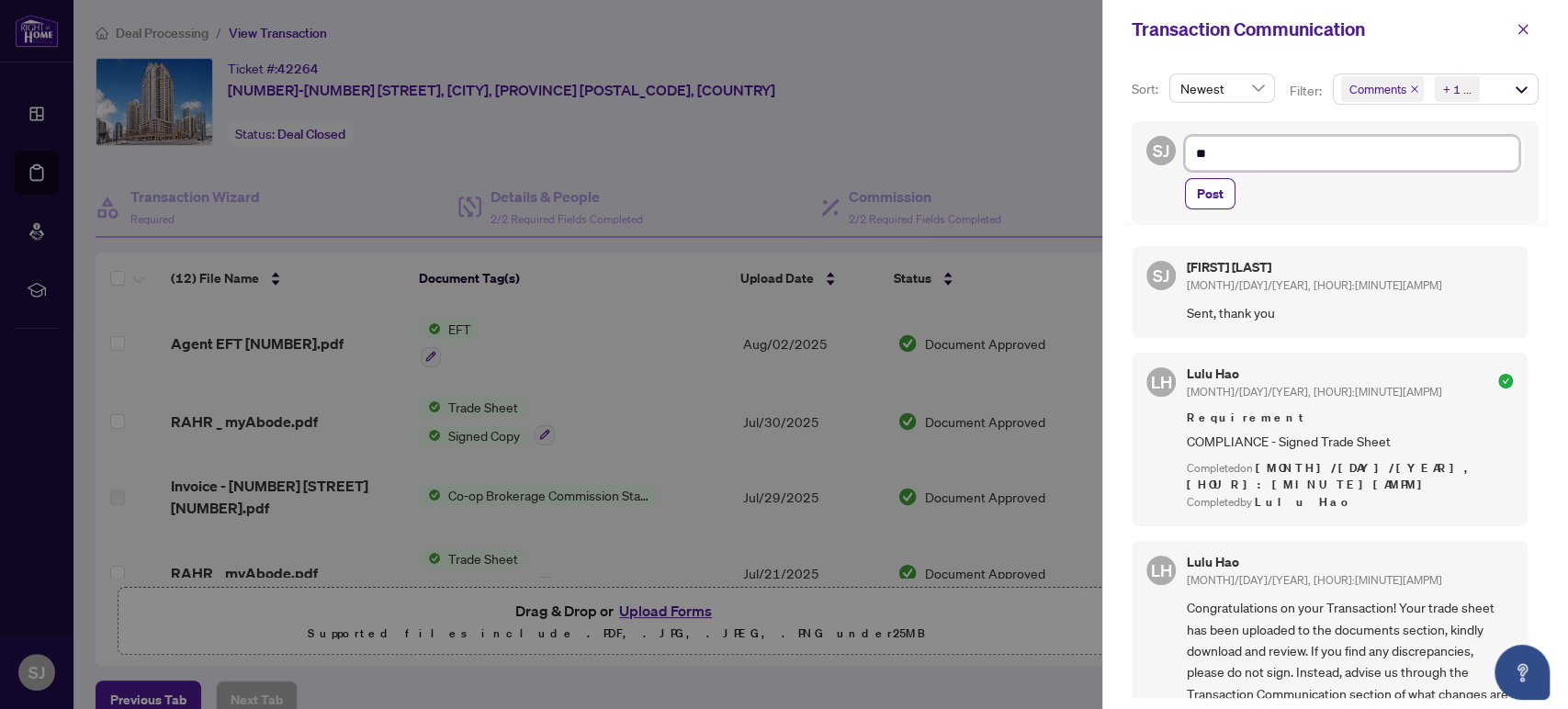 type on "**" 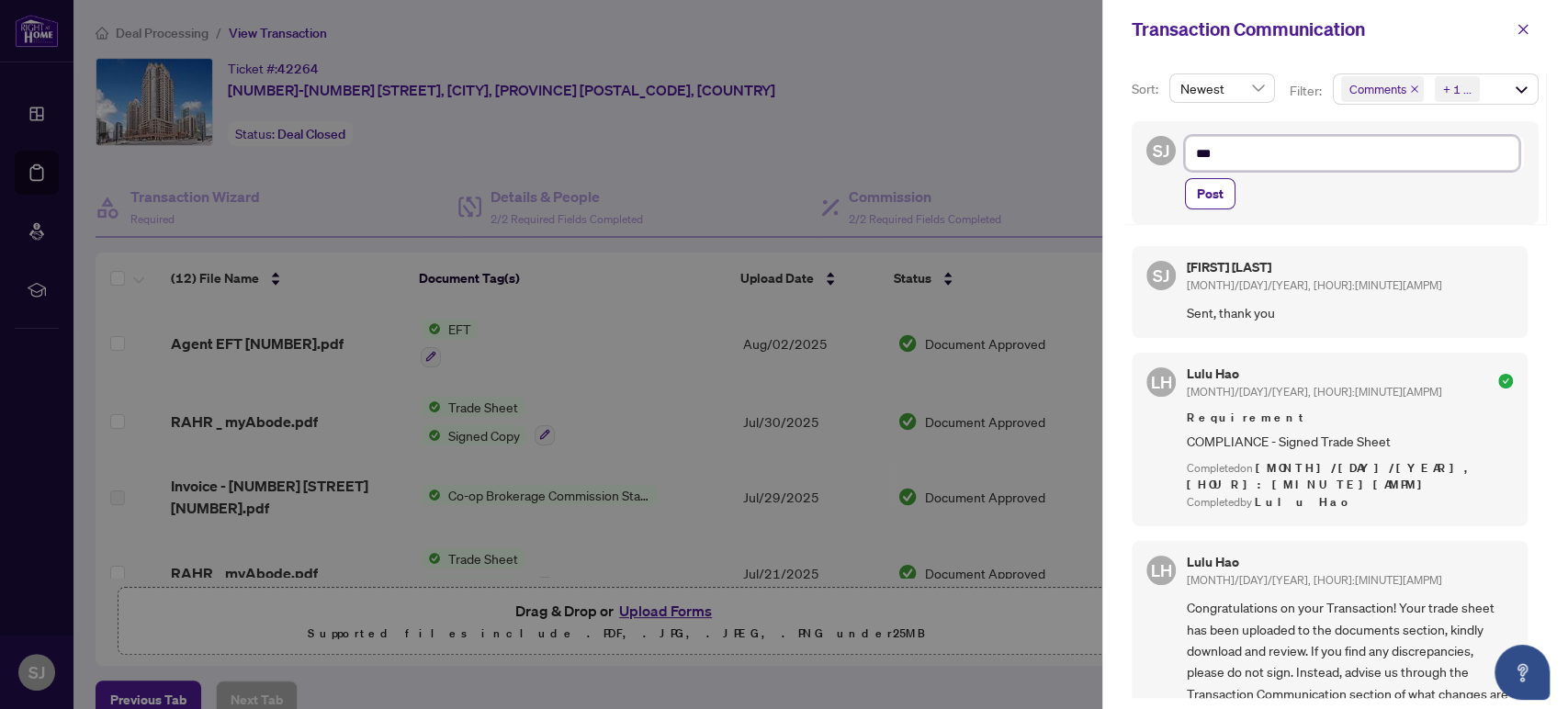 type on "***" 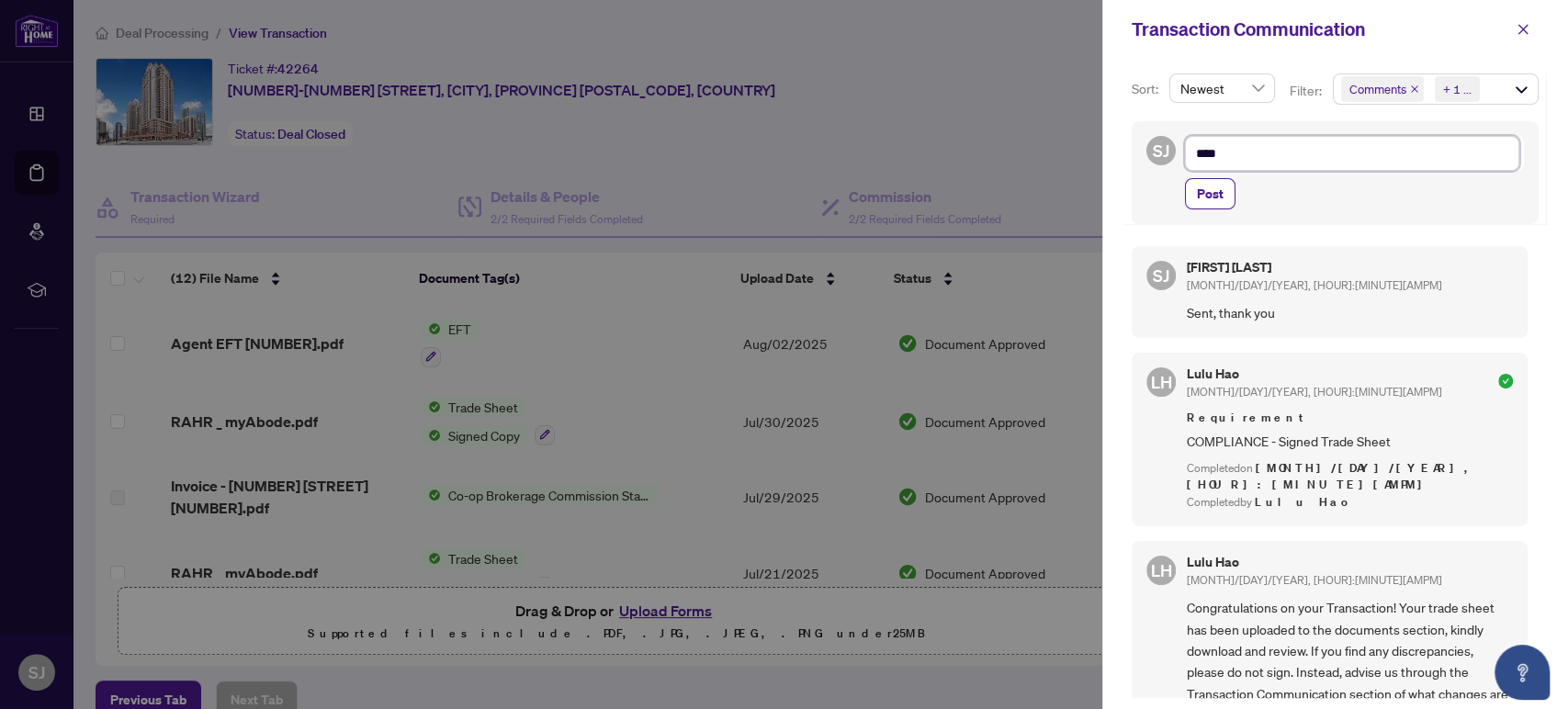 type on "*****" 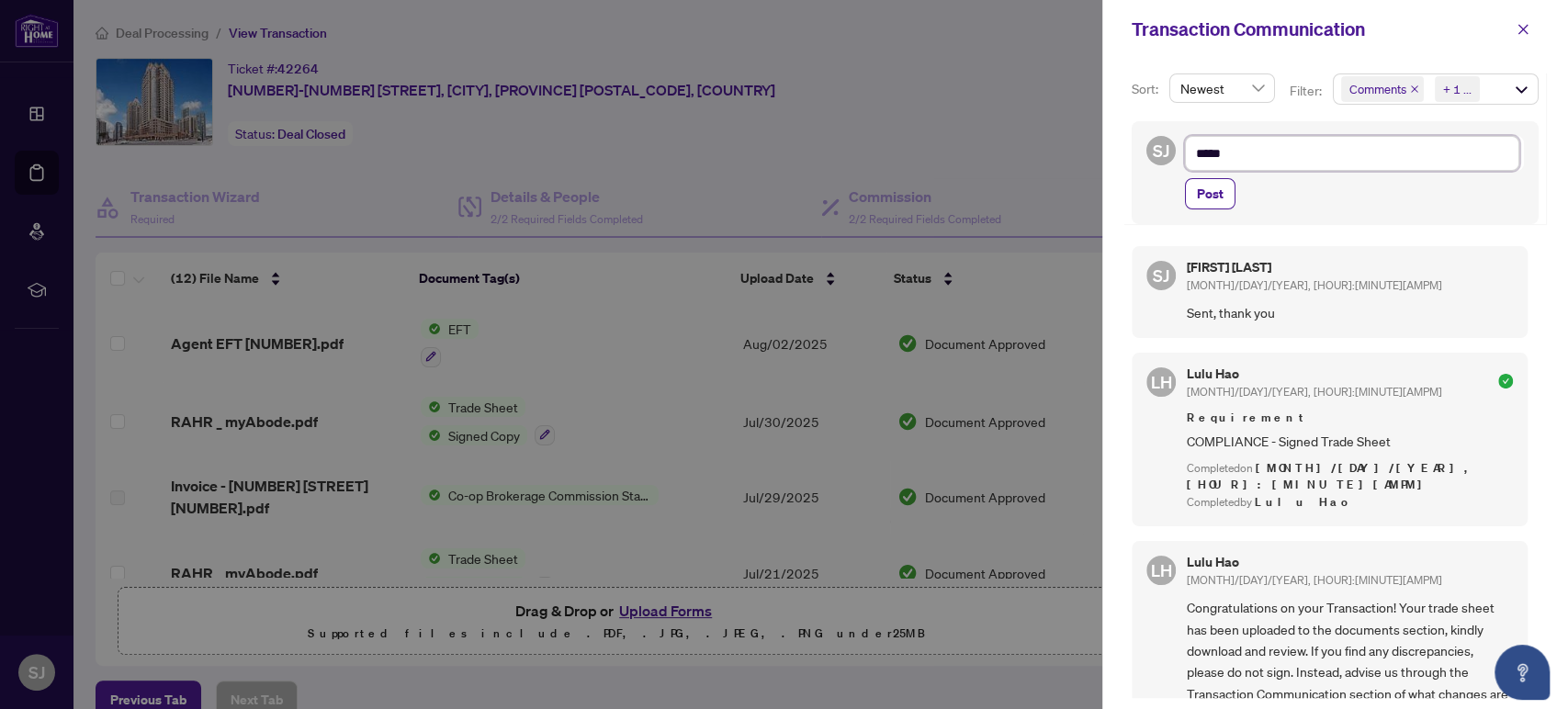 type on "******" 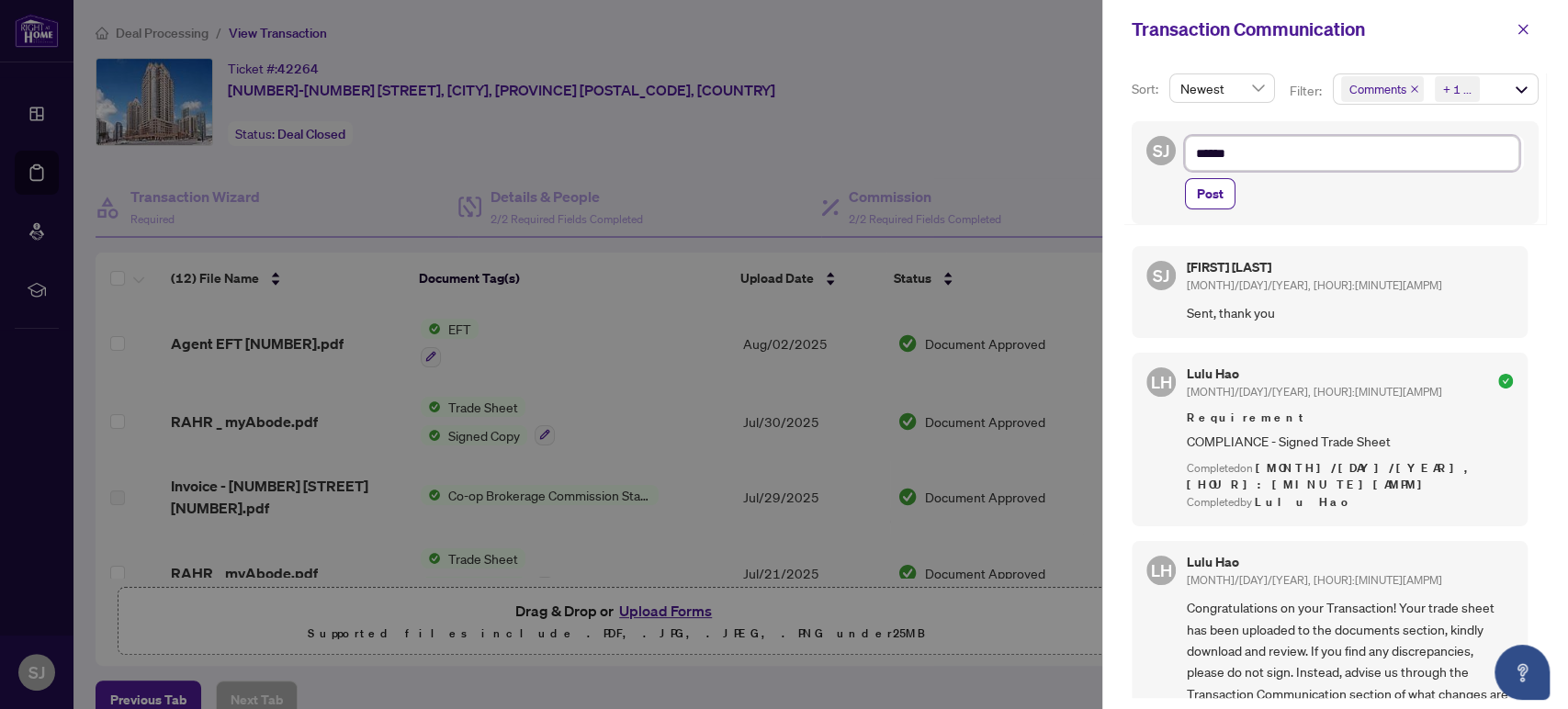 type on "*******" 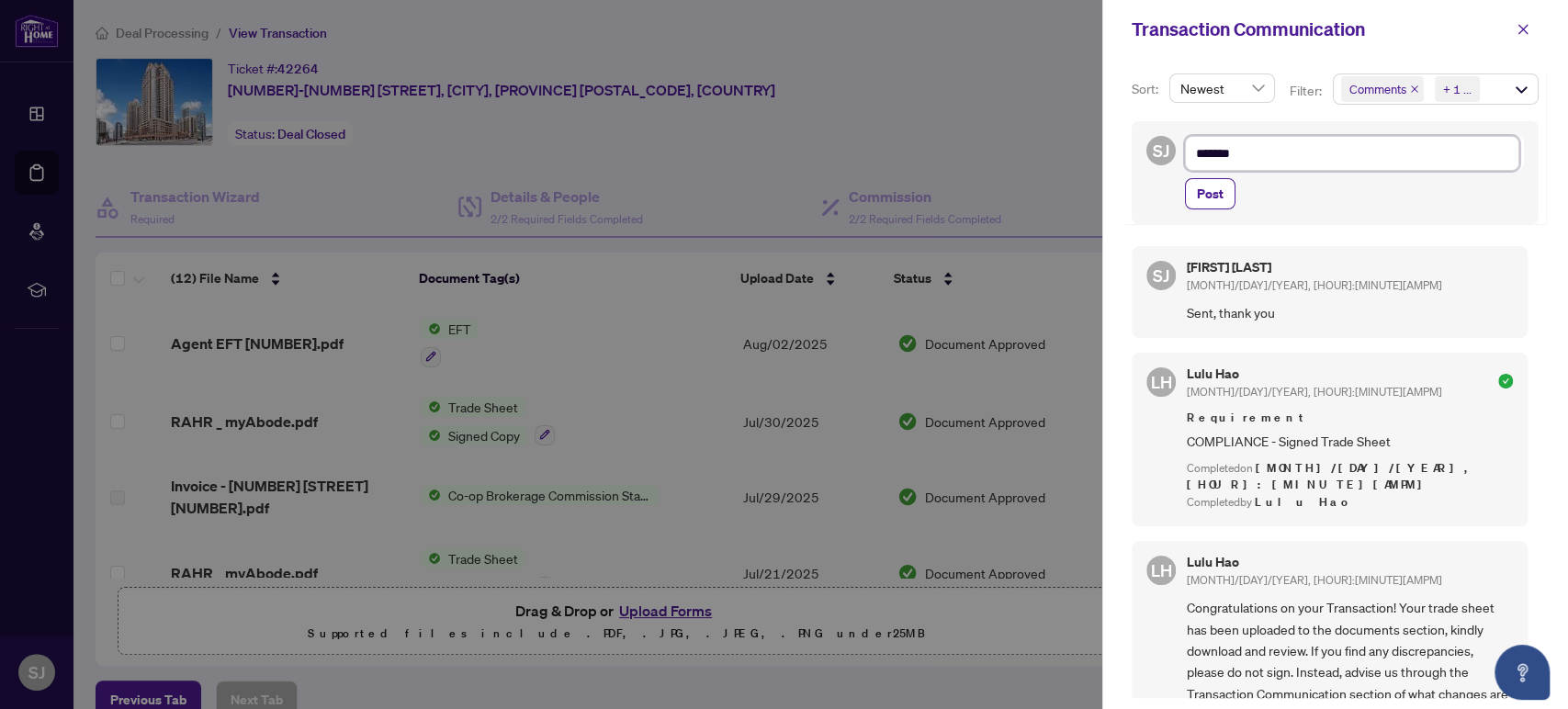 type on "********" 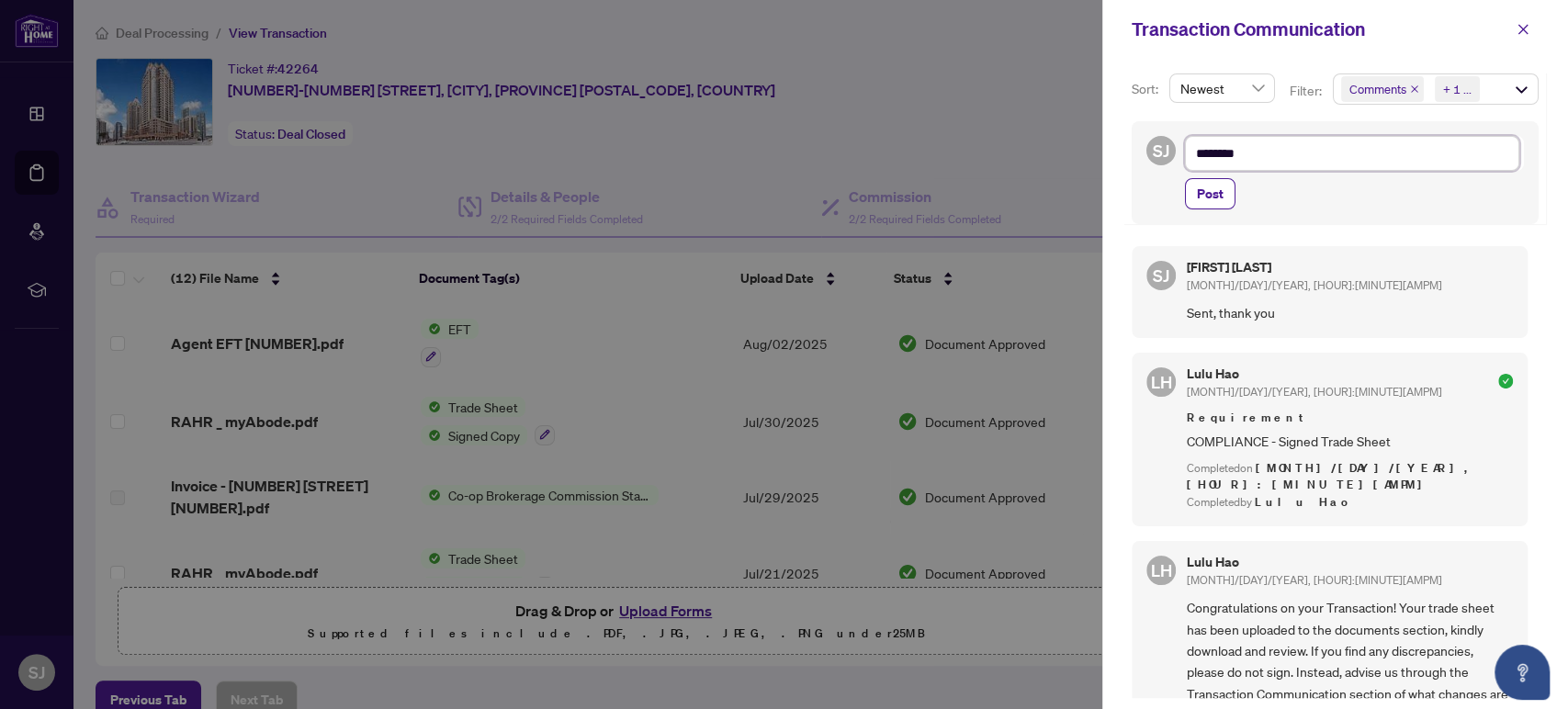type on "********" 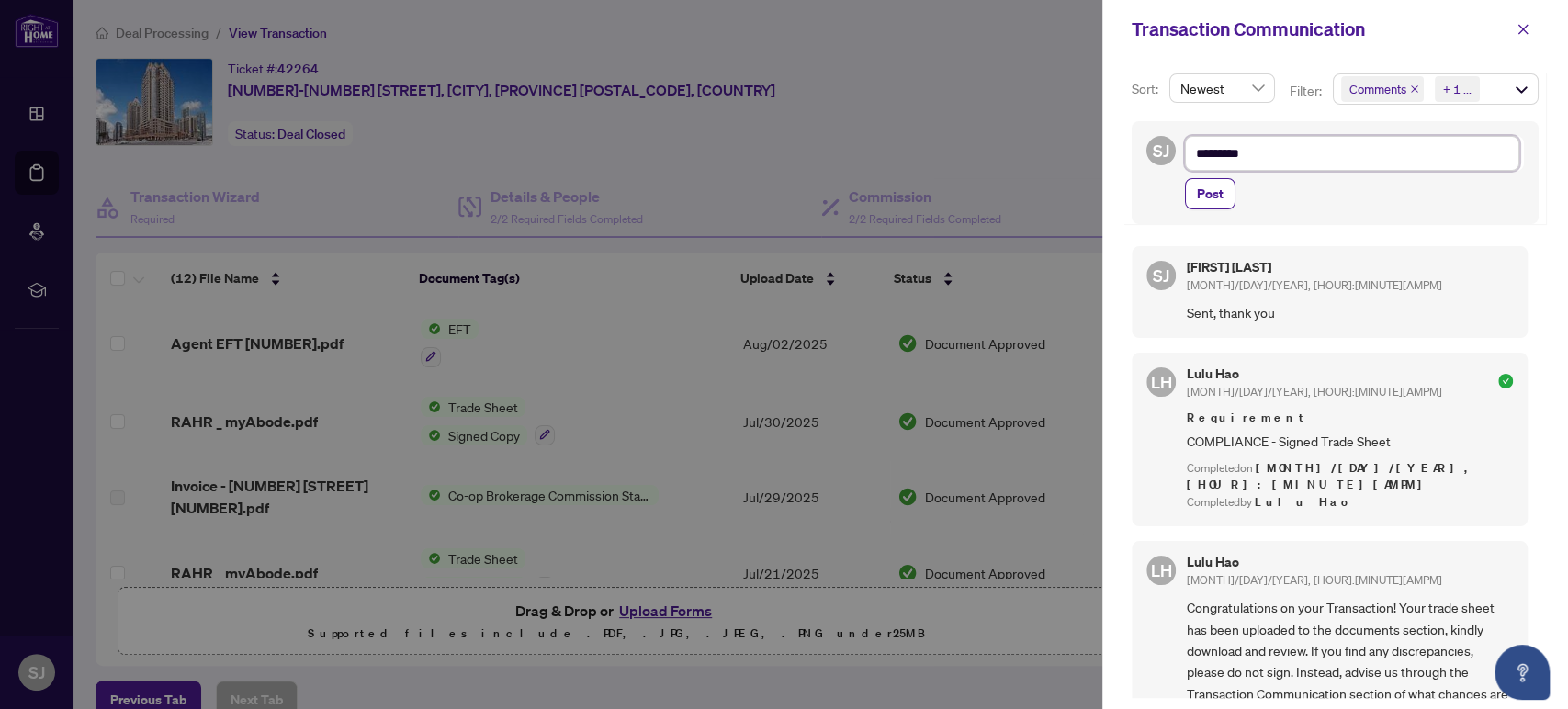type on "**********" 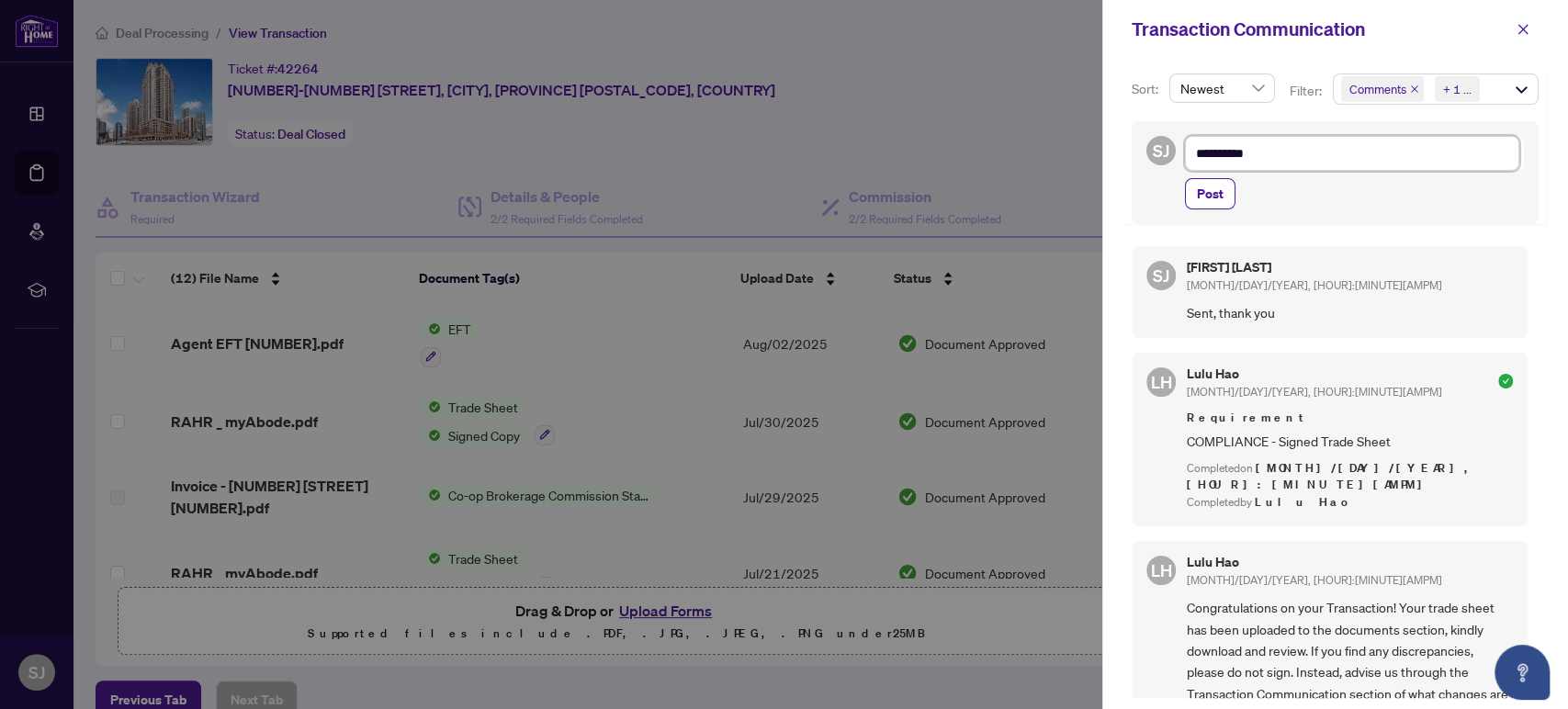 type on "**********" 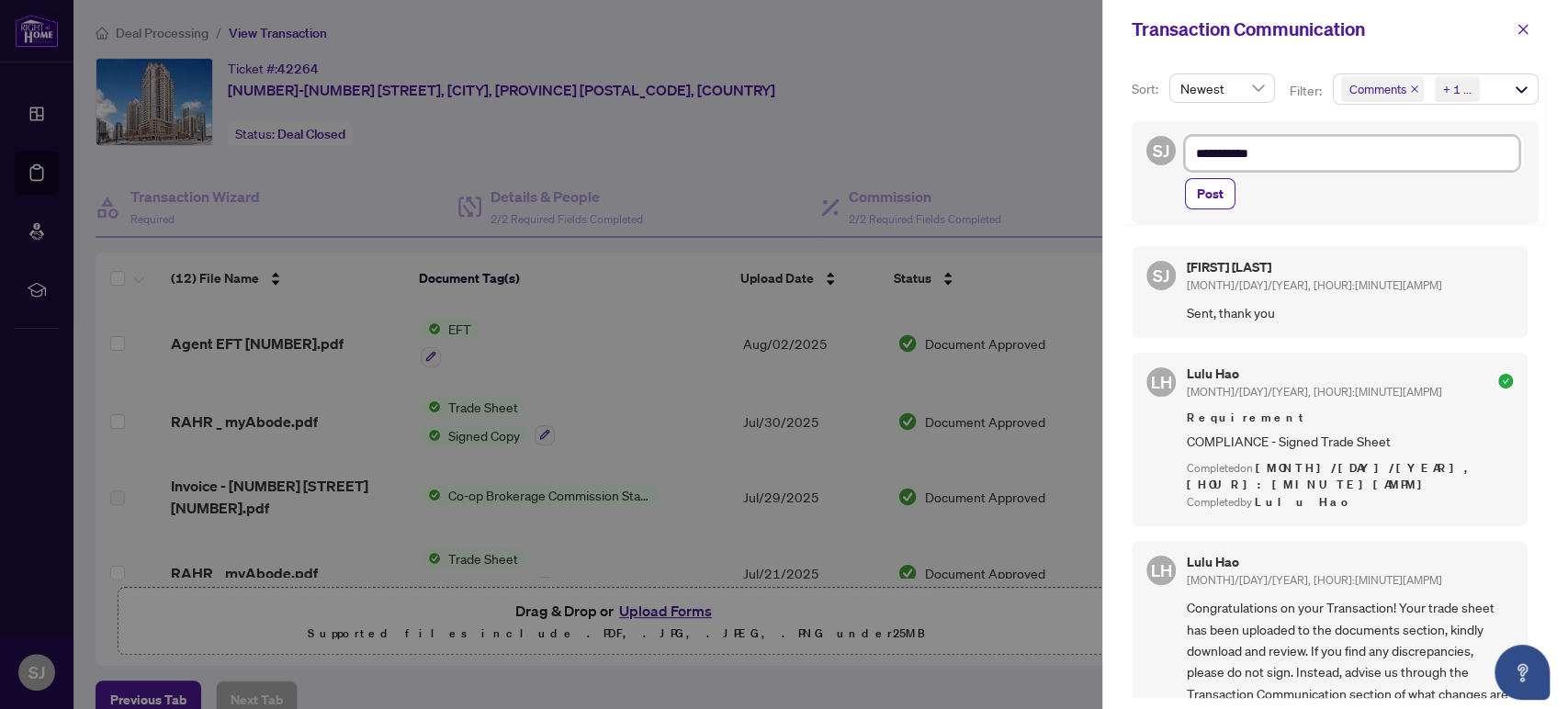 type on "**********" 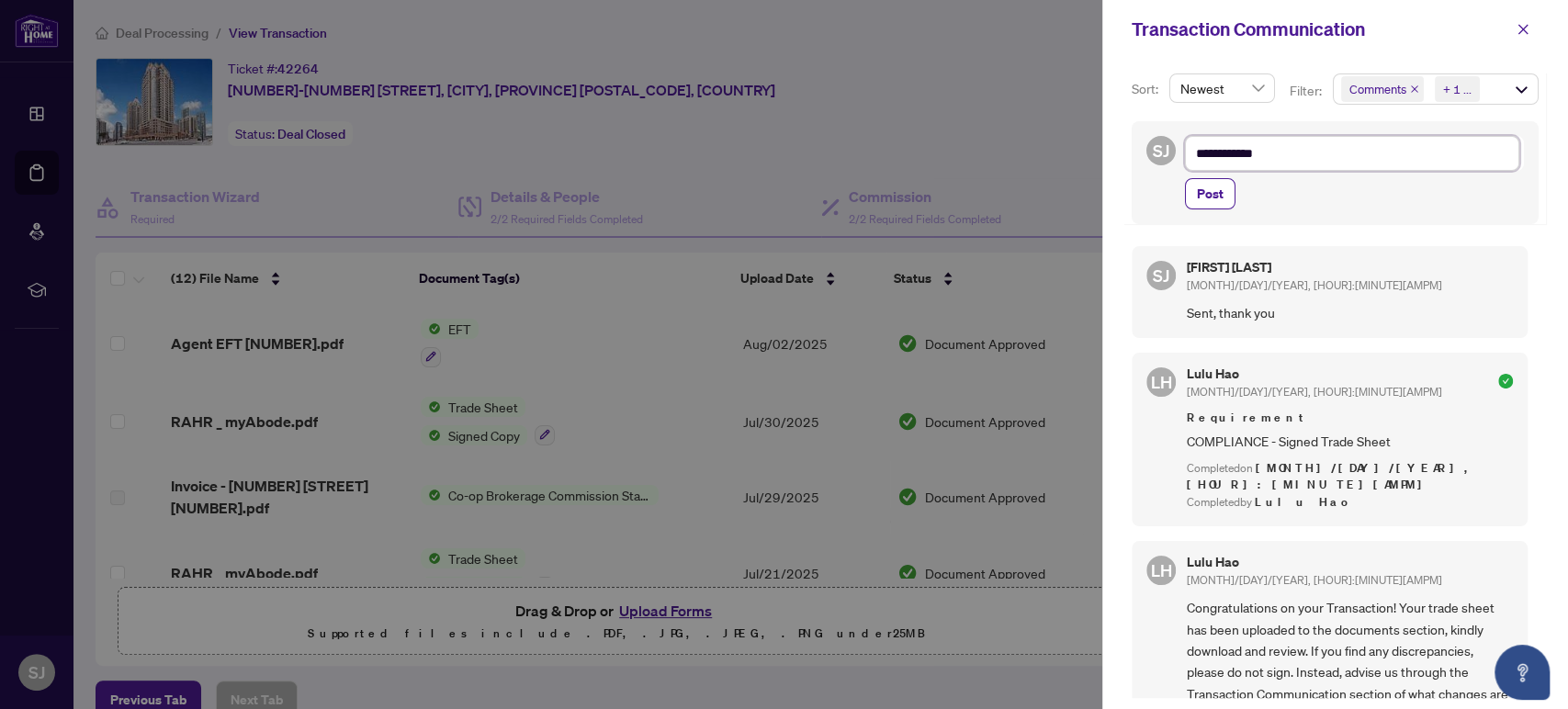 type on "**********" 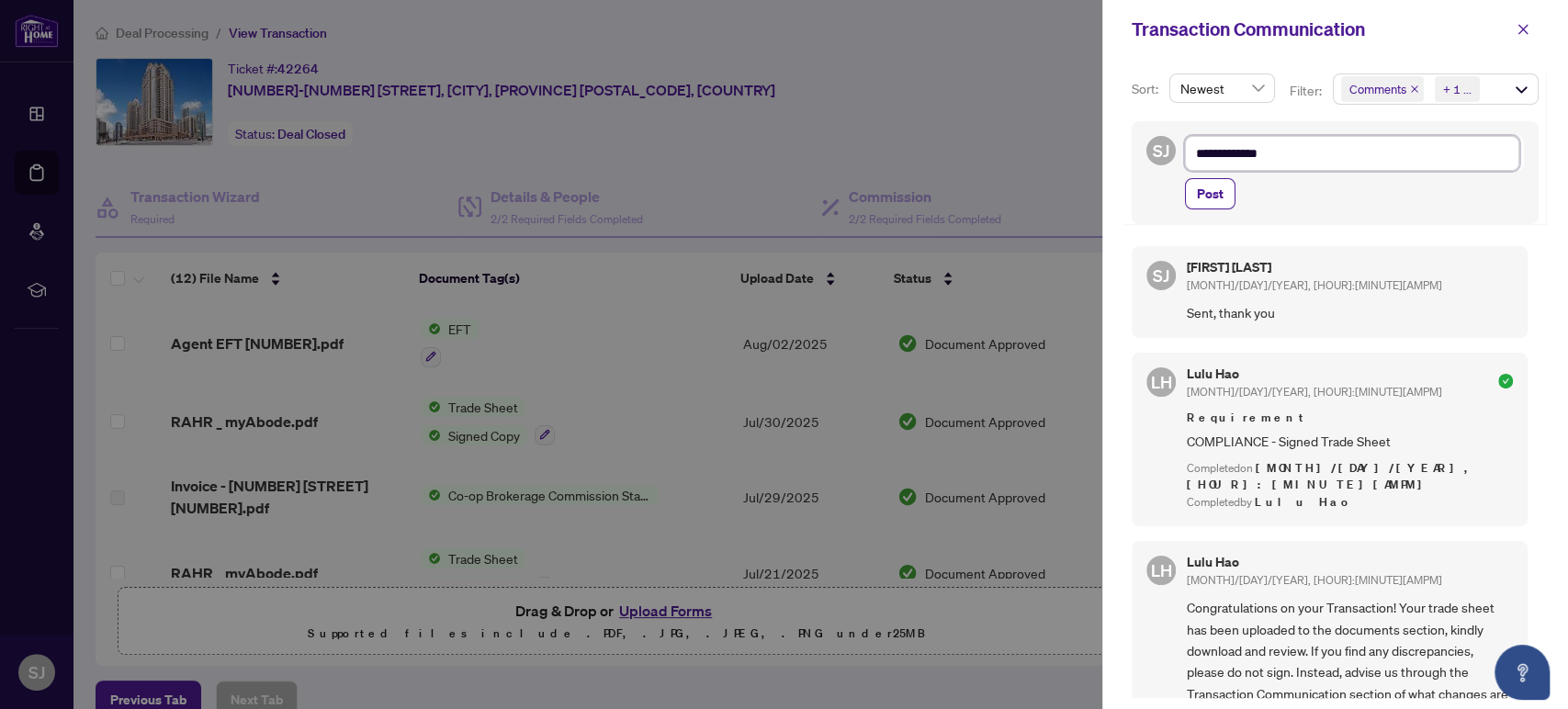 type on "**********" 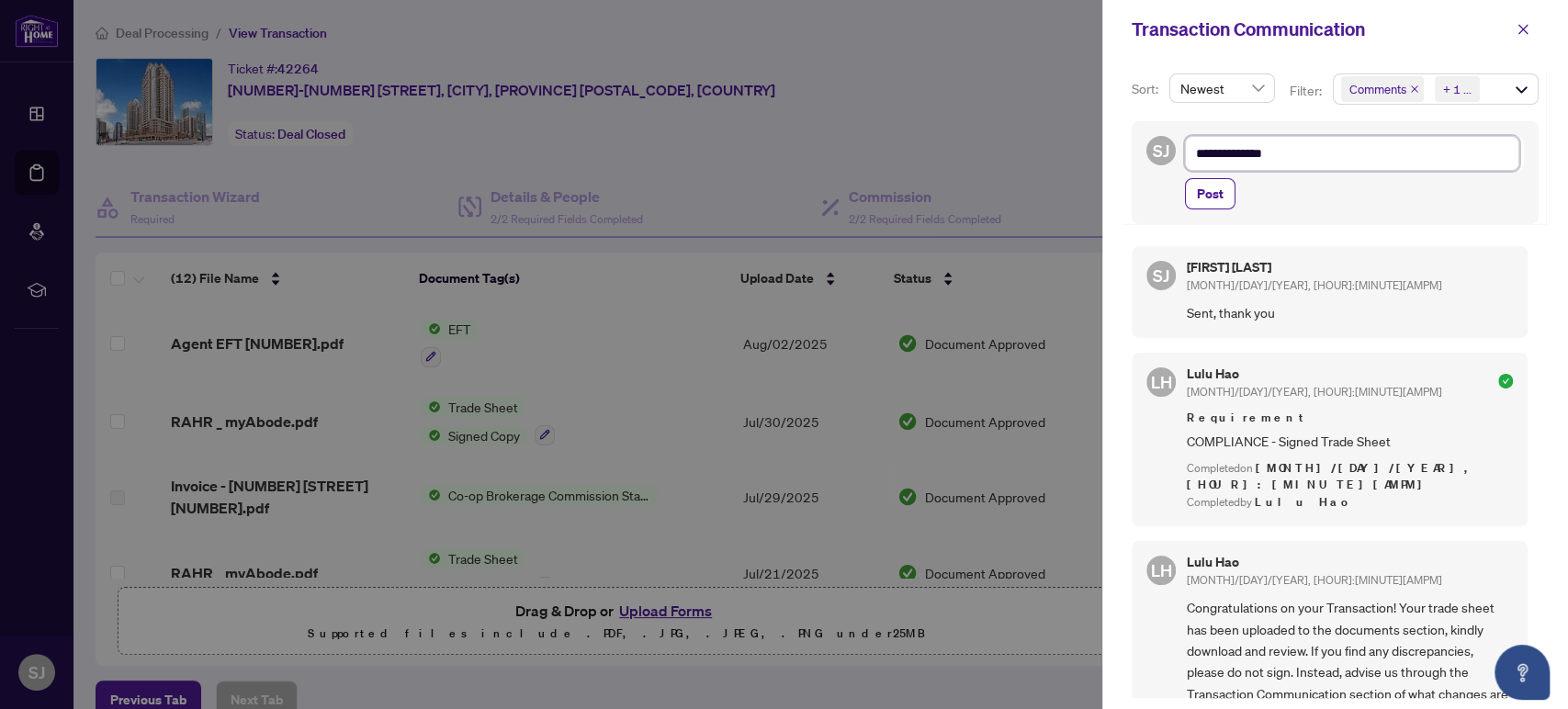 type on "**********" 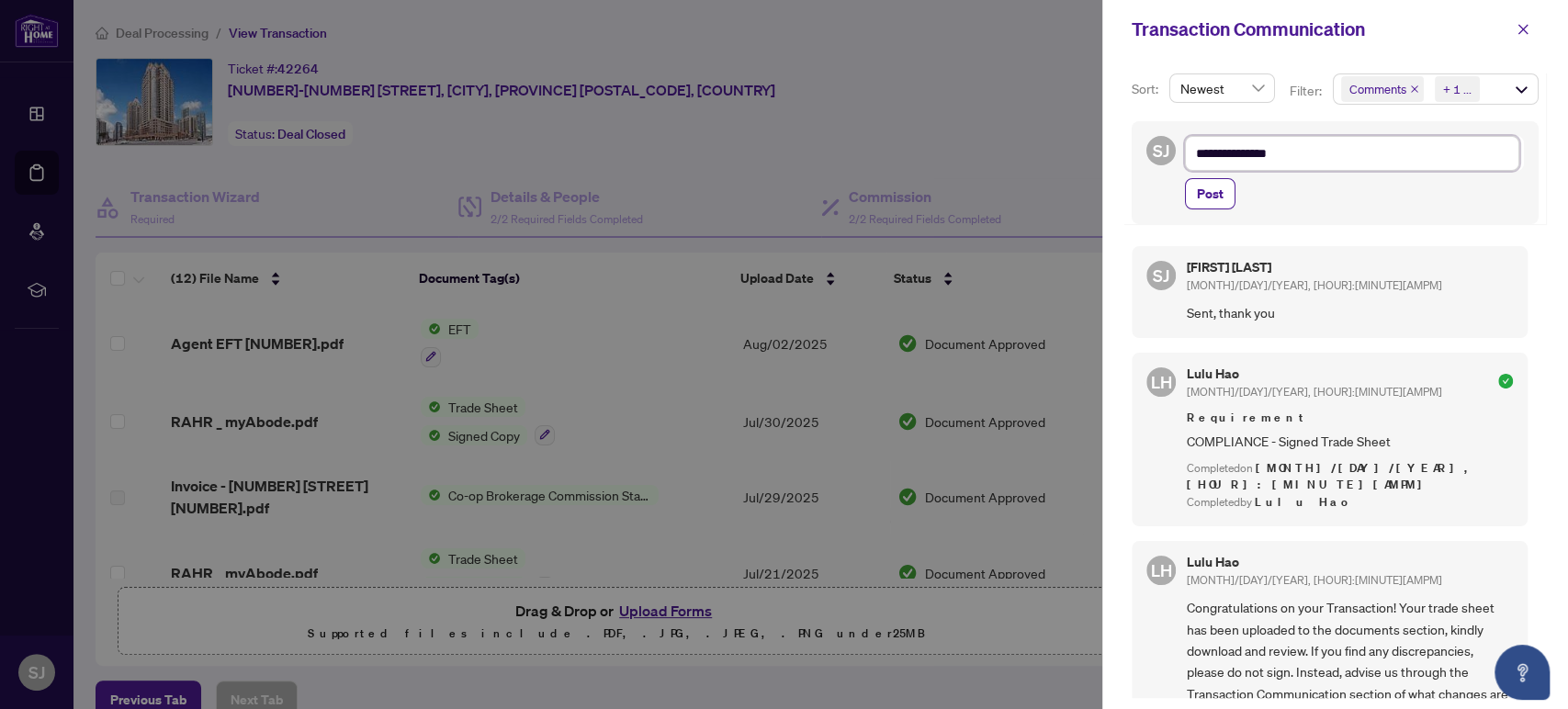 type on "**********" 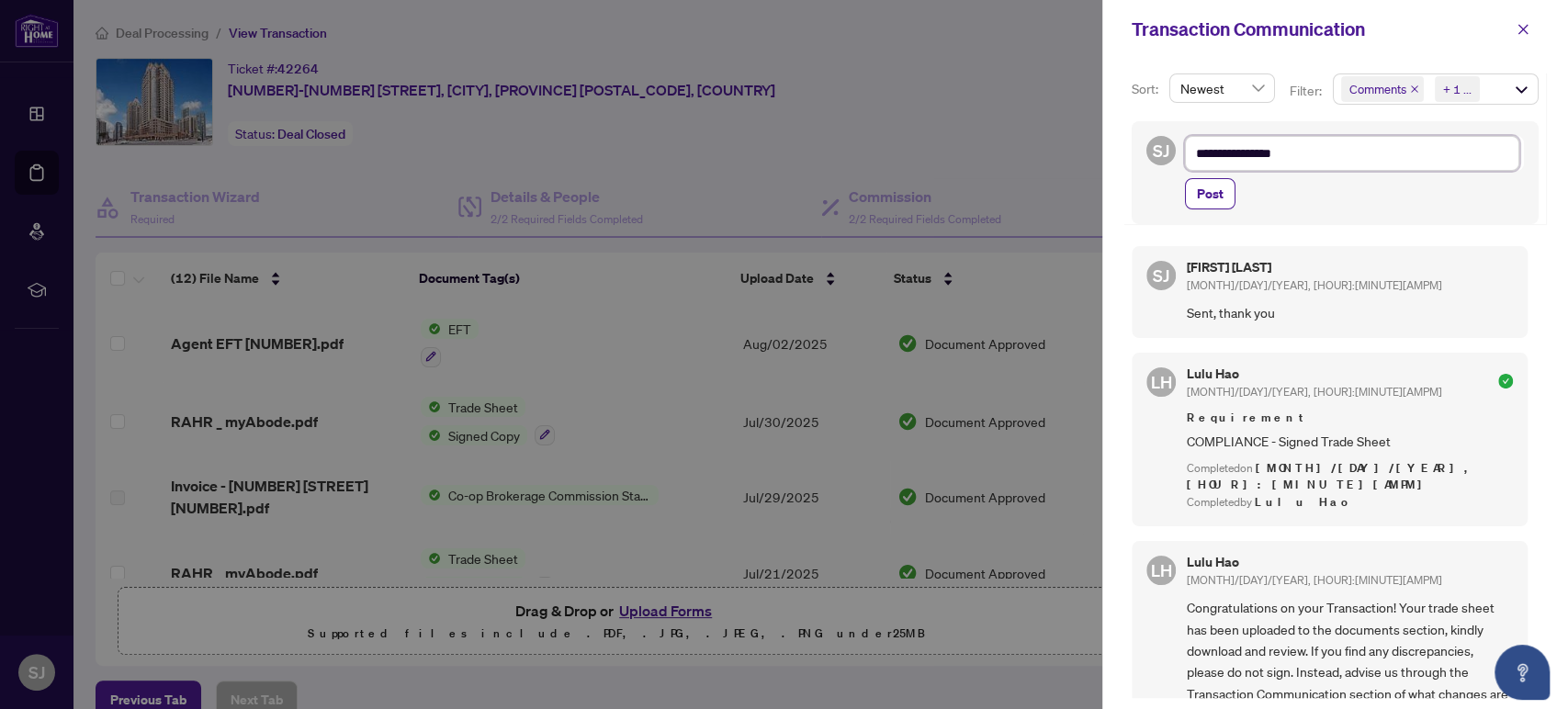 type on "**********" 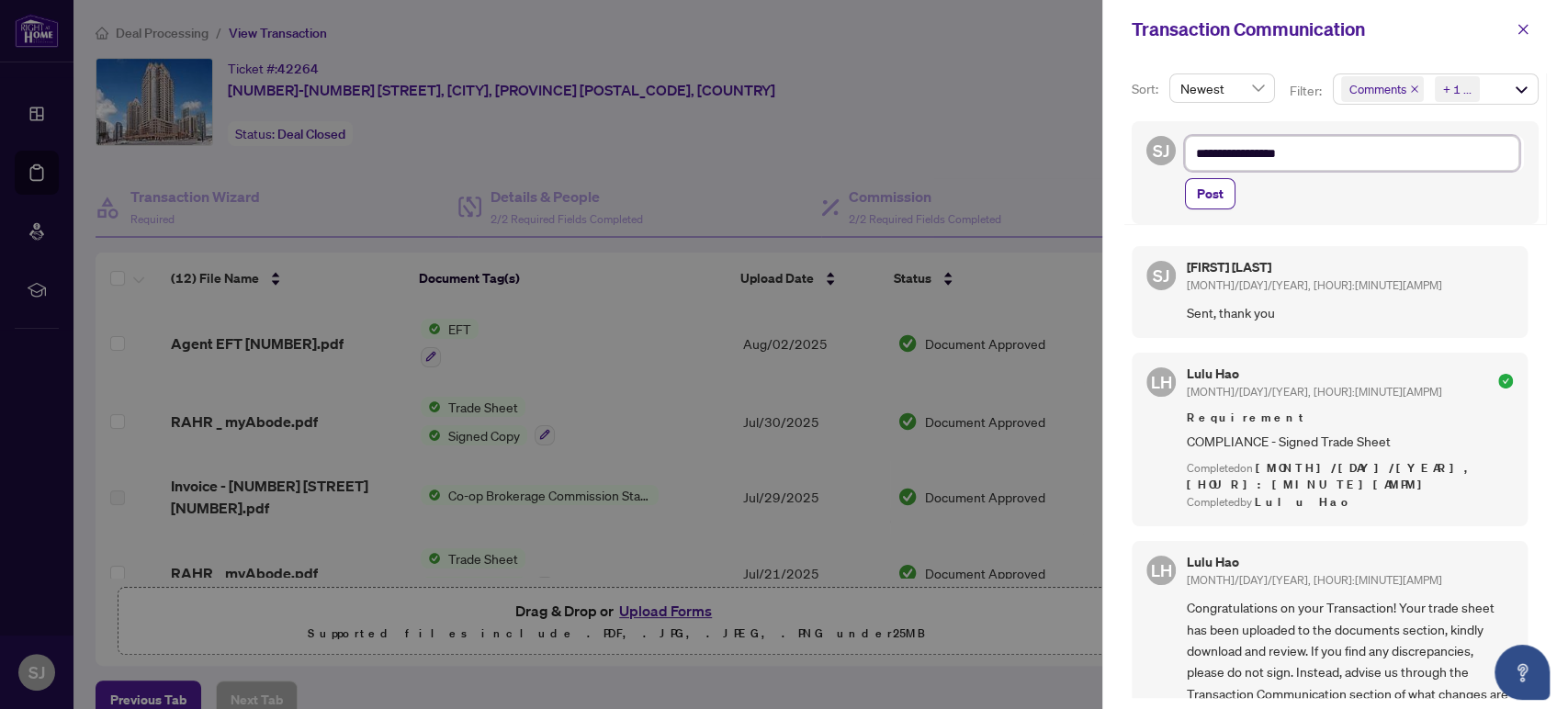 type on "**********" 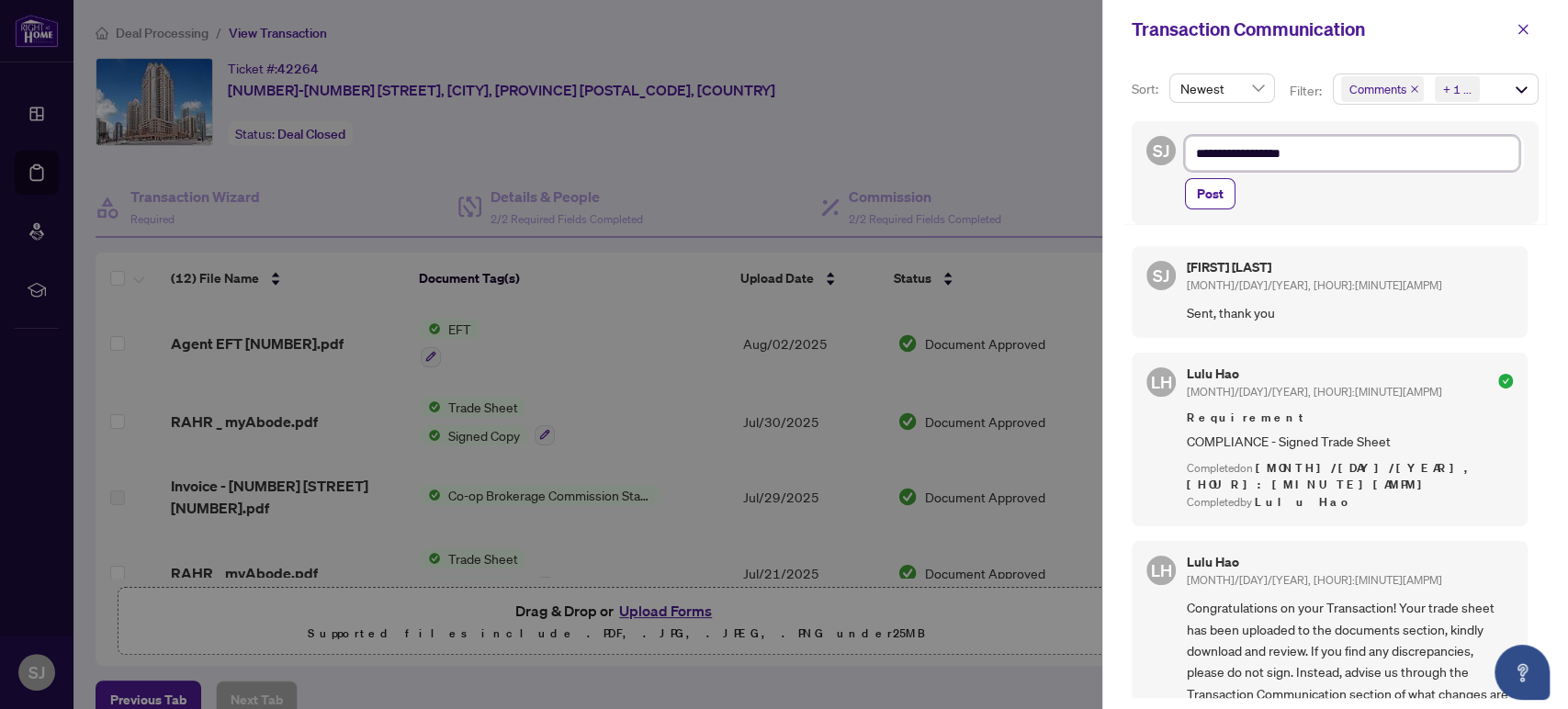 type on "**********" 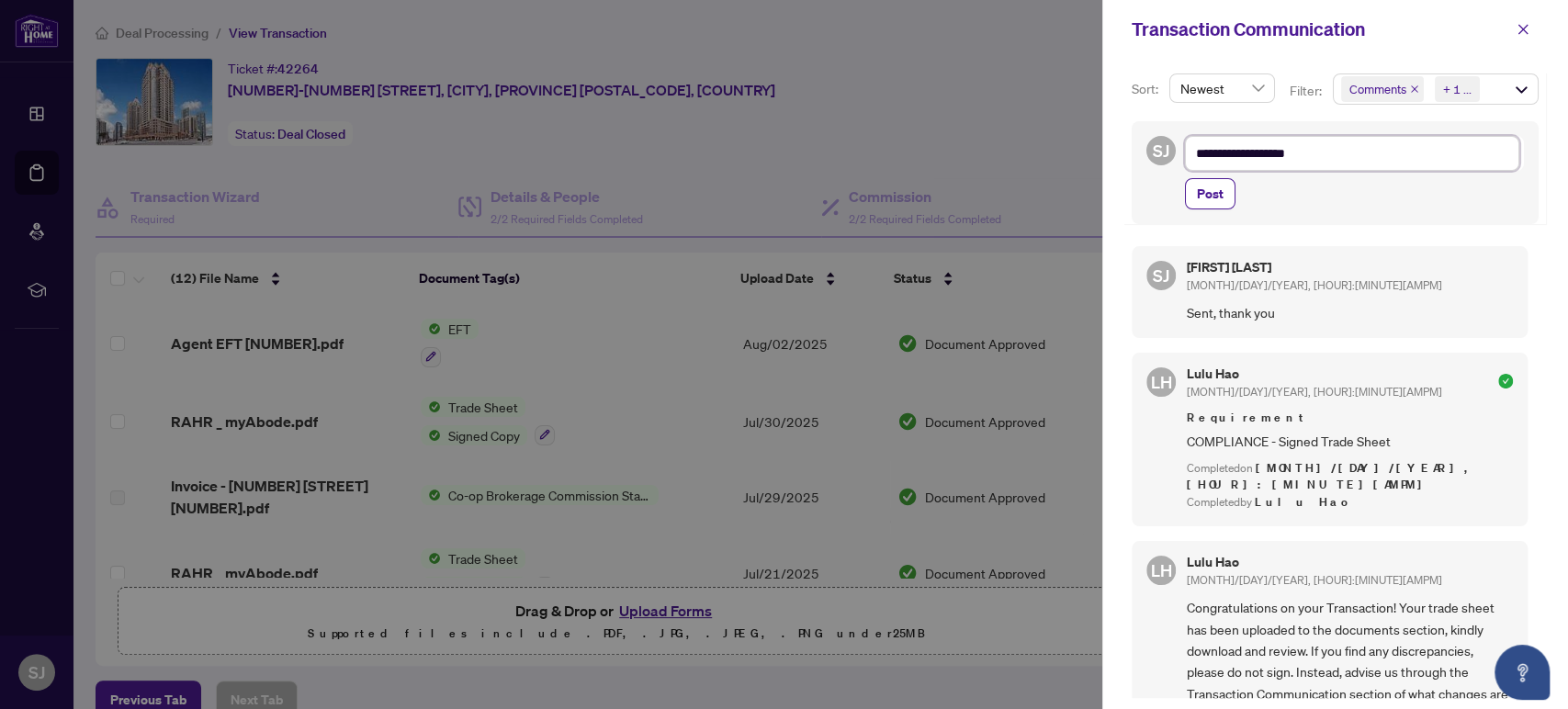 type on "**********" 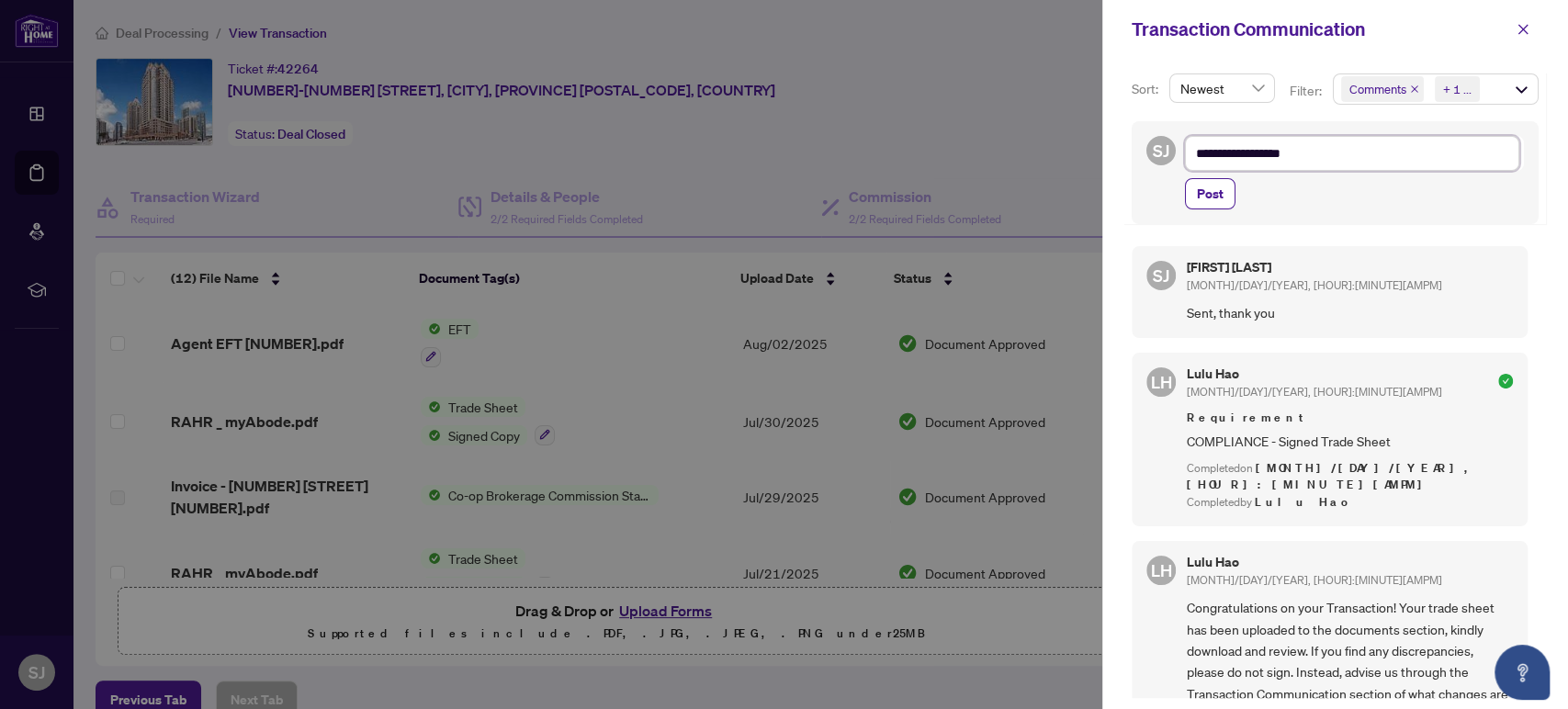 type on "**********" 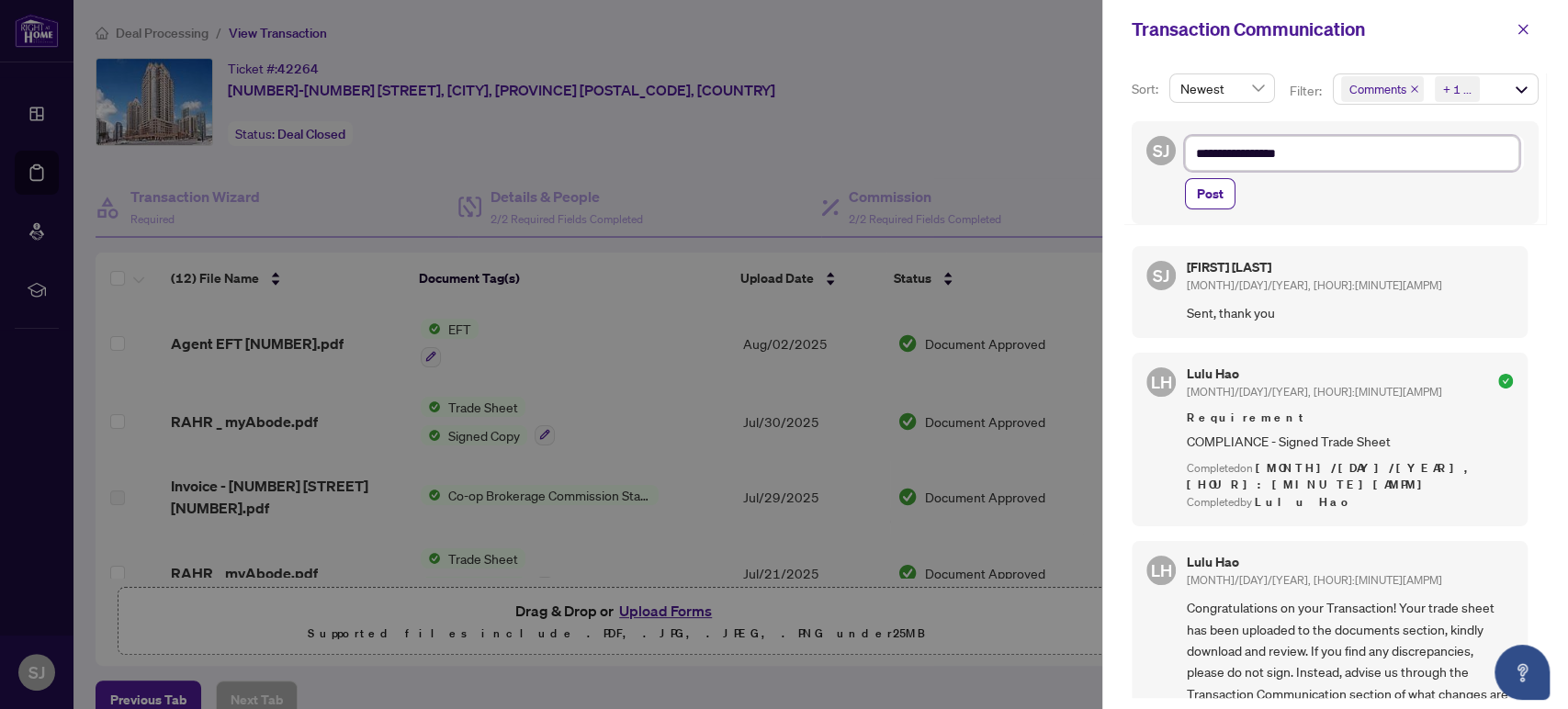 type on "**********" 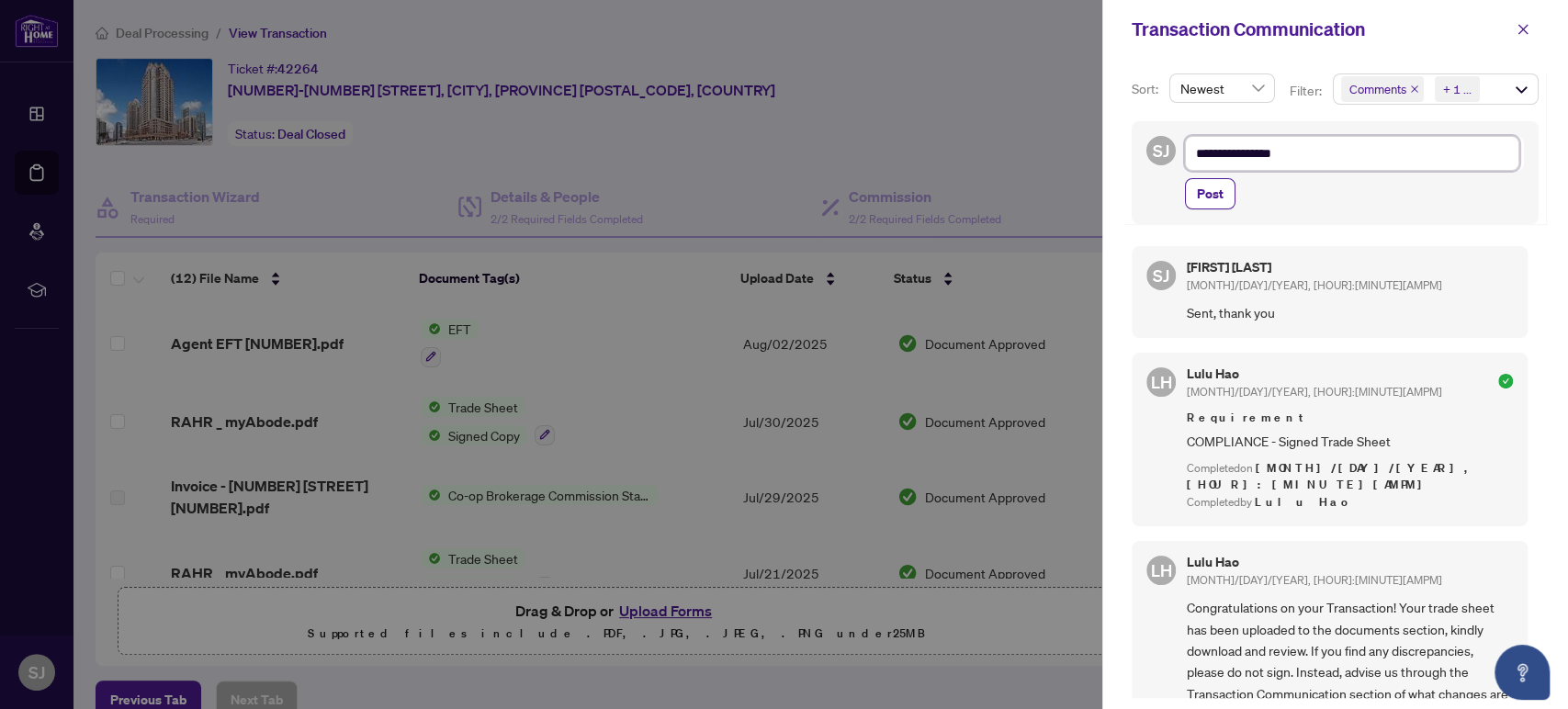 type on "**********" 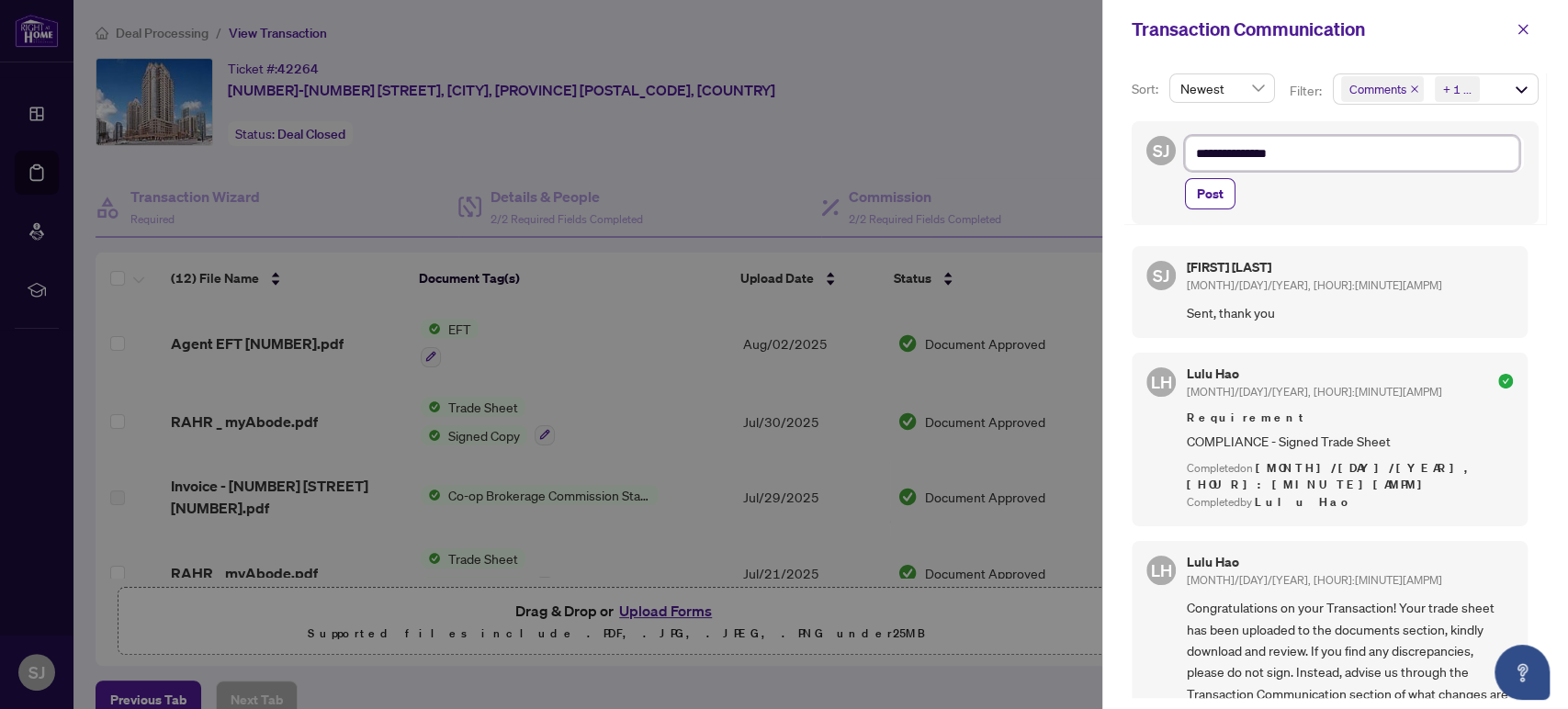 type on "**********" 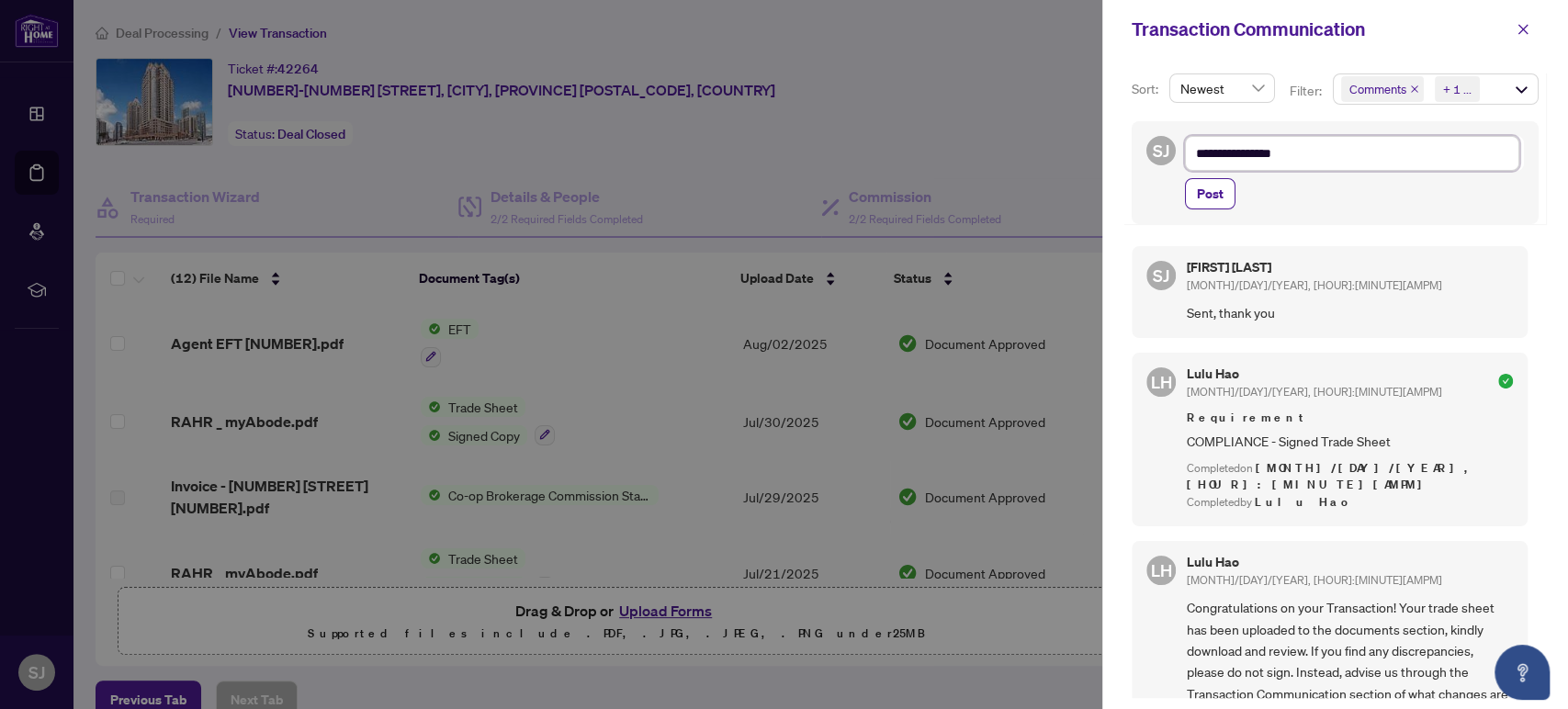 type on "**********" 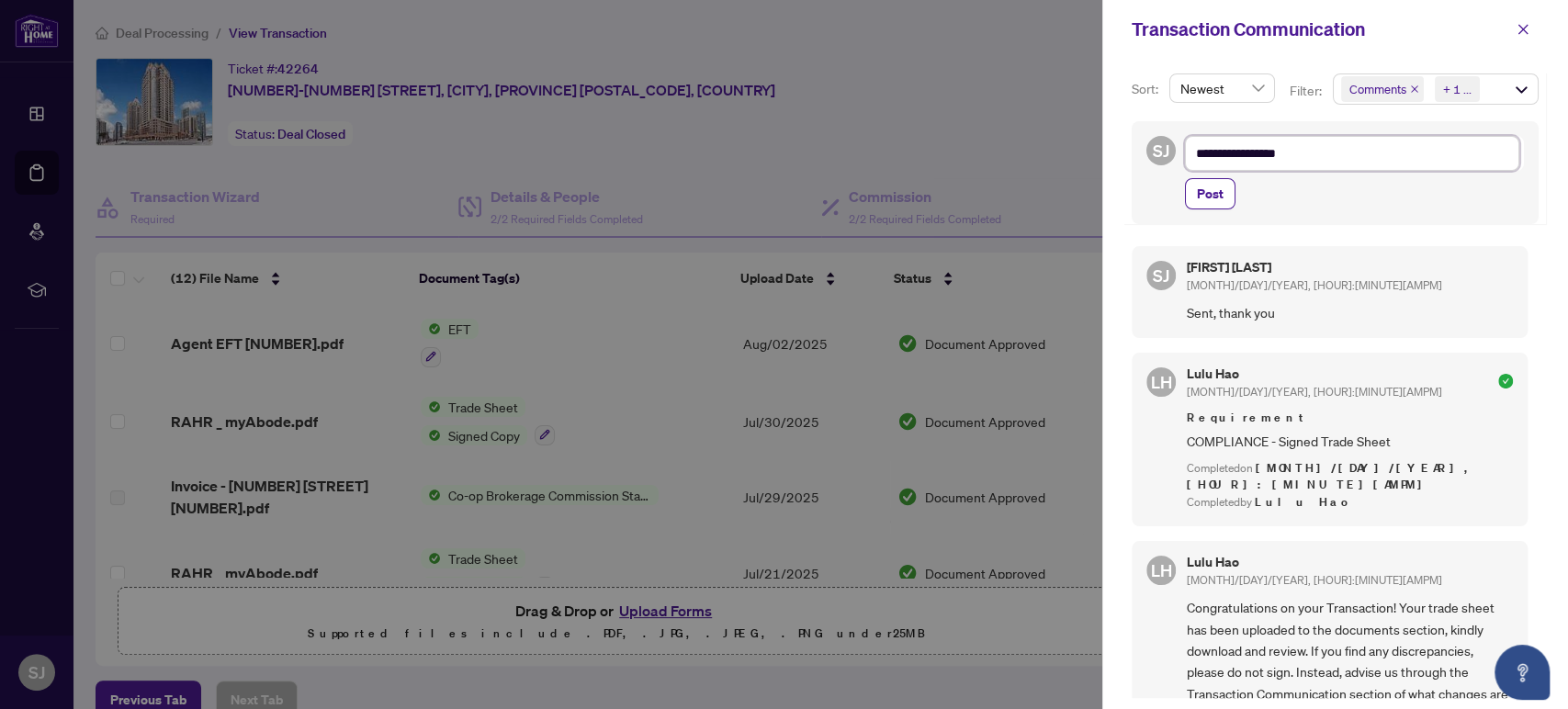 type on "**********" 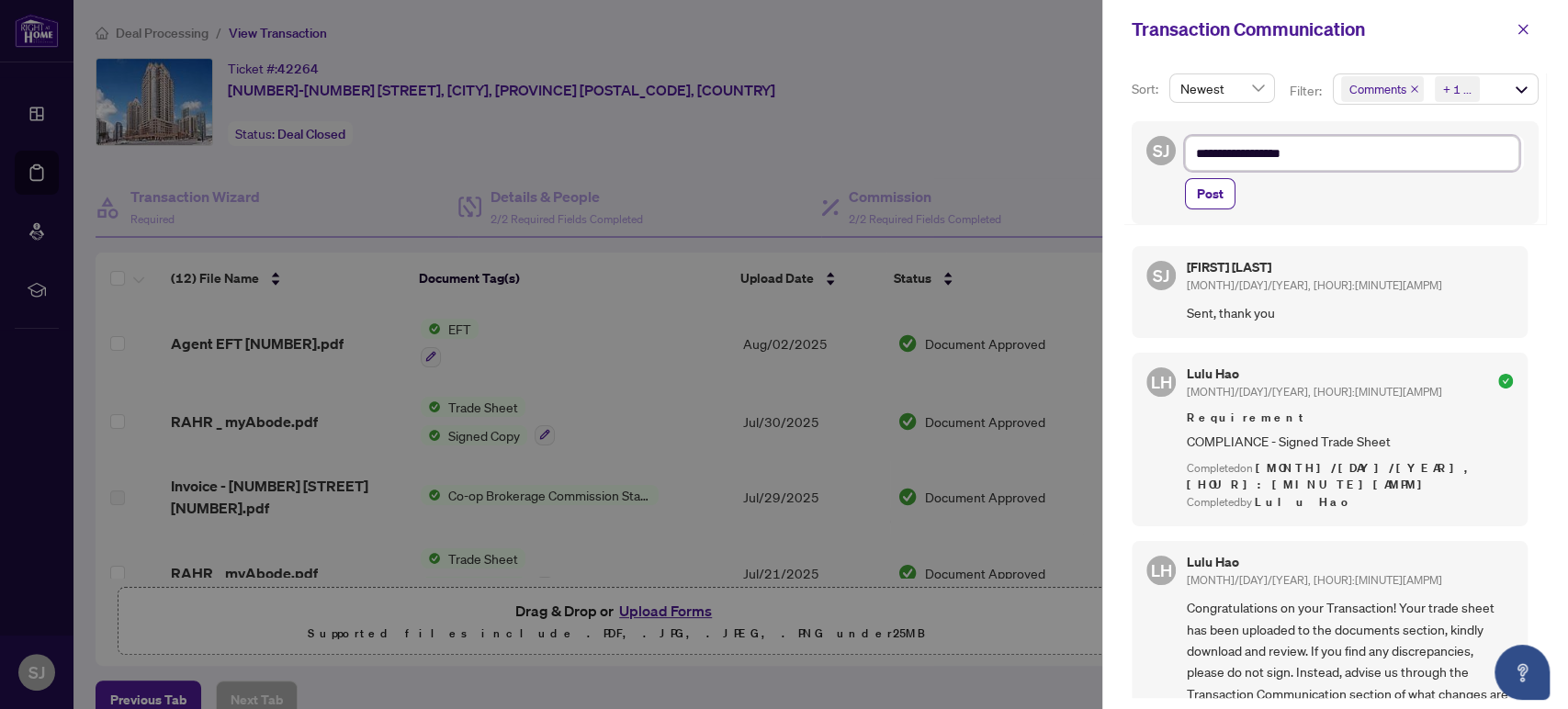 type on "**********" 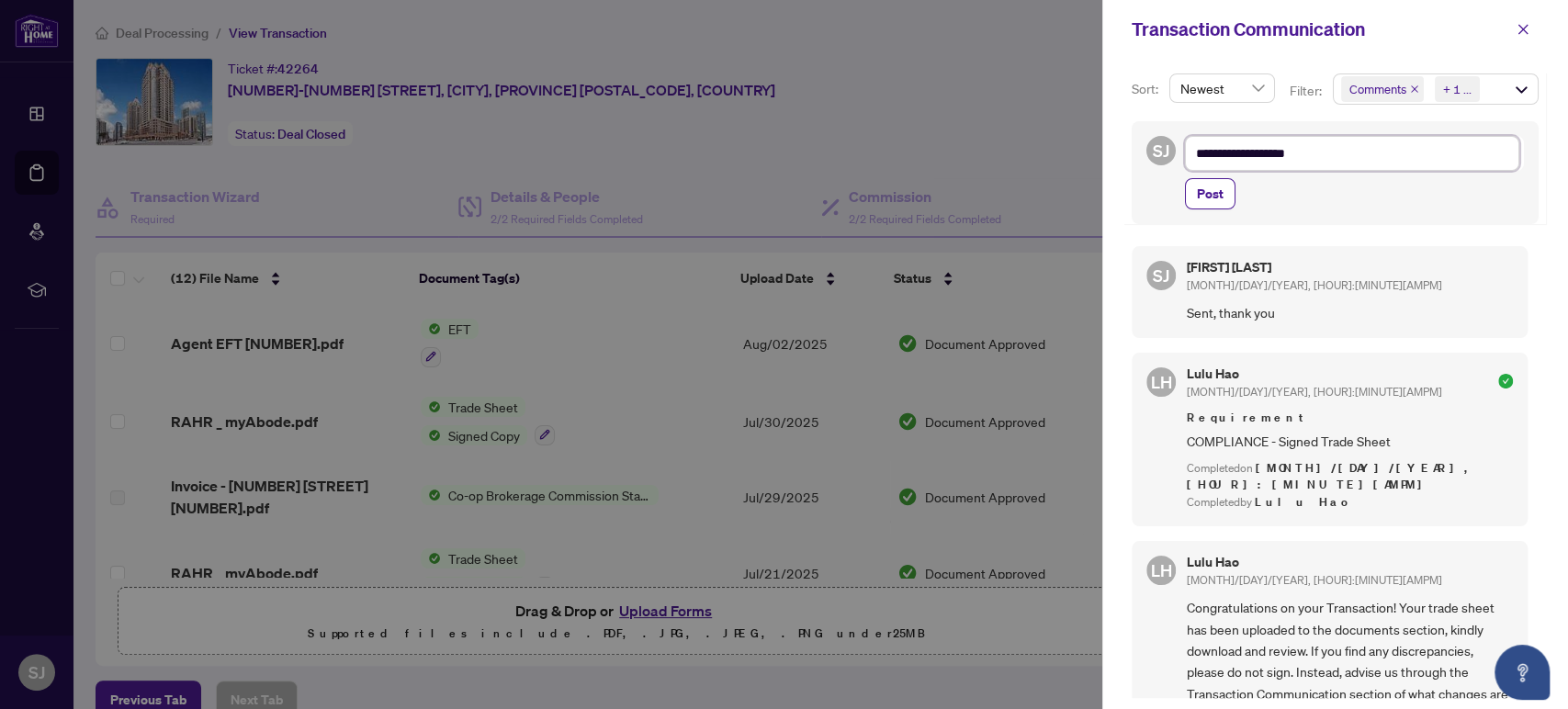 type on "**********" 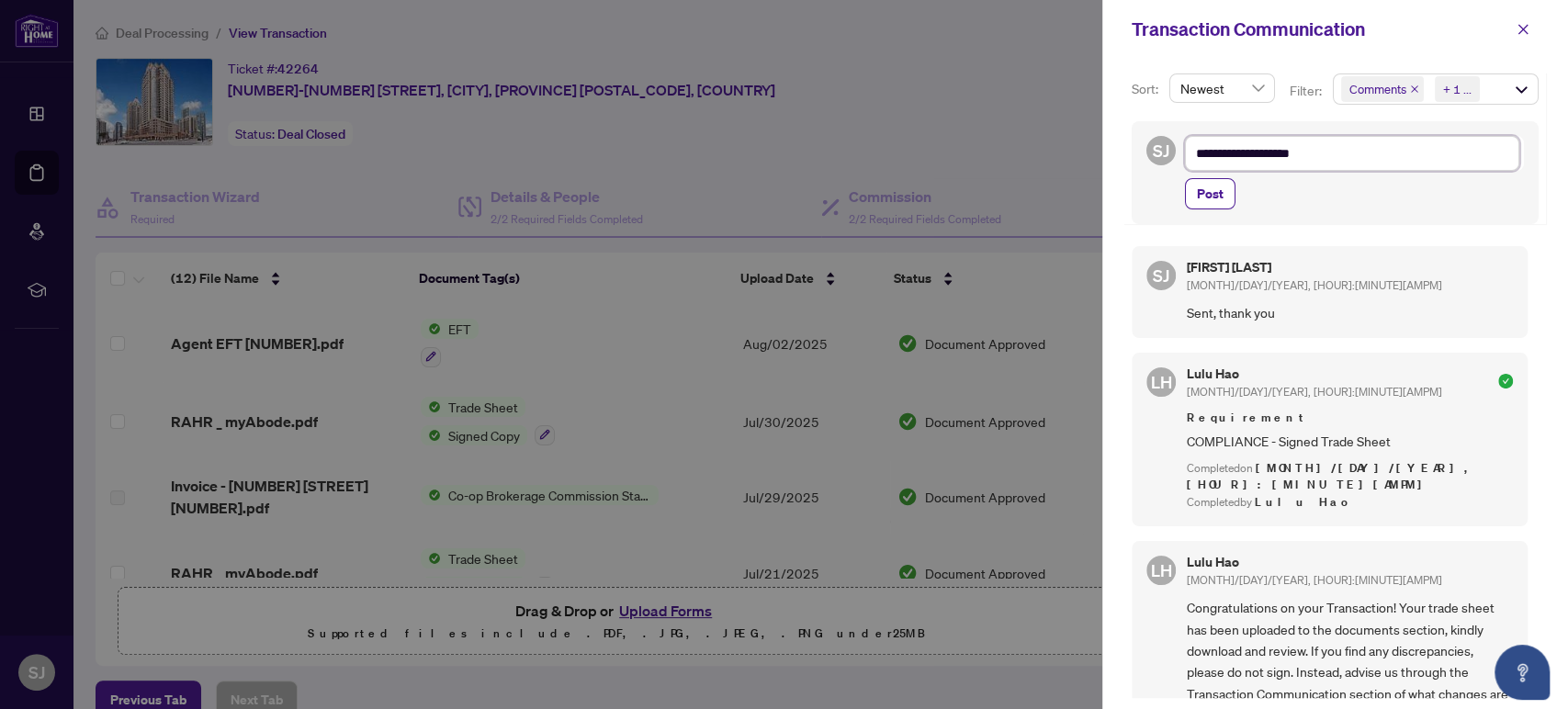 type on "**********" 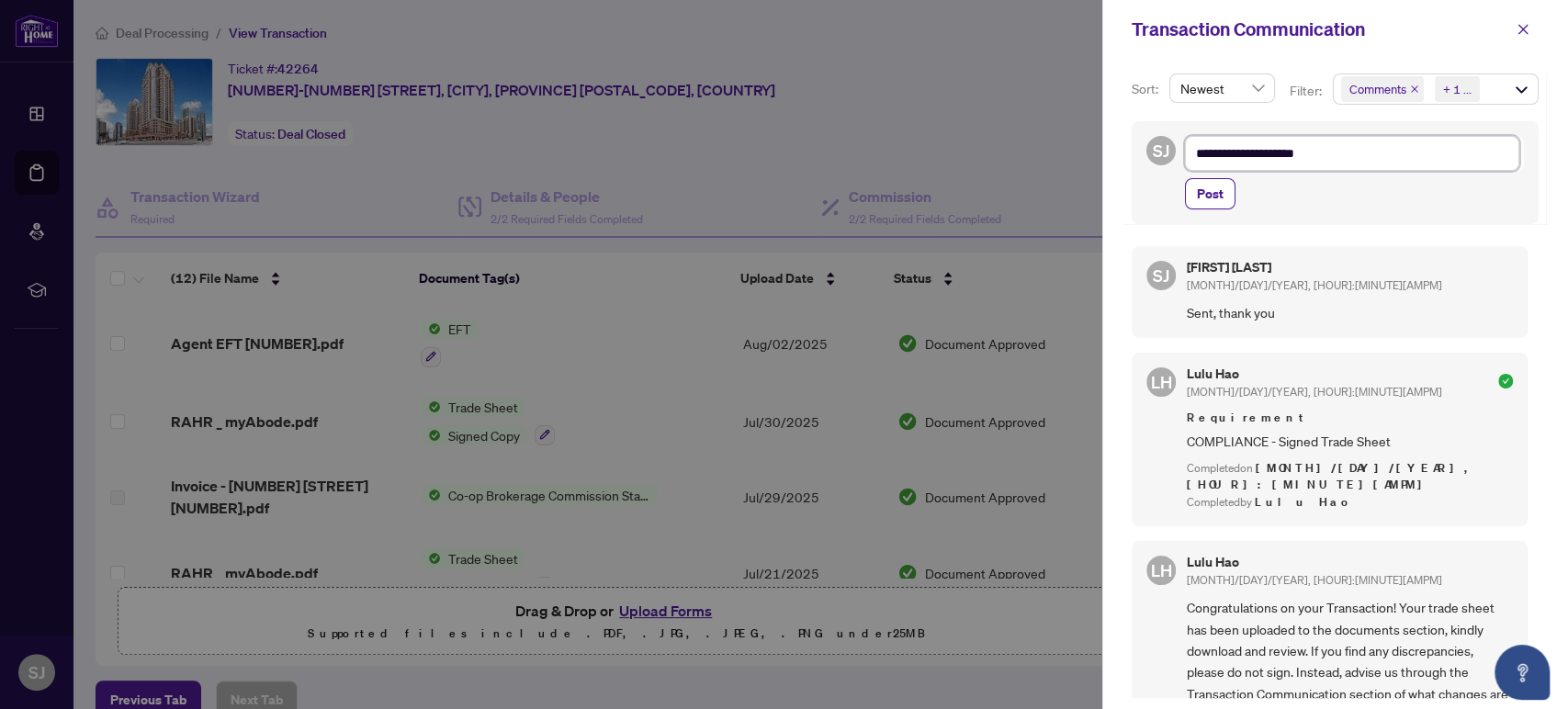 type on "**********" 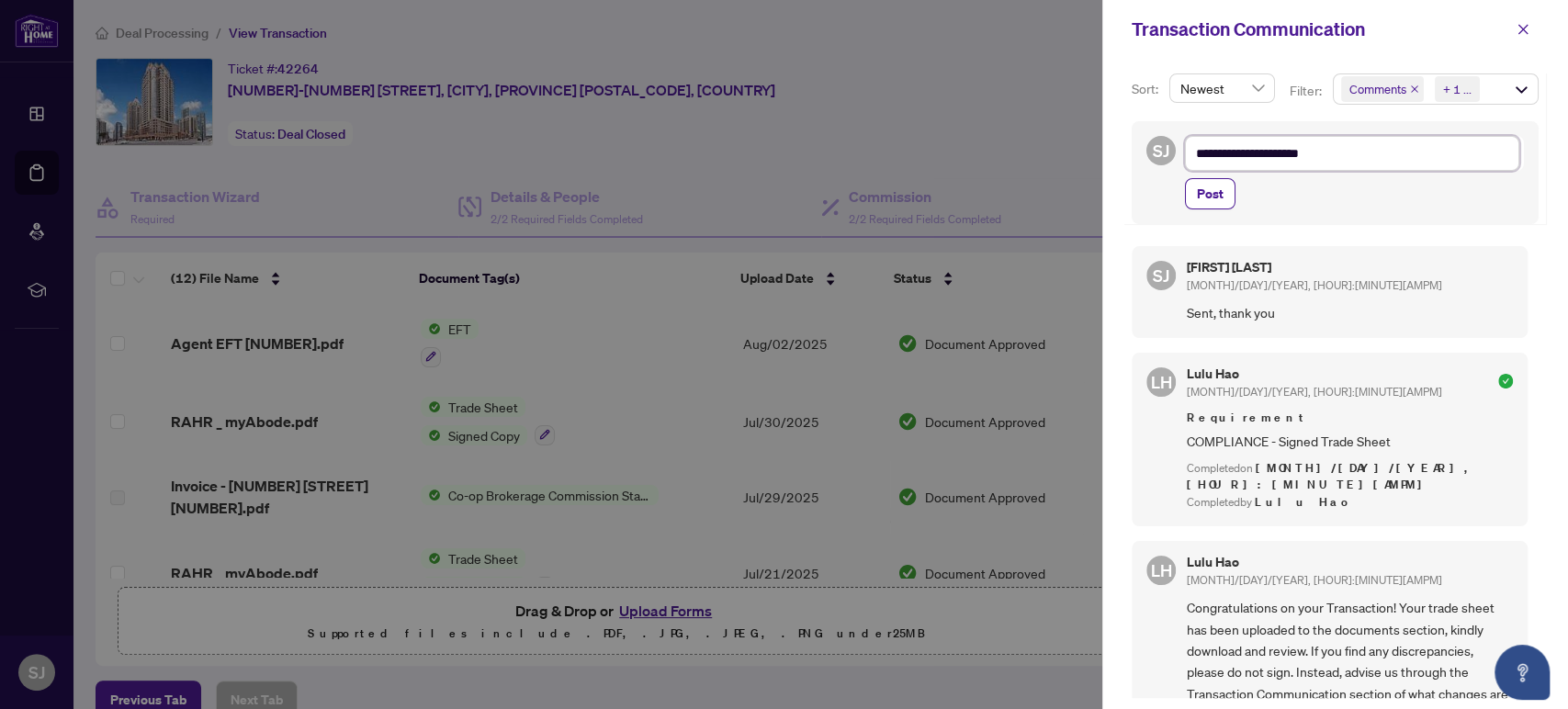type on "**********" 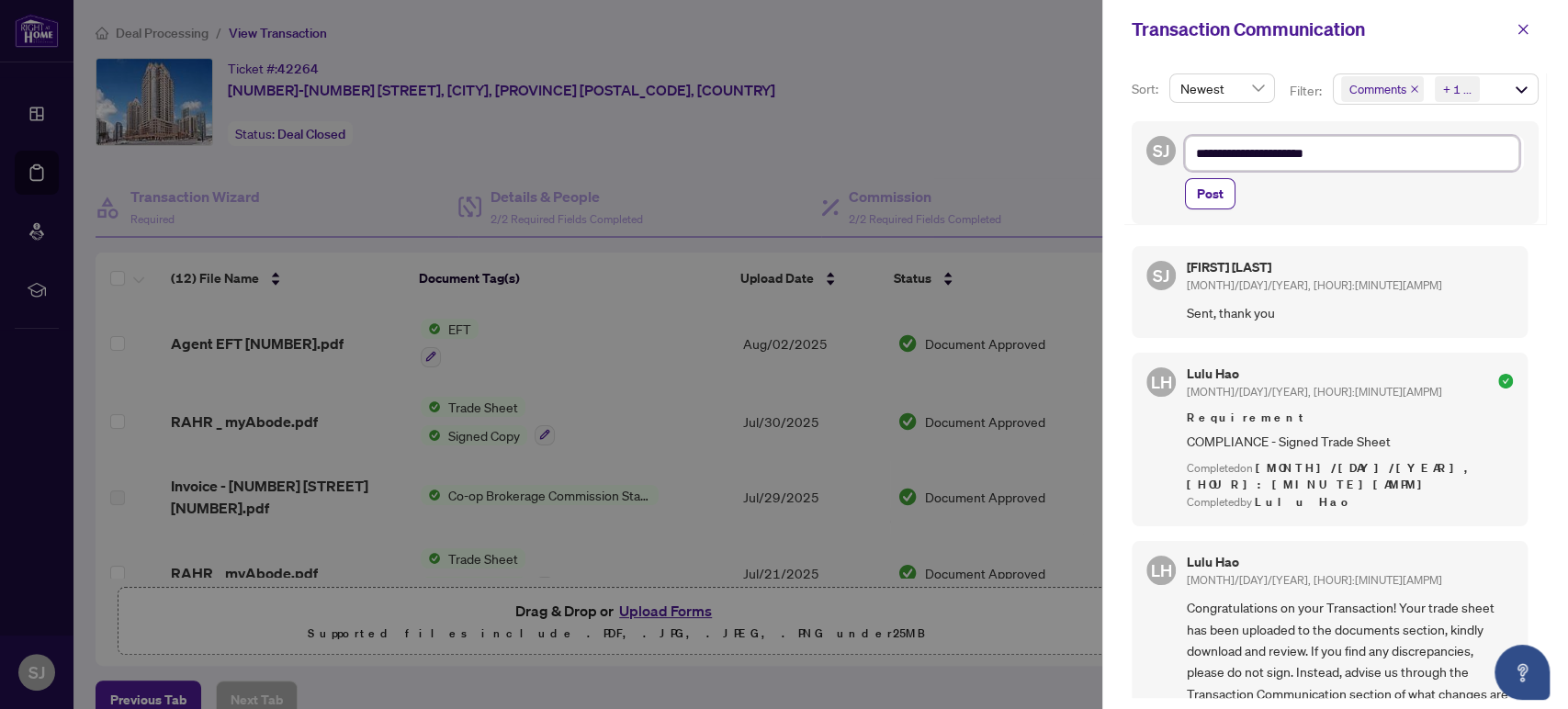 type on "**********" 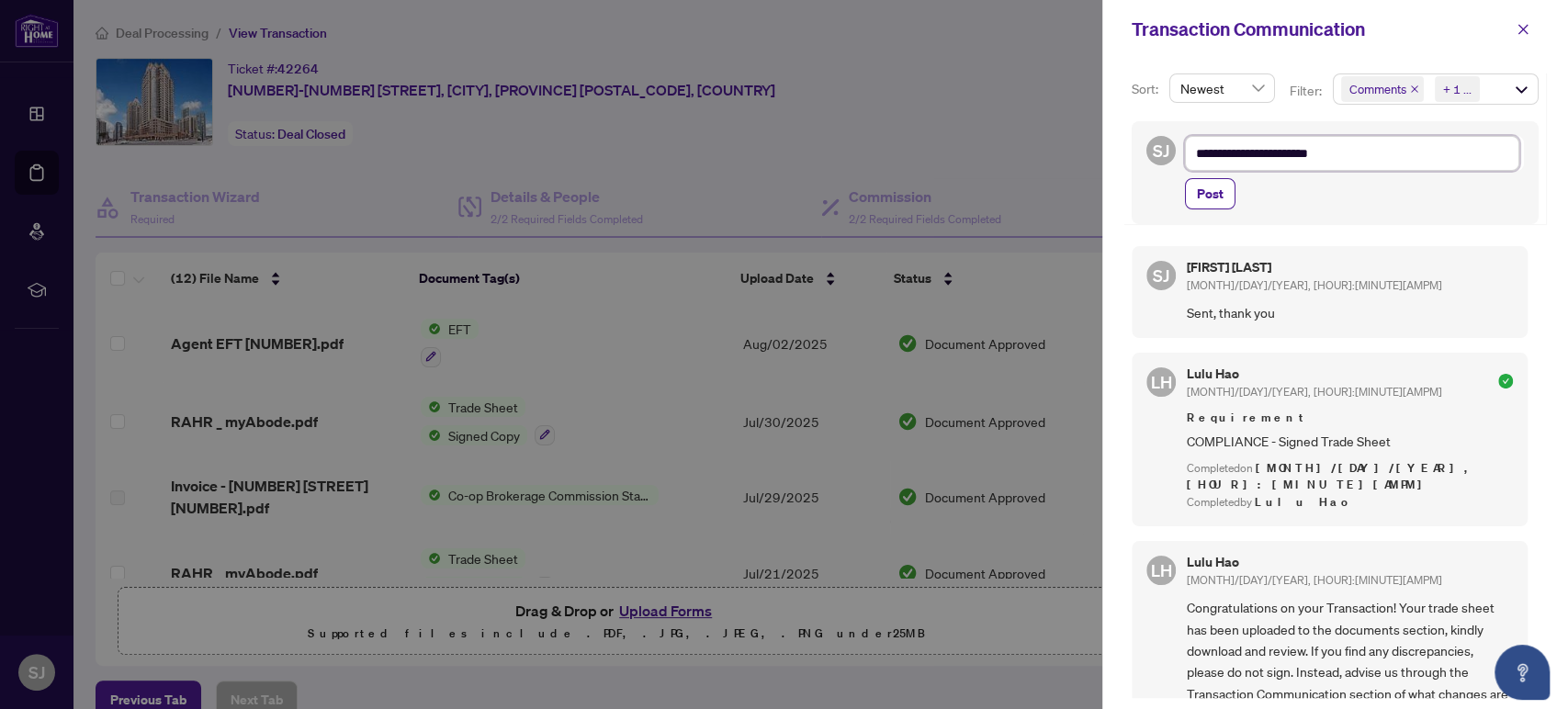 type on "**********" 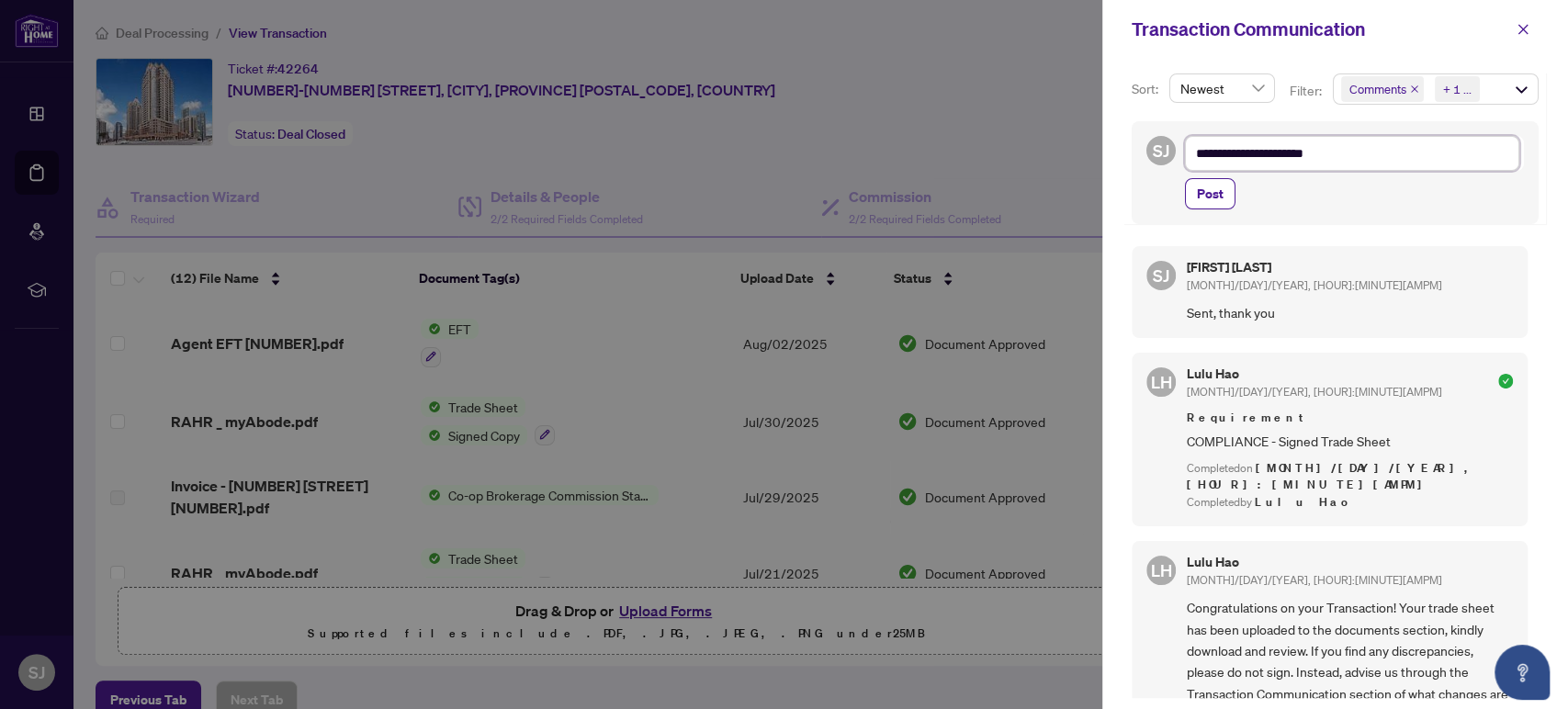 type on "**********" 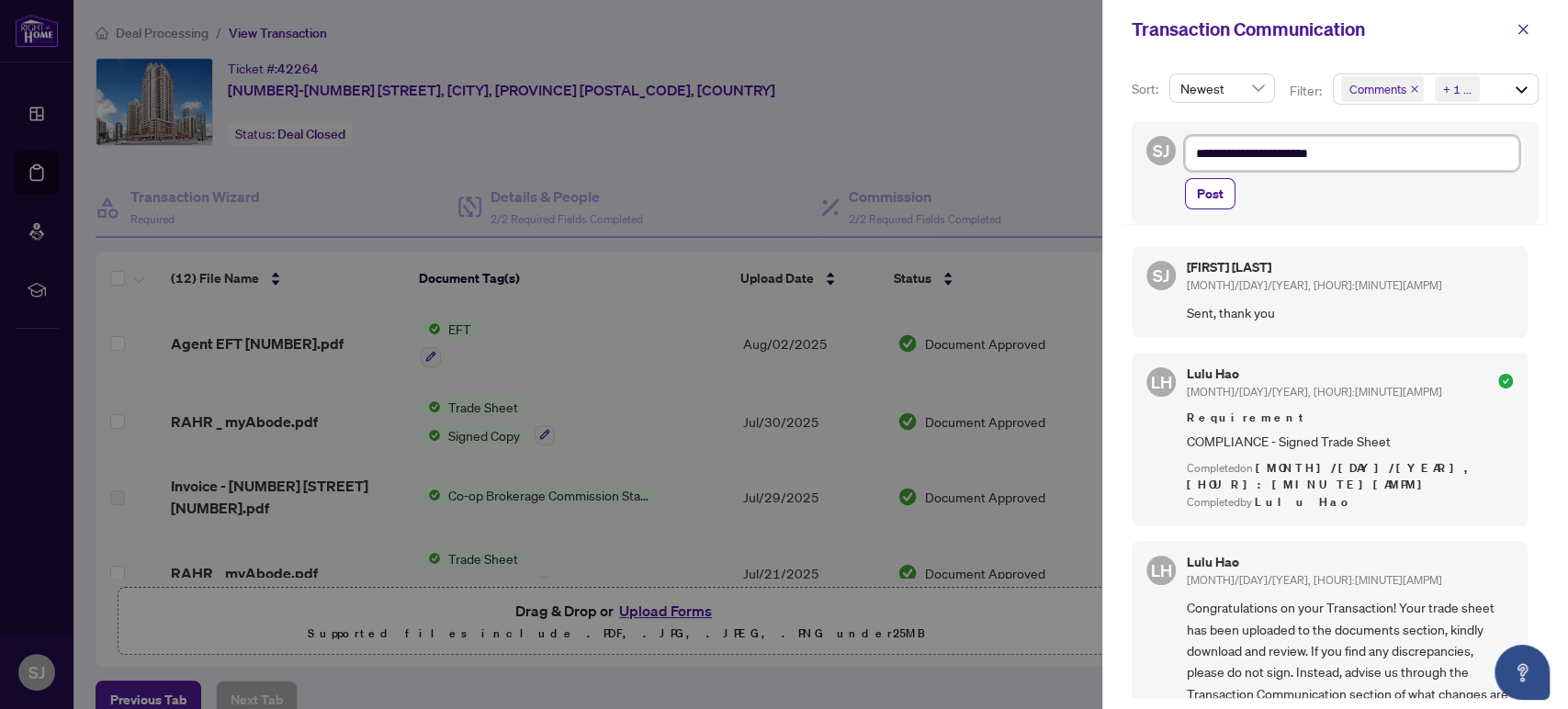 type on "**********" 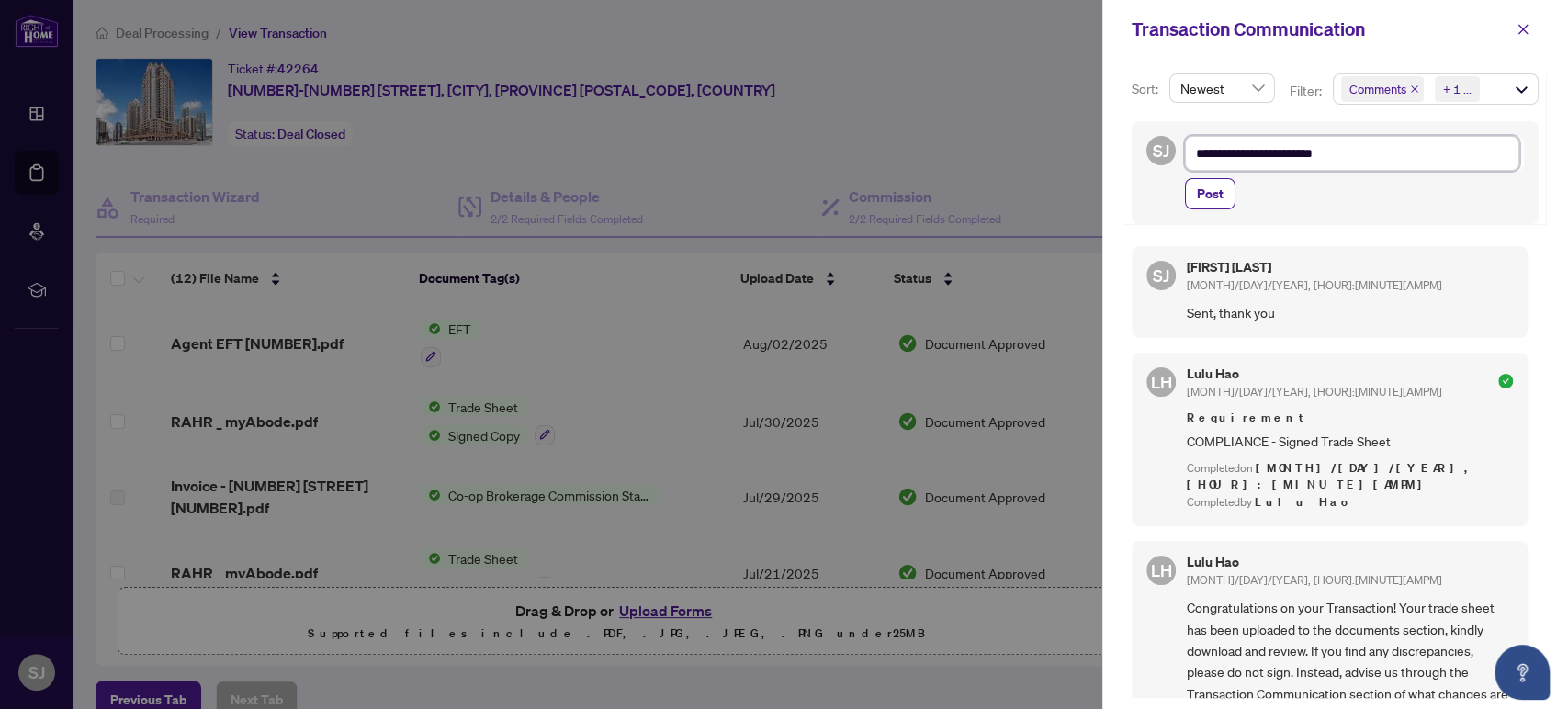 type on "**********" 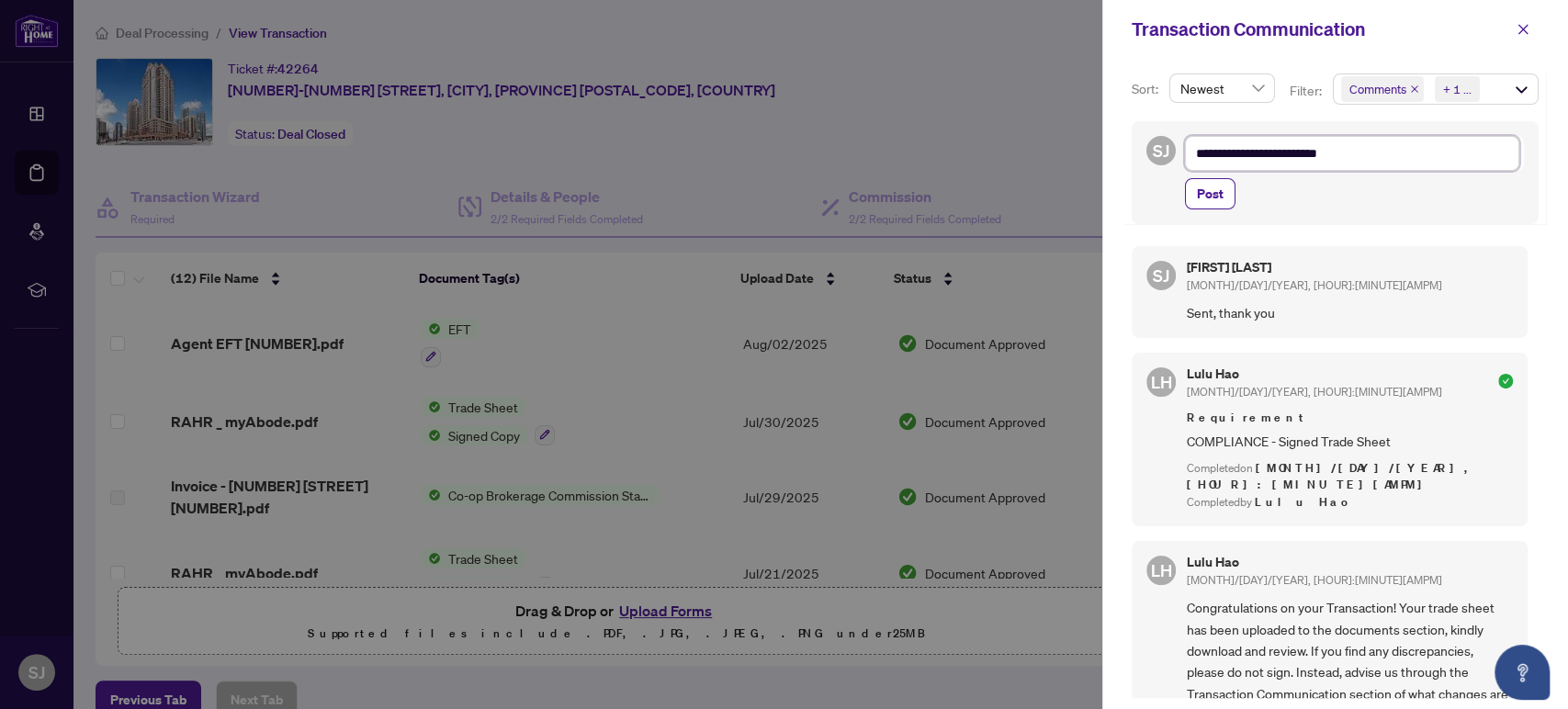 type on "**********" 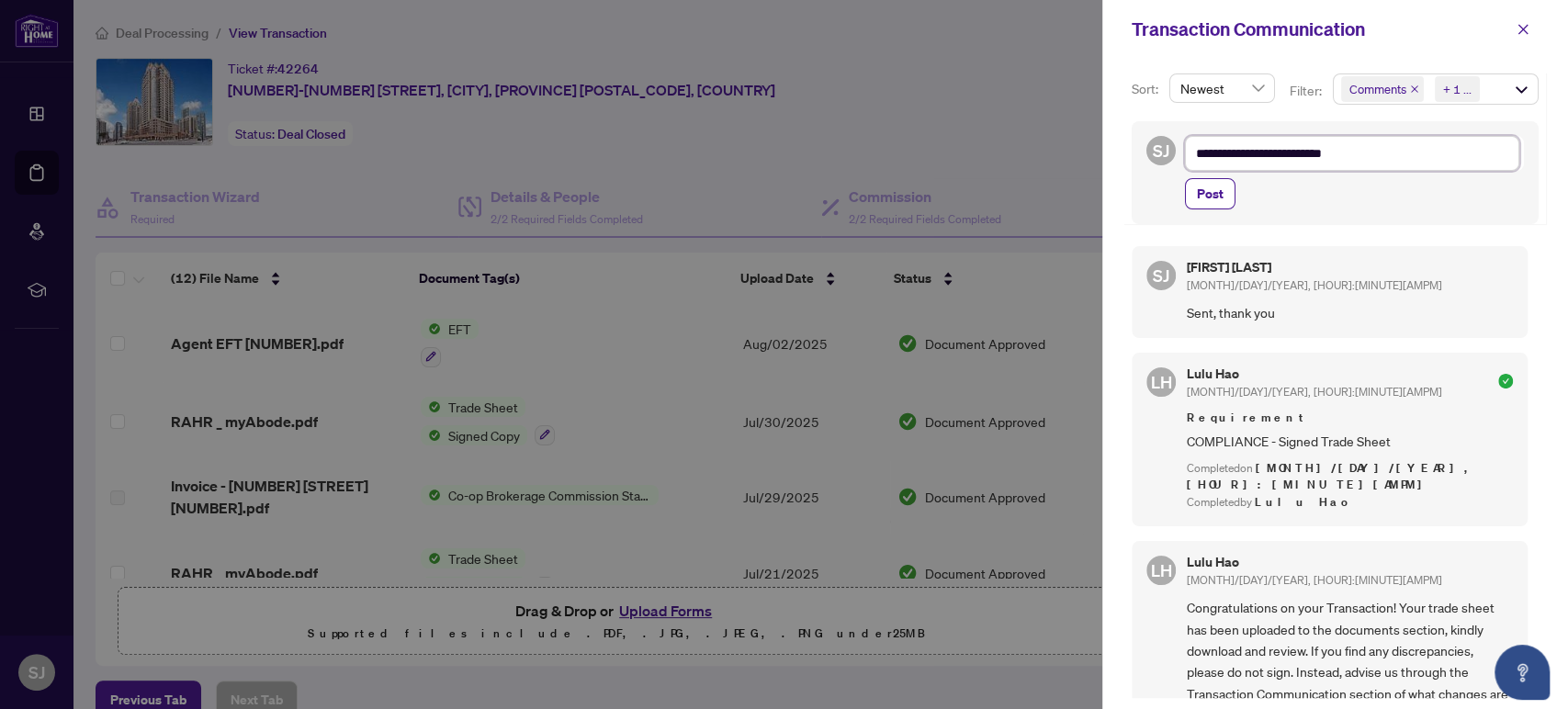 type on "**********" 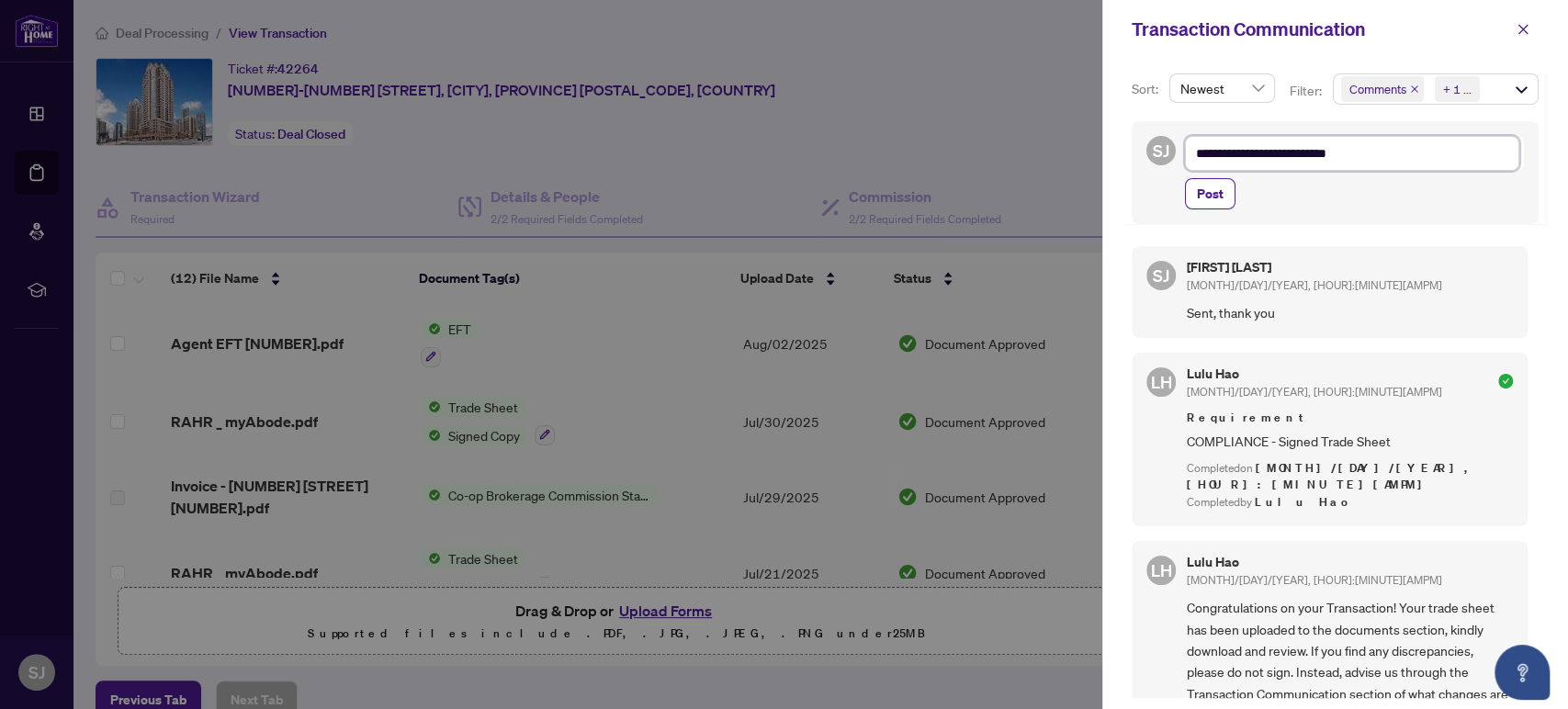 type on "**********" 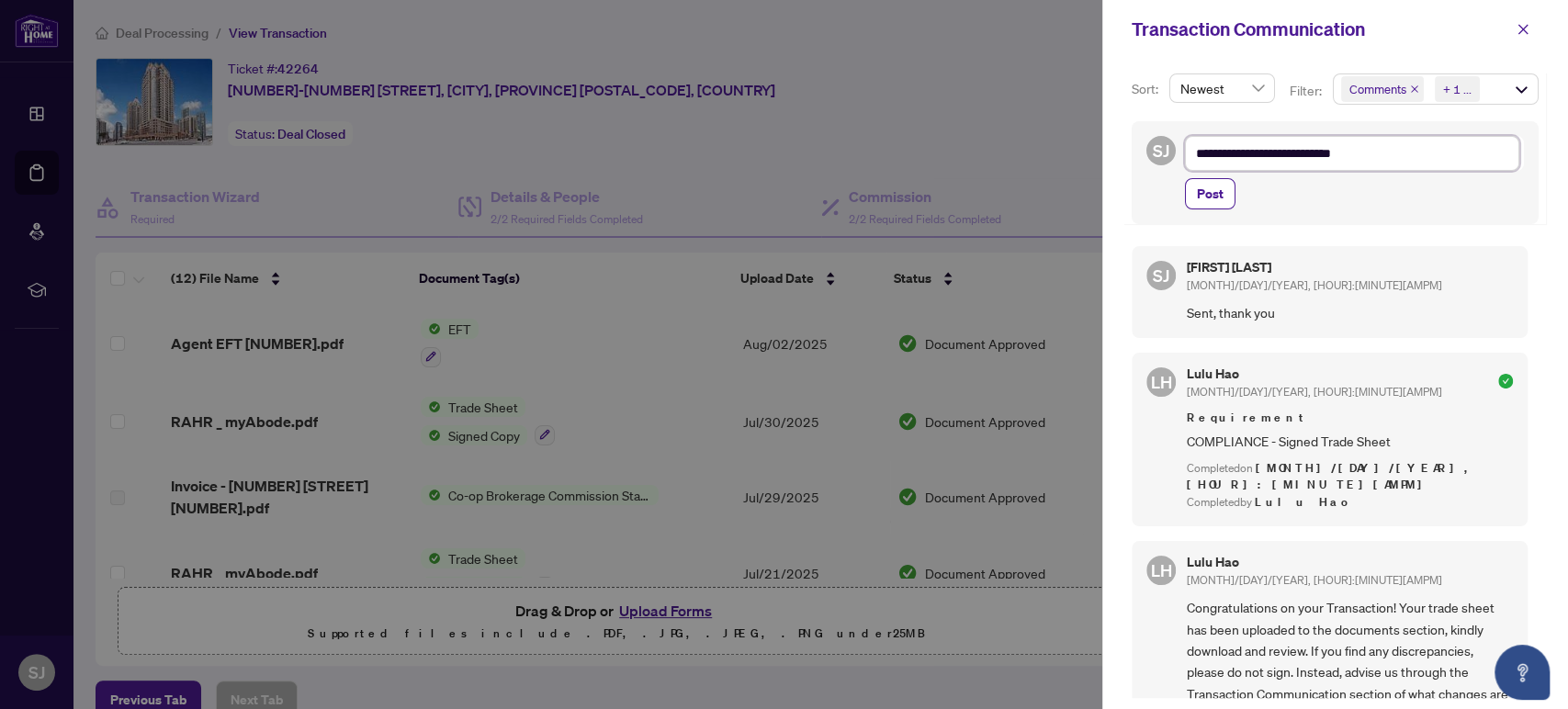type on "**********" 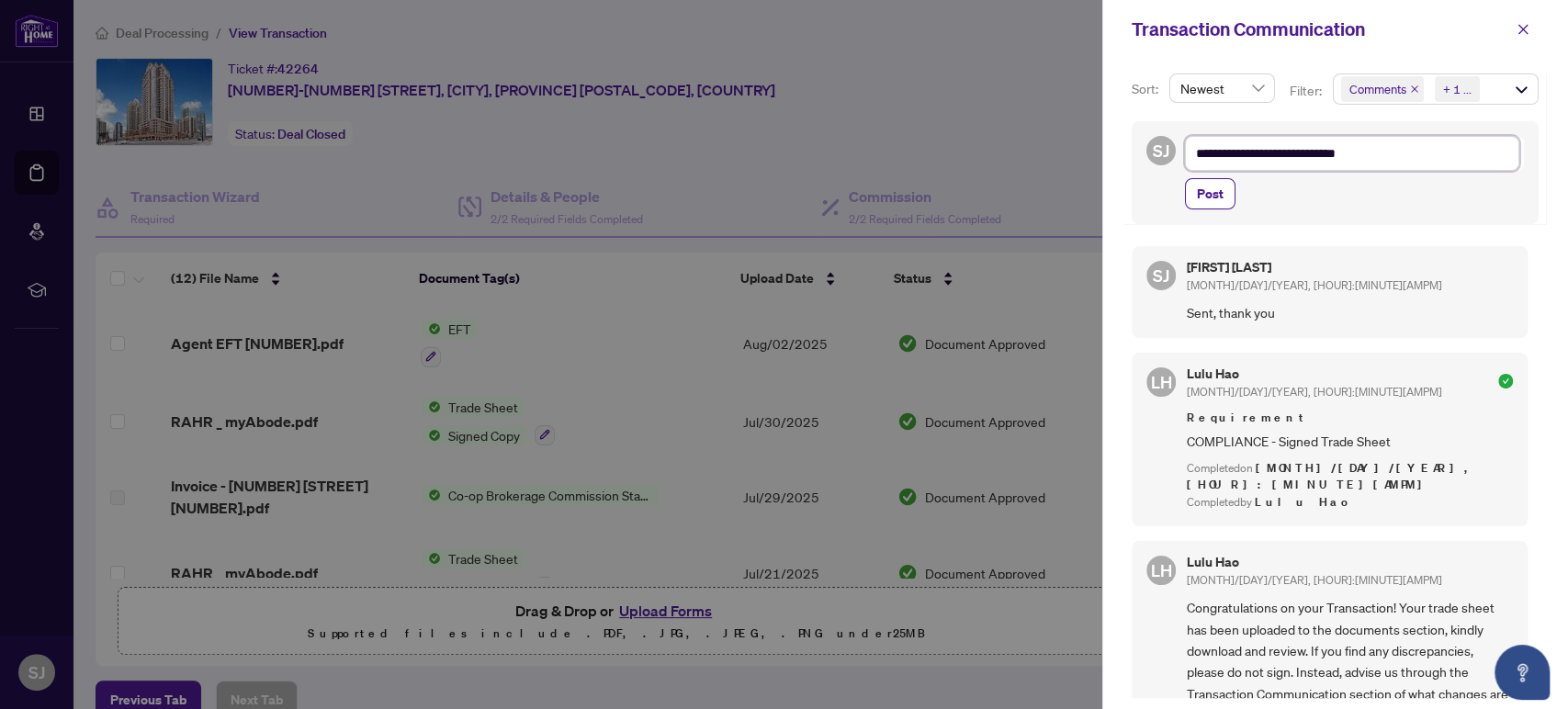 type on "**********" 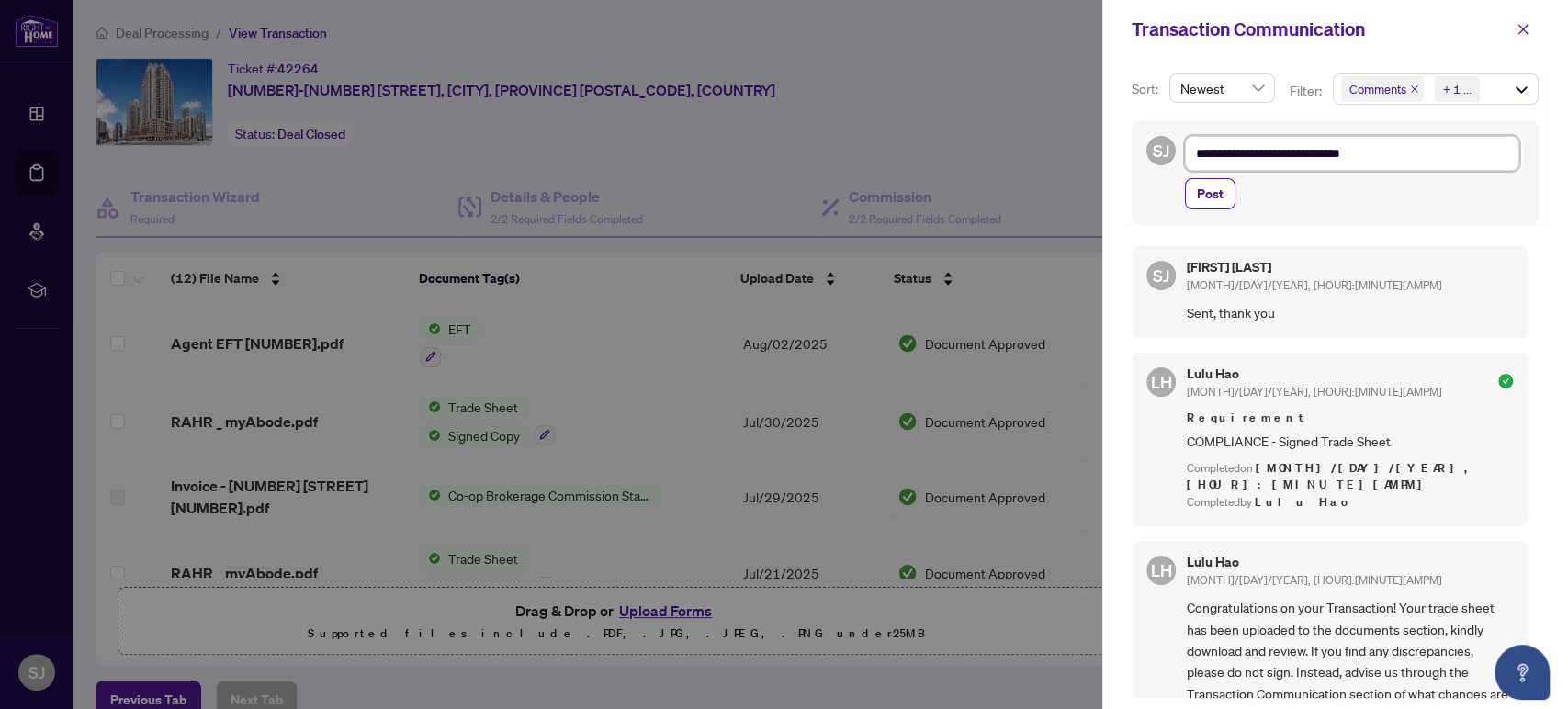 type on "**********" 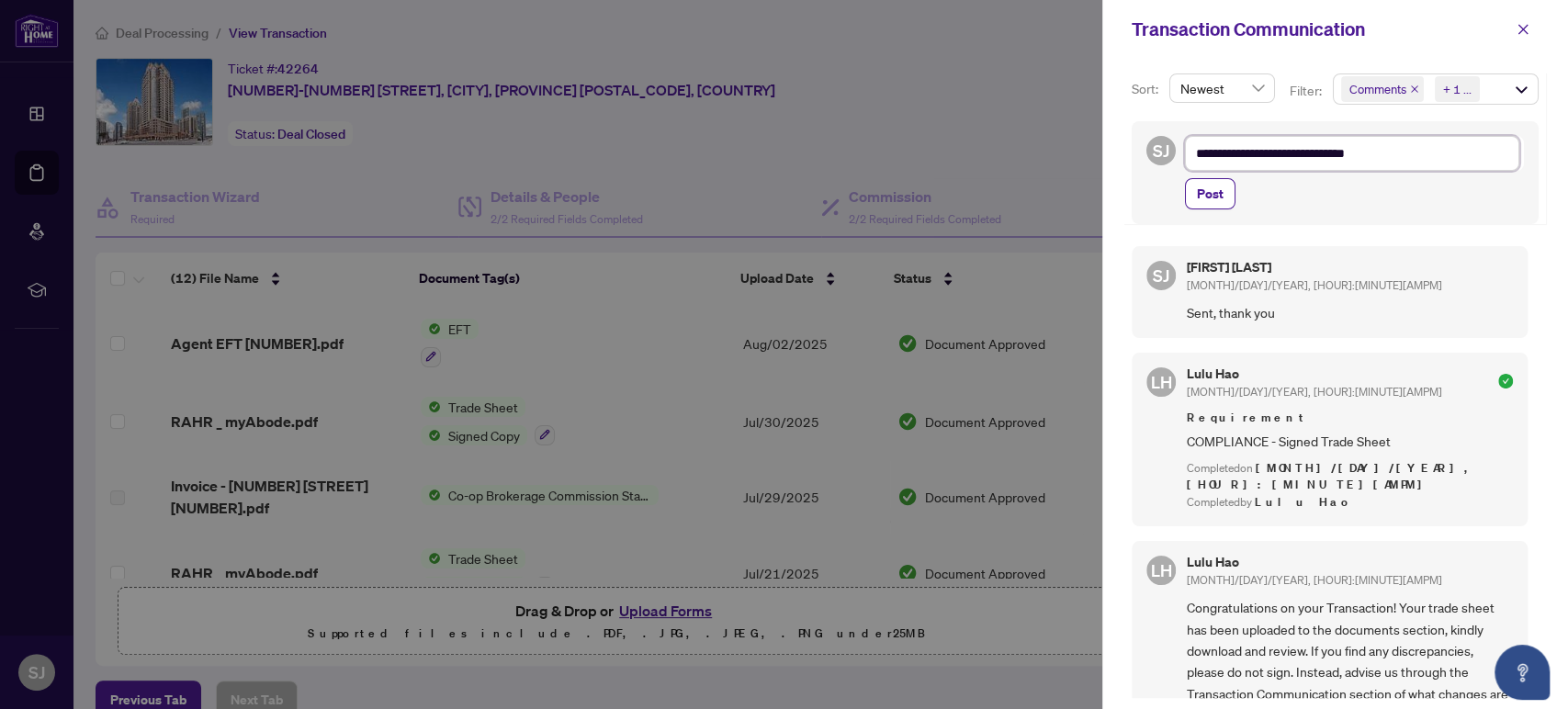type on "**********" 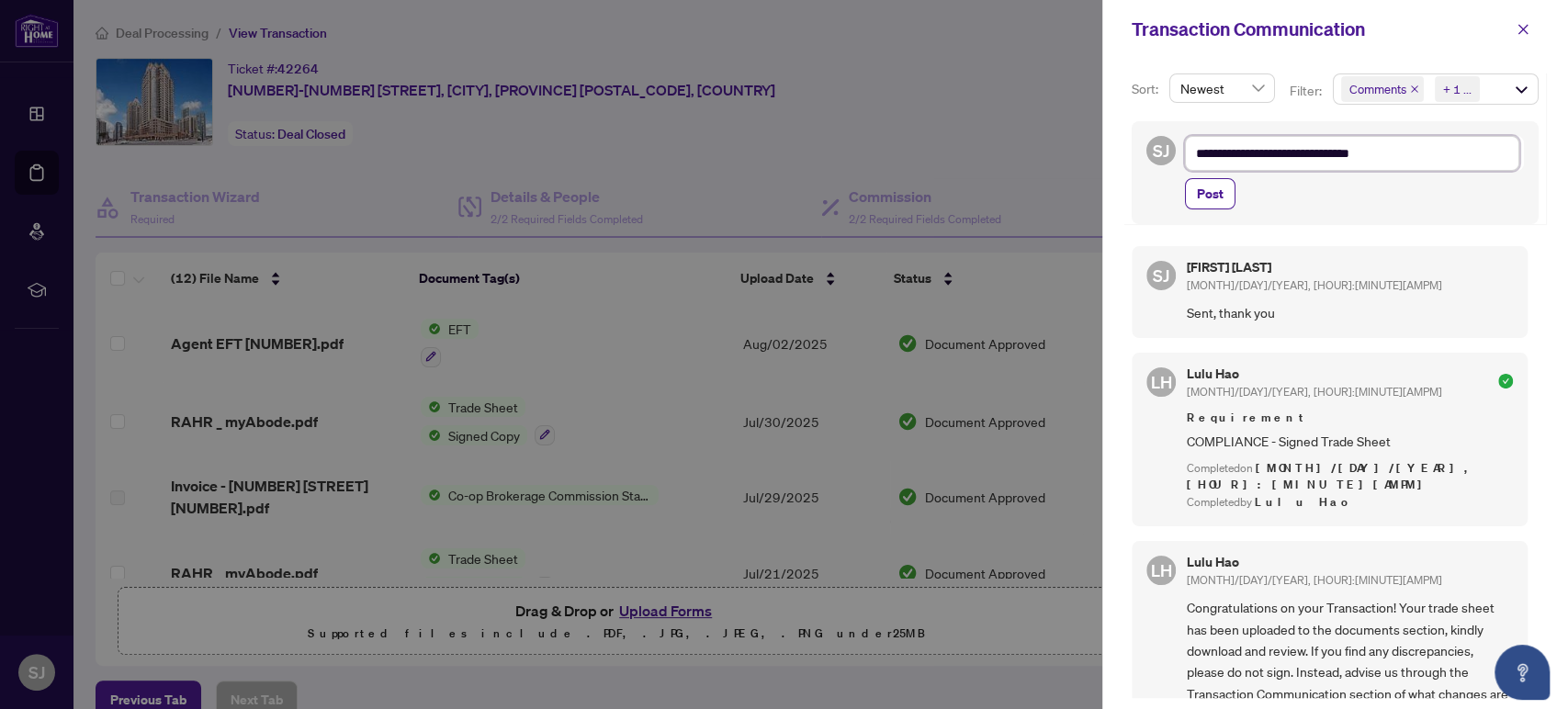 type on "**********" 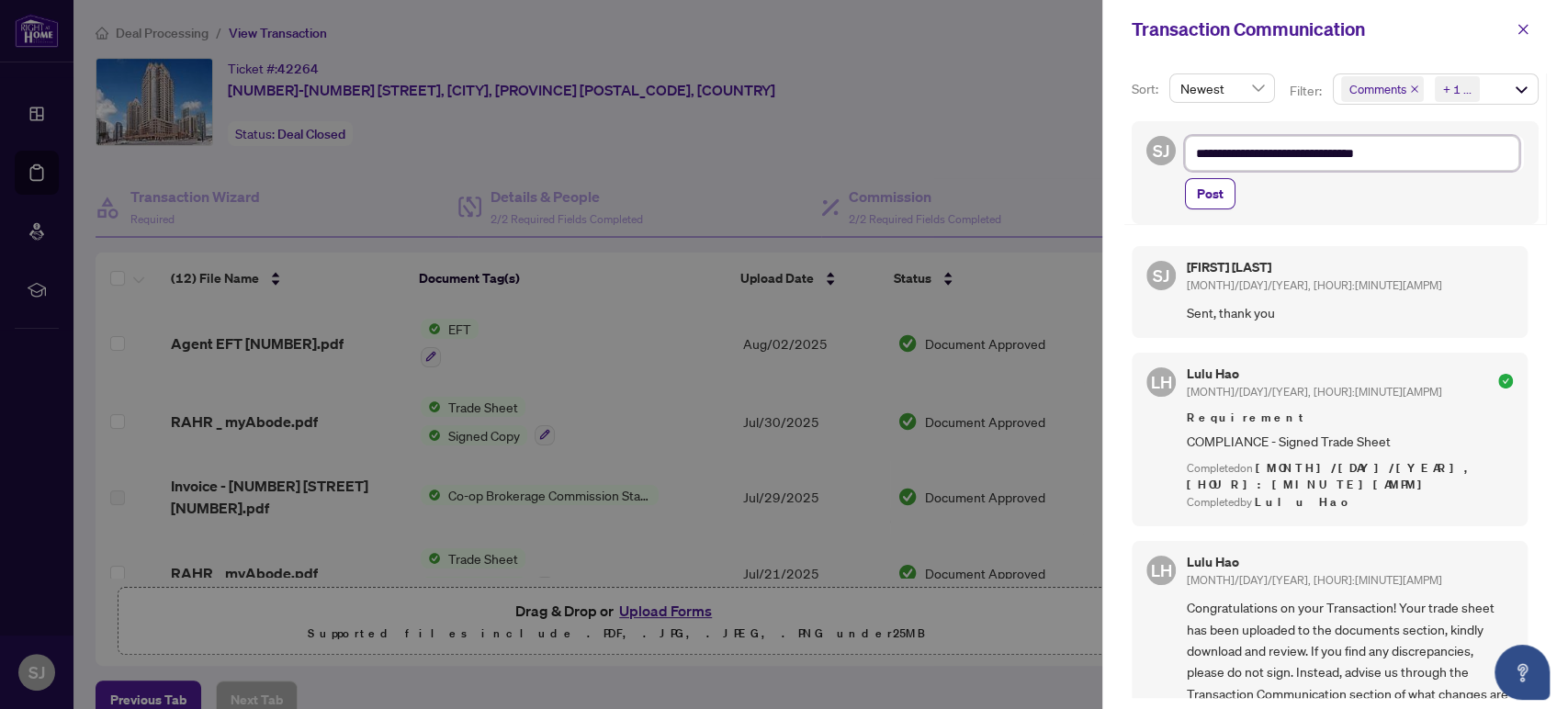 type on "**********" 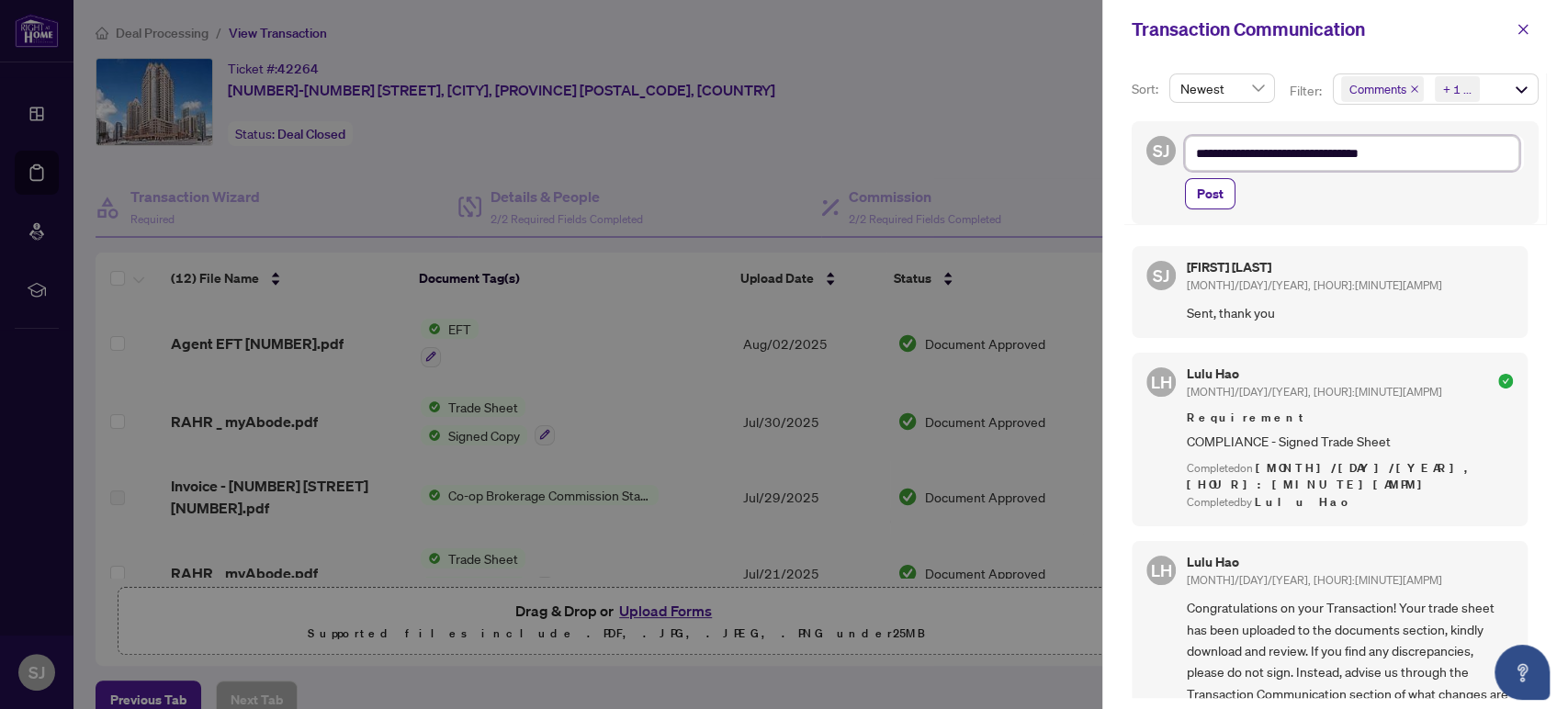 type on "**********" 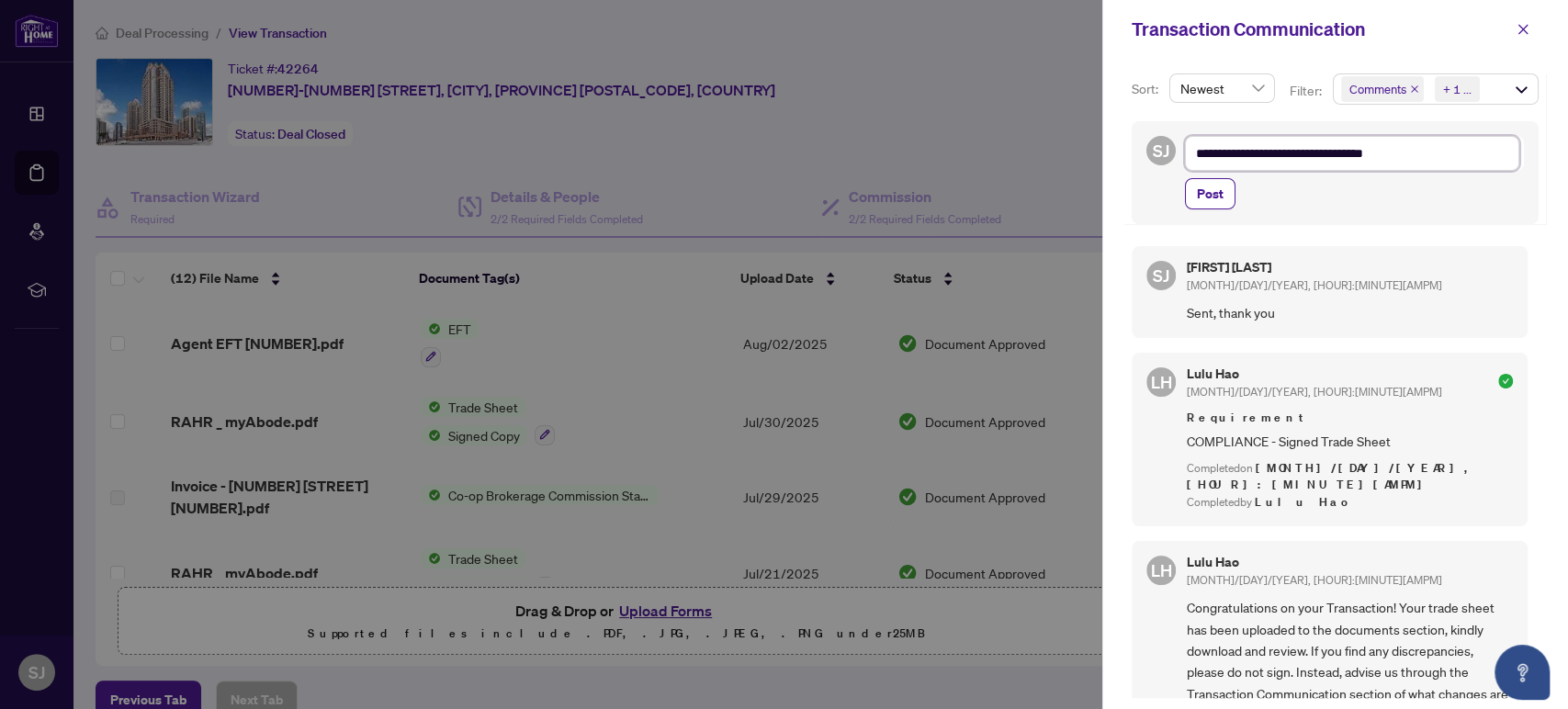 type on "**********" 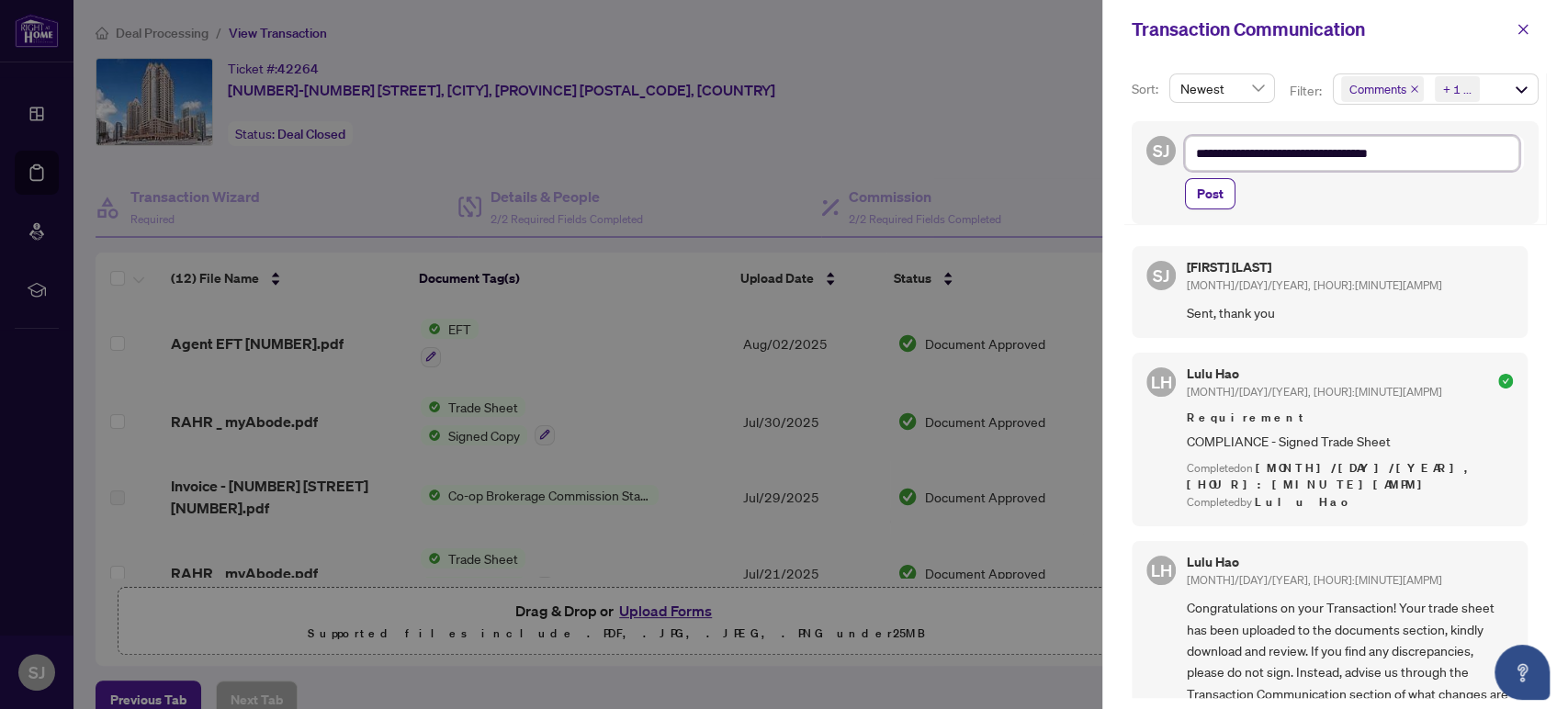 type on "**********" 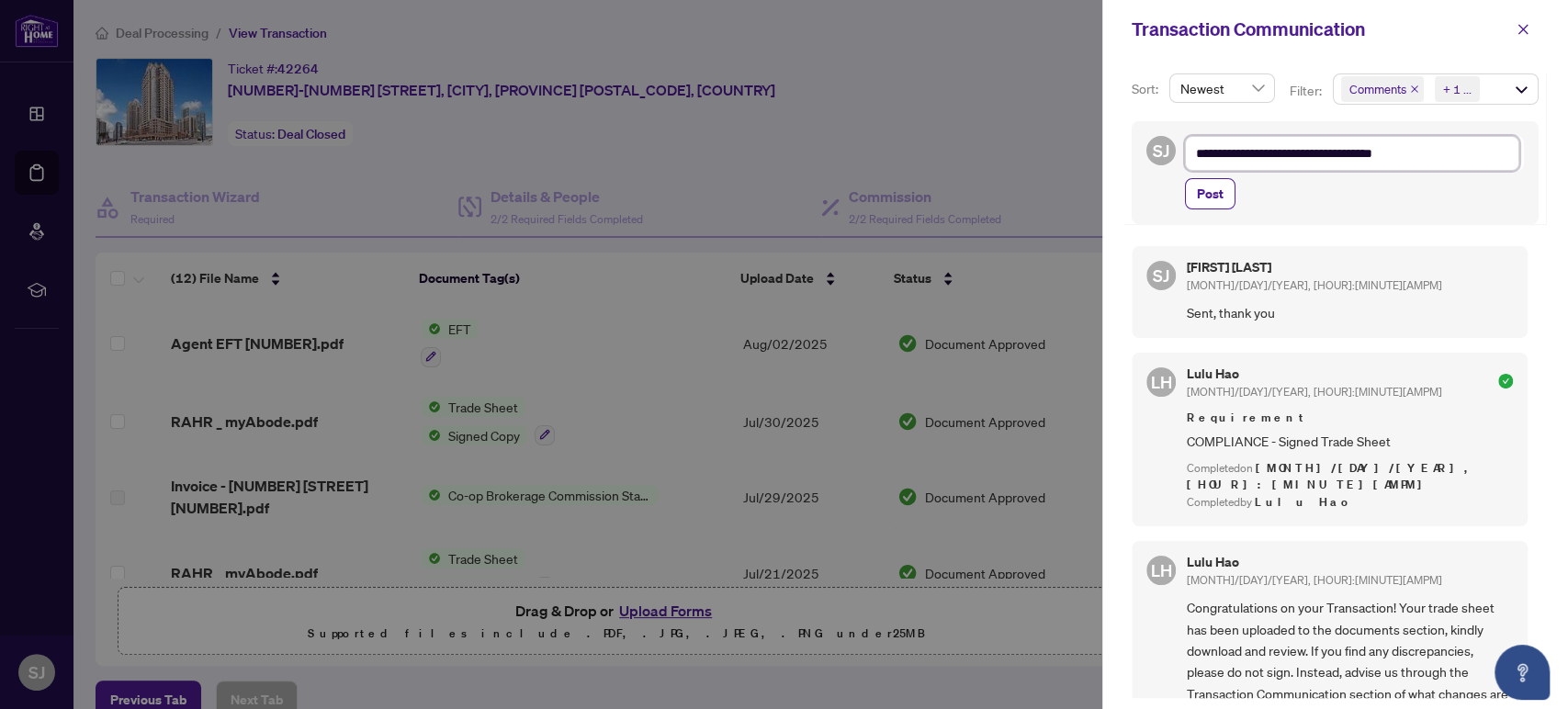 type on "**********" 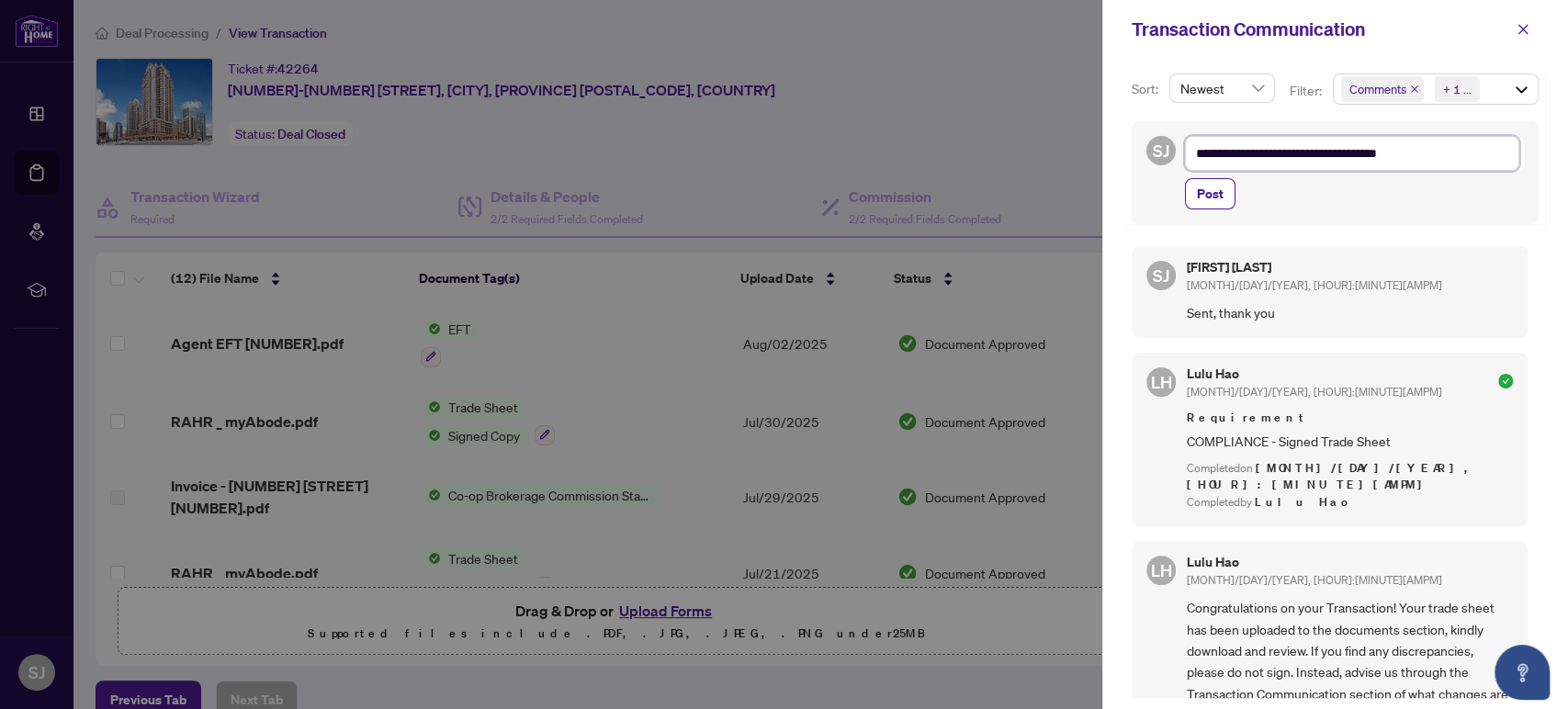 type on "**********" 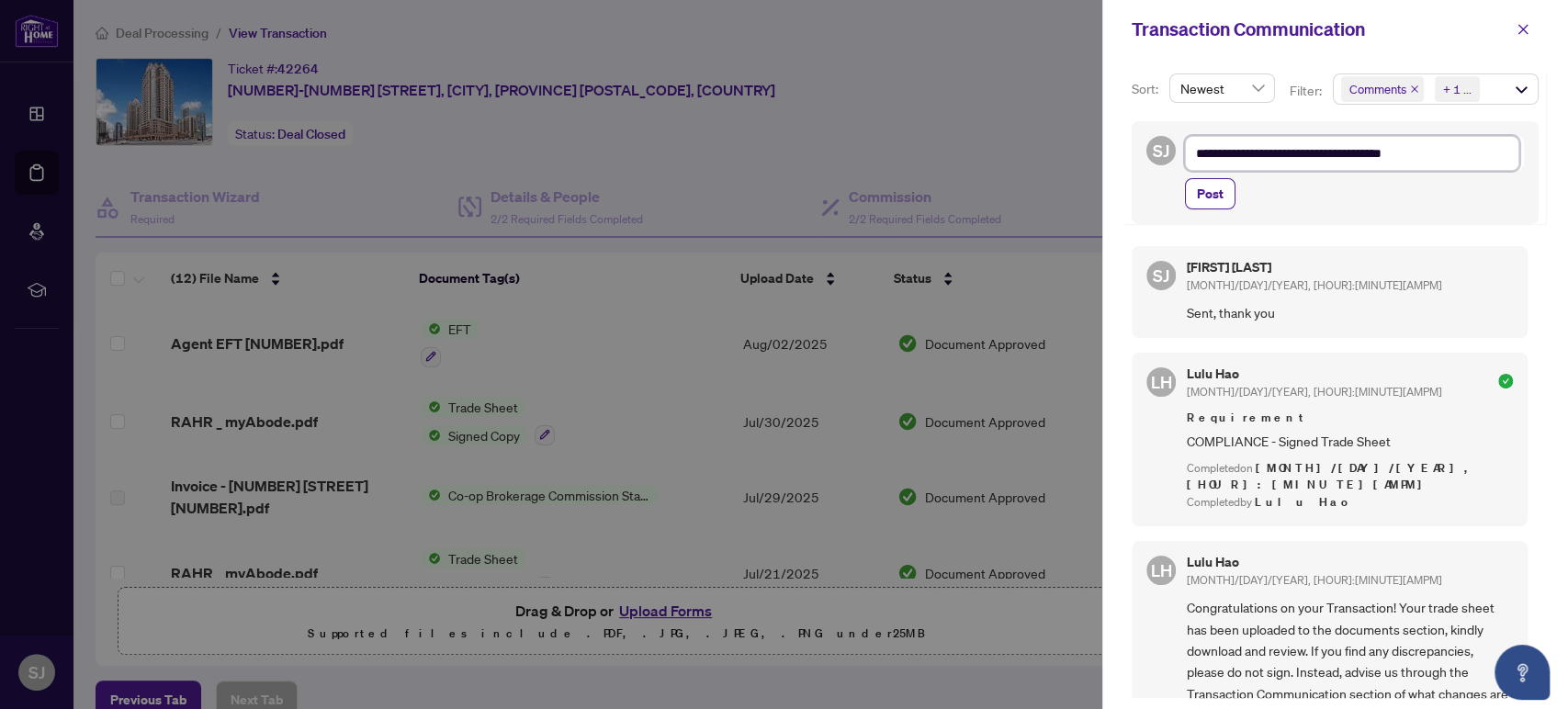 type on "**********" 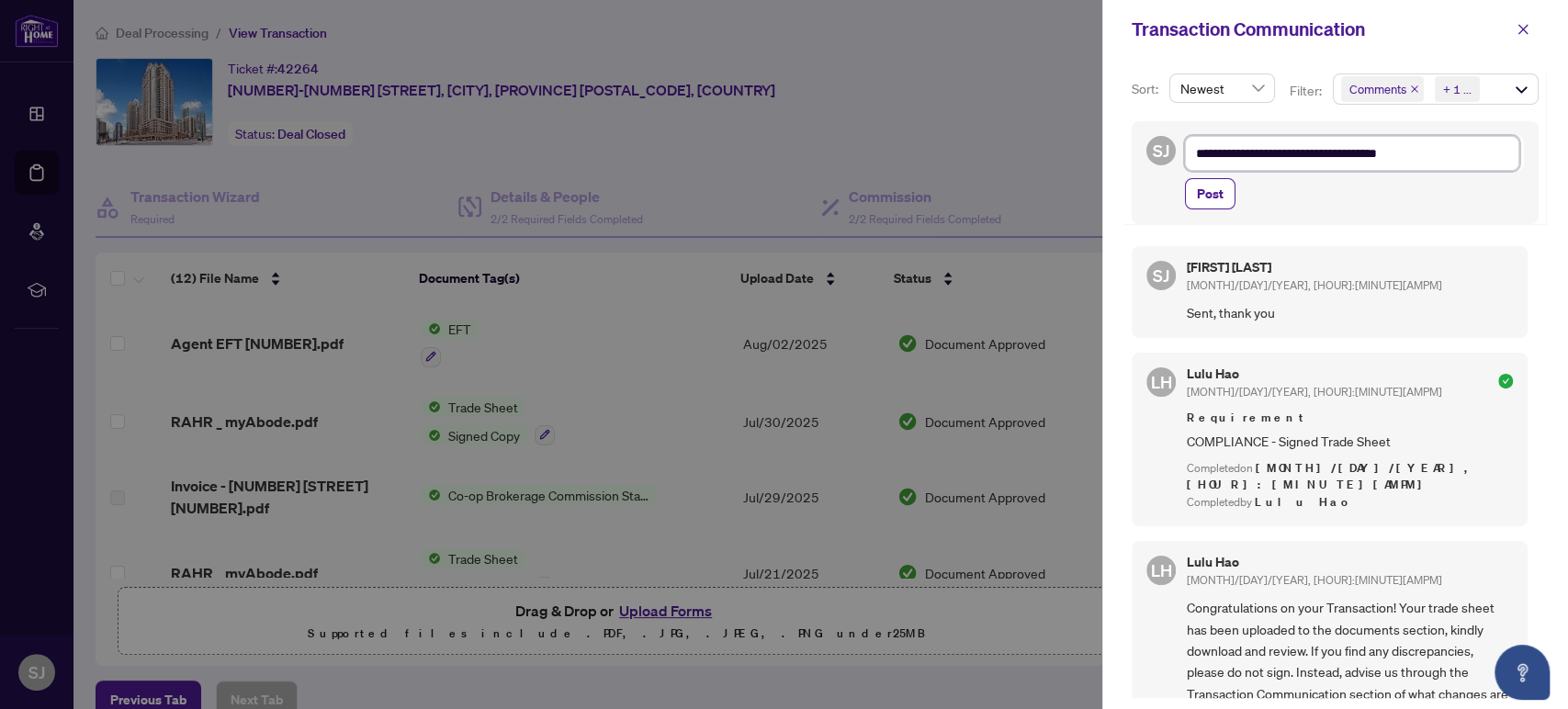 type on "**********" 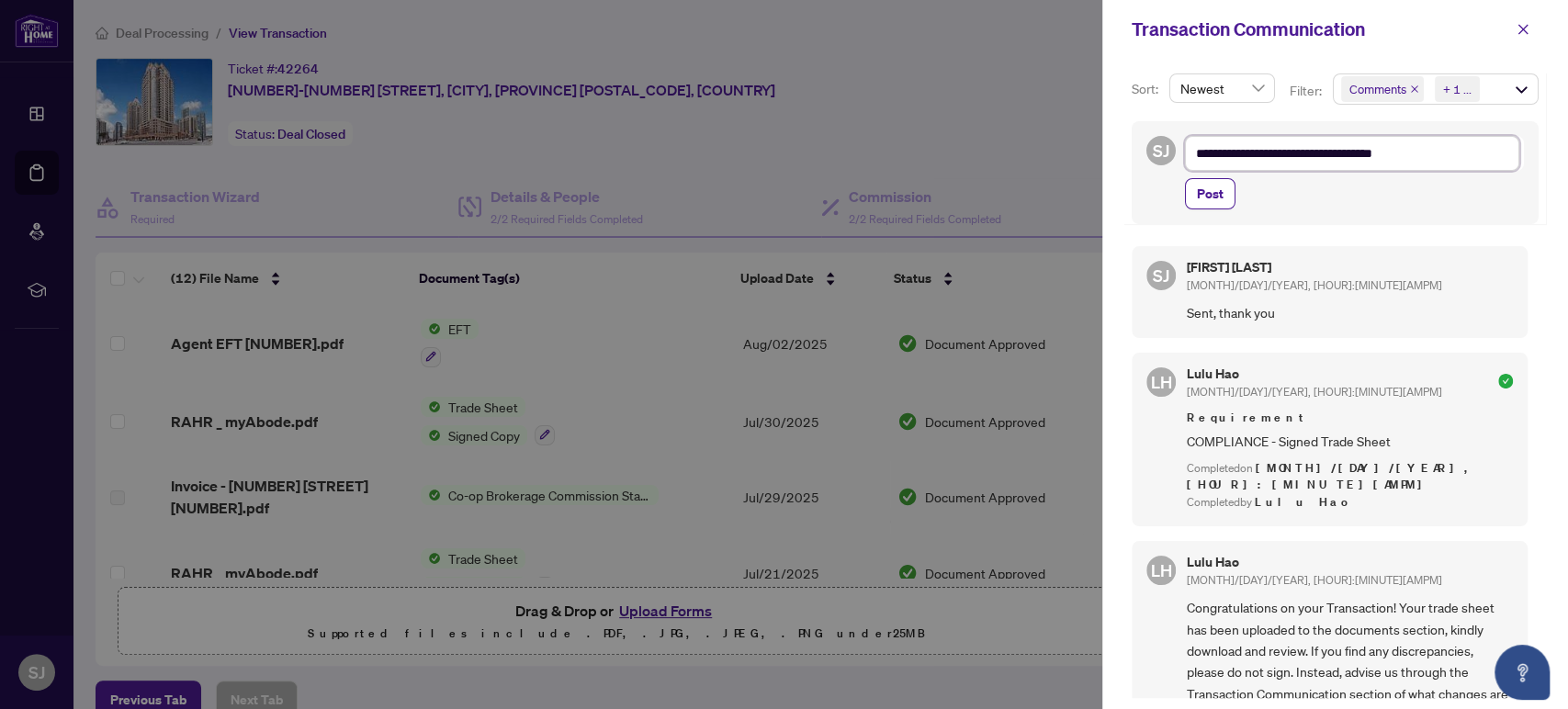 type on "**********" 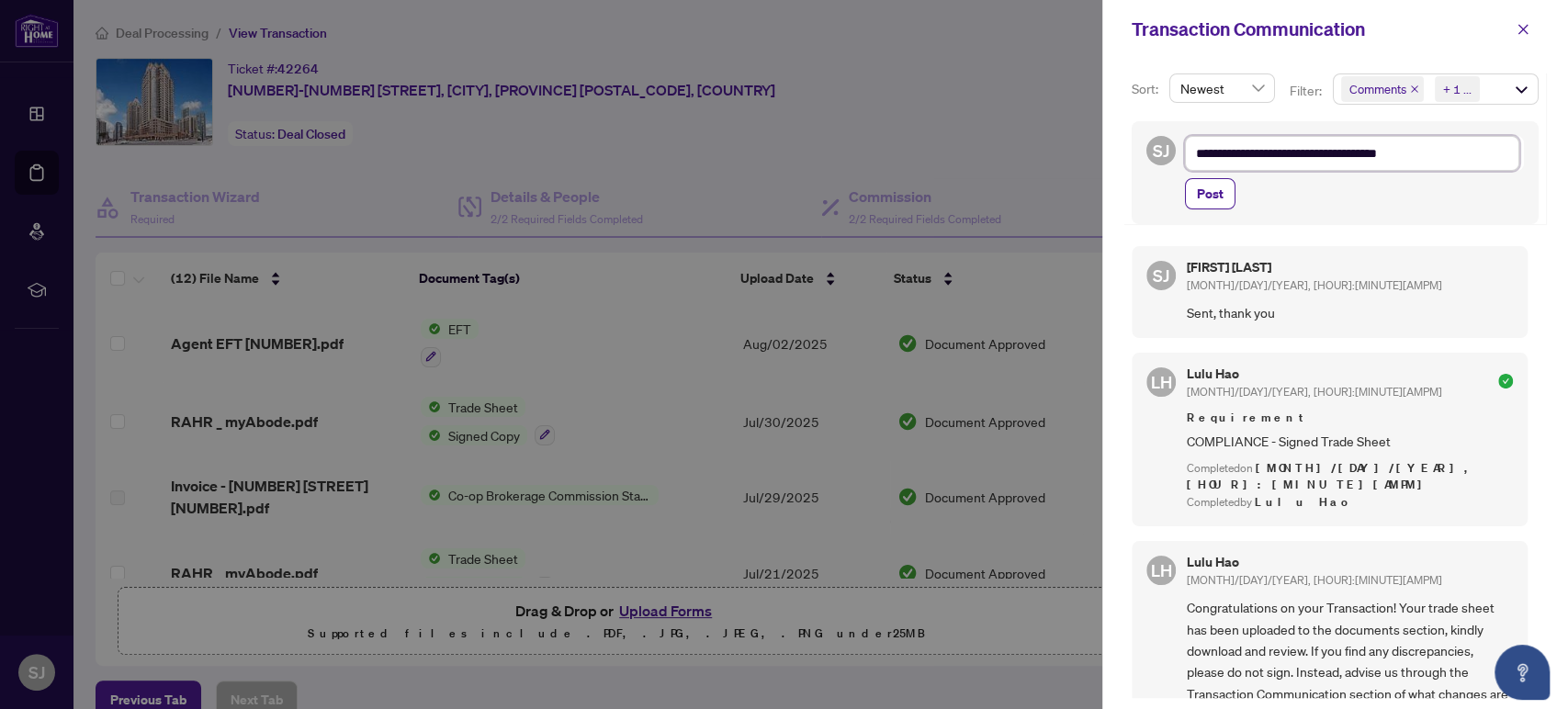 type on "**********" 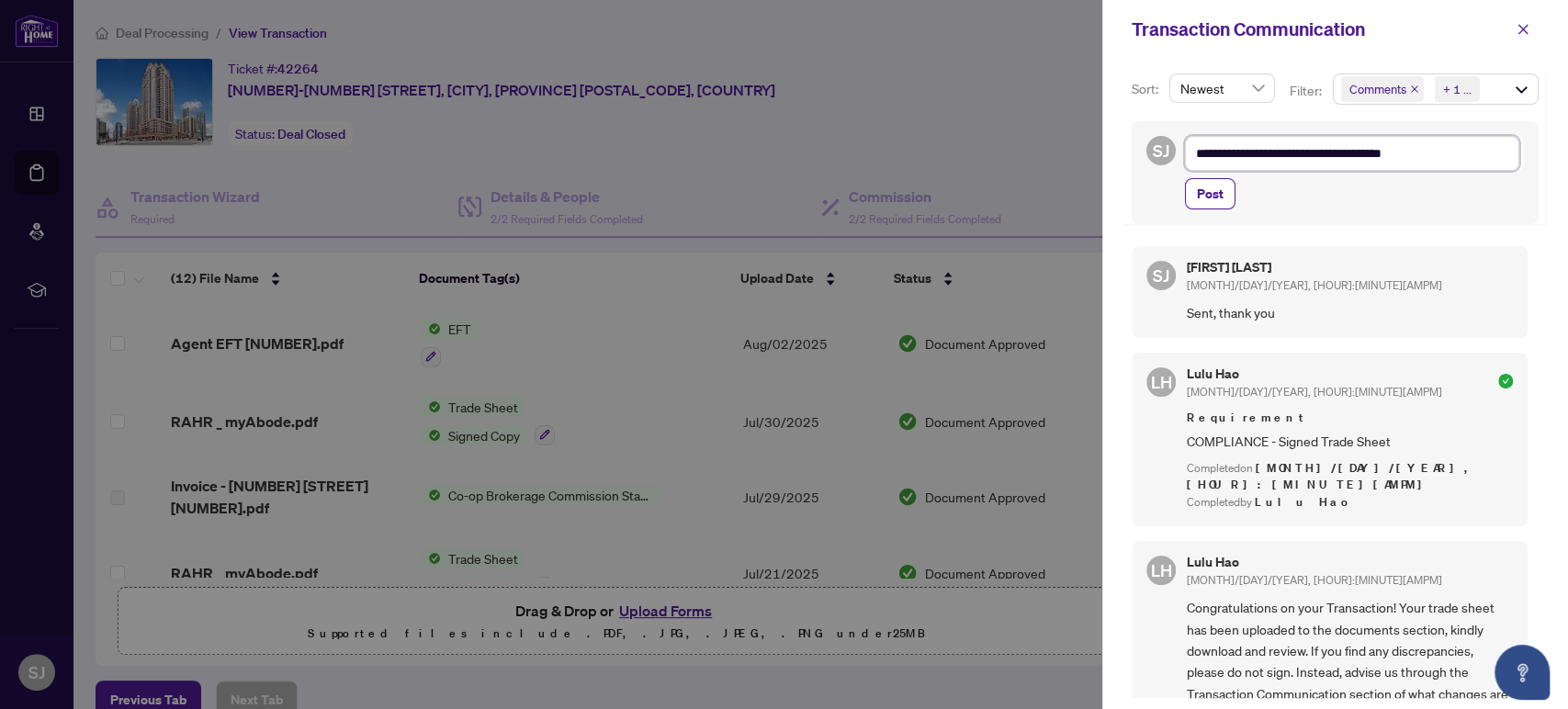type on "**********" 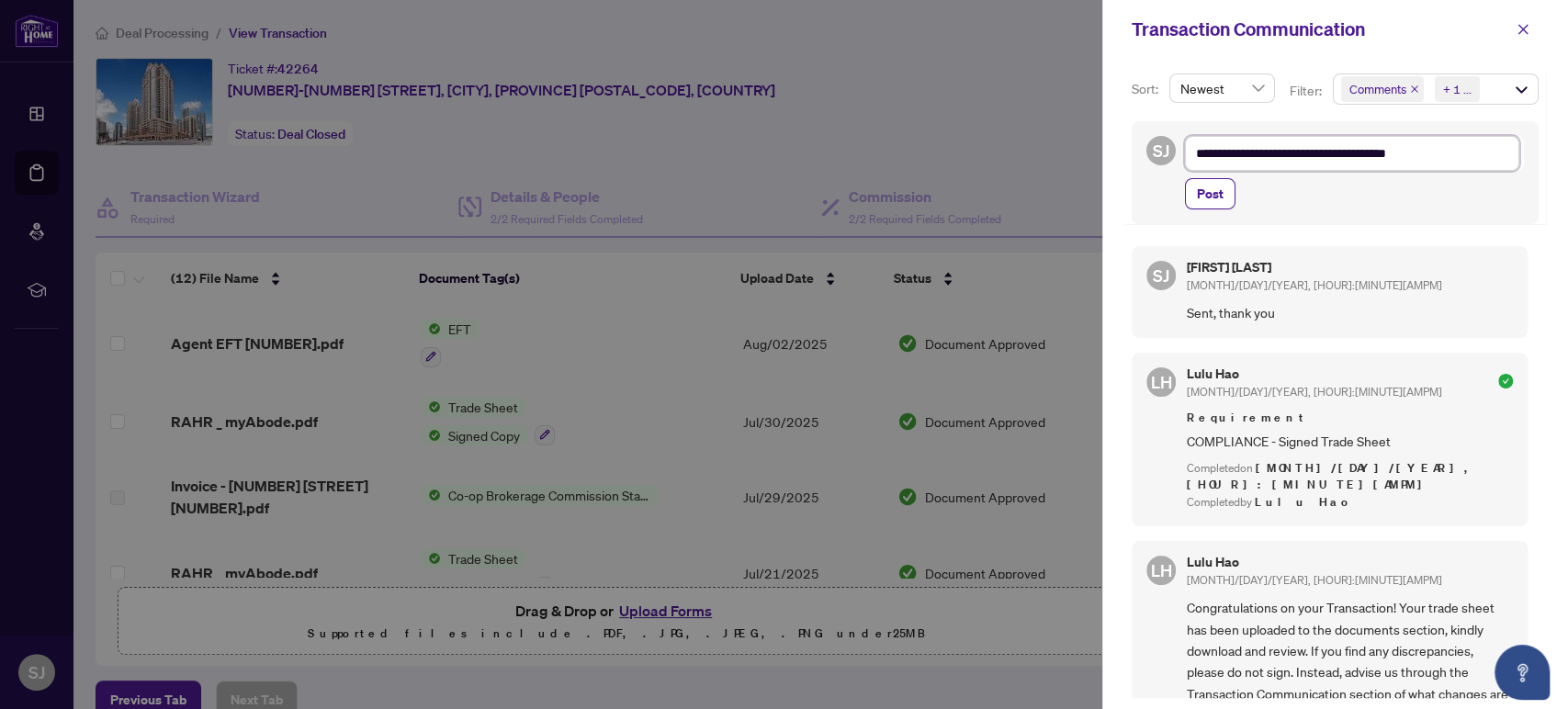 type on "**********" 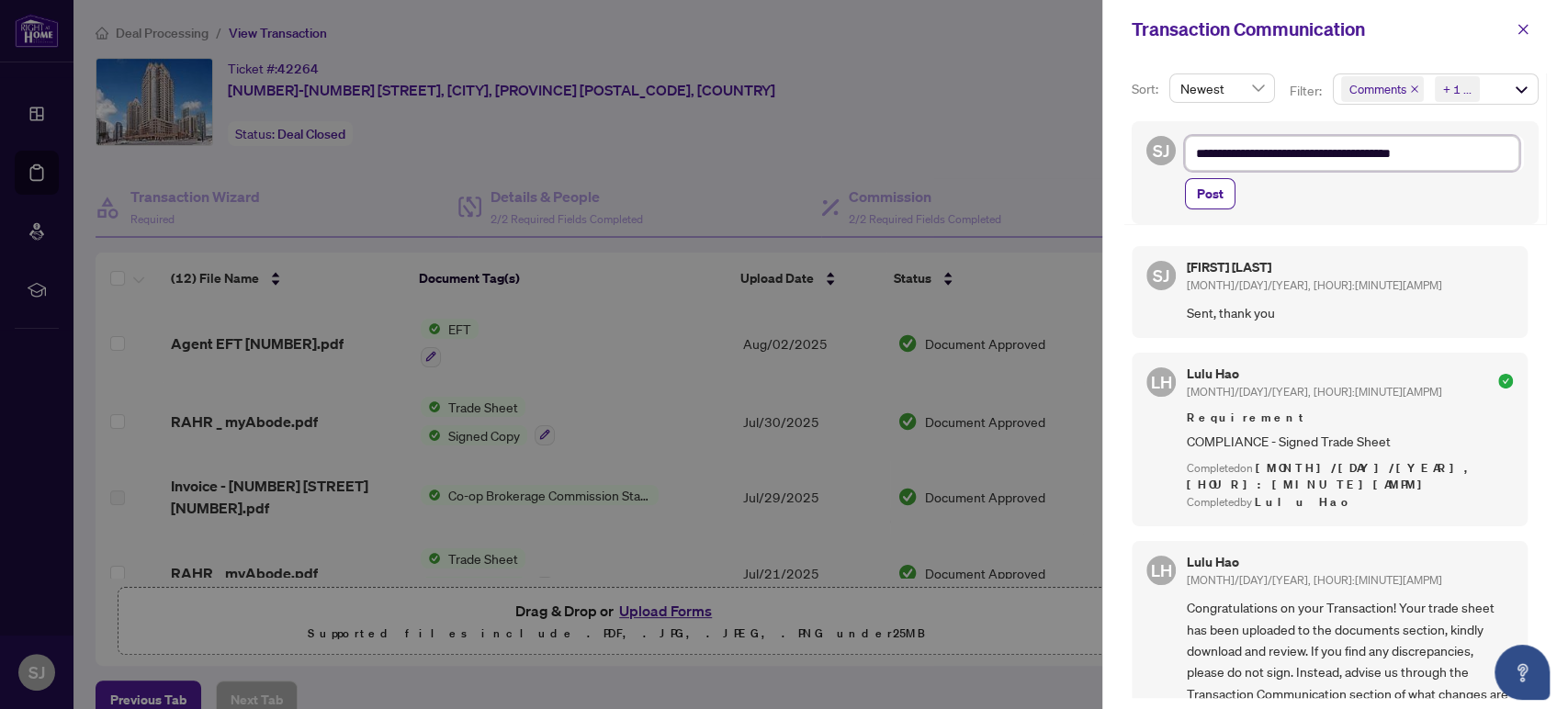type on "**********" 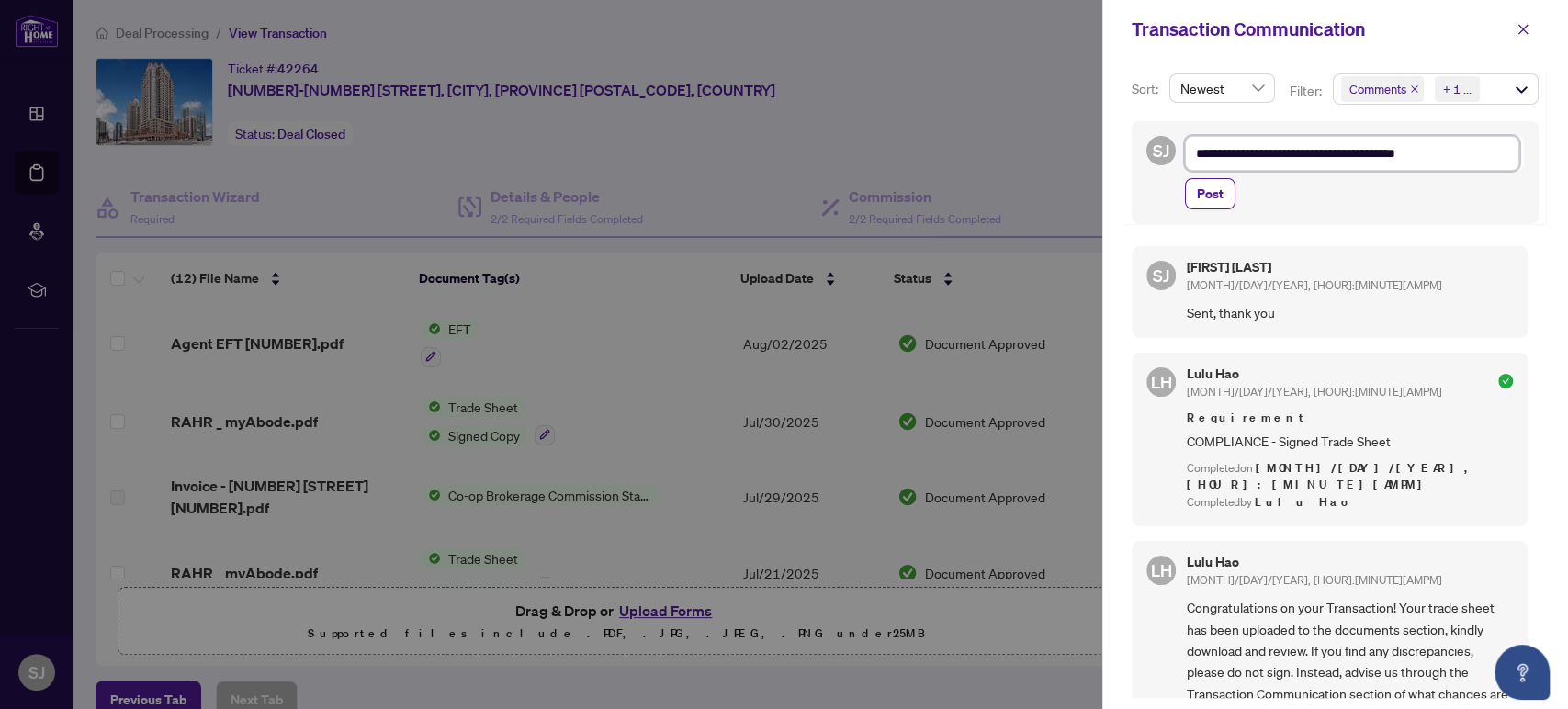 type on "**********" 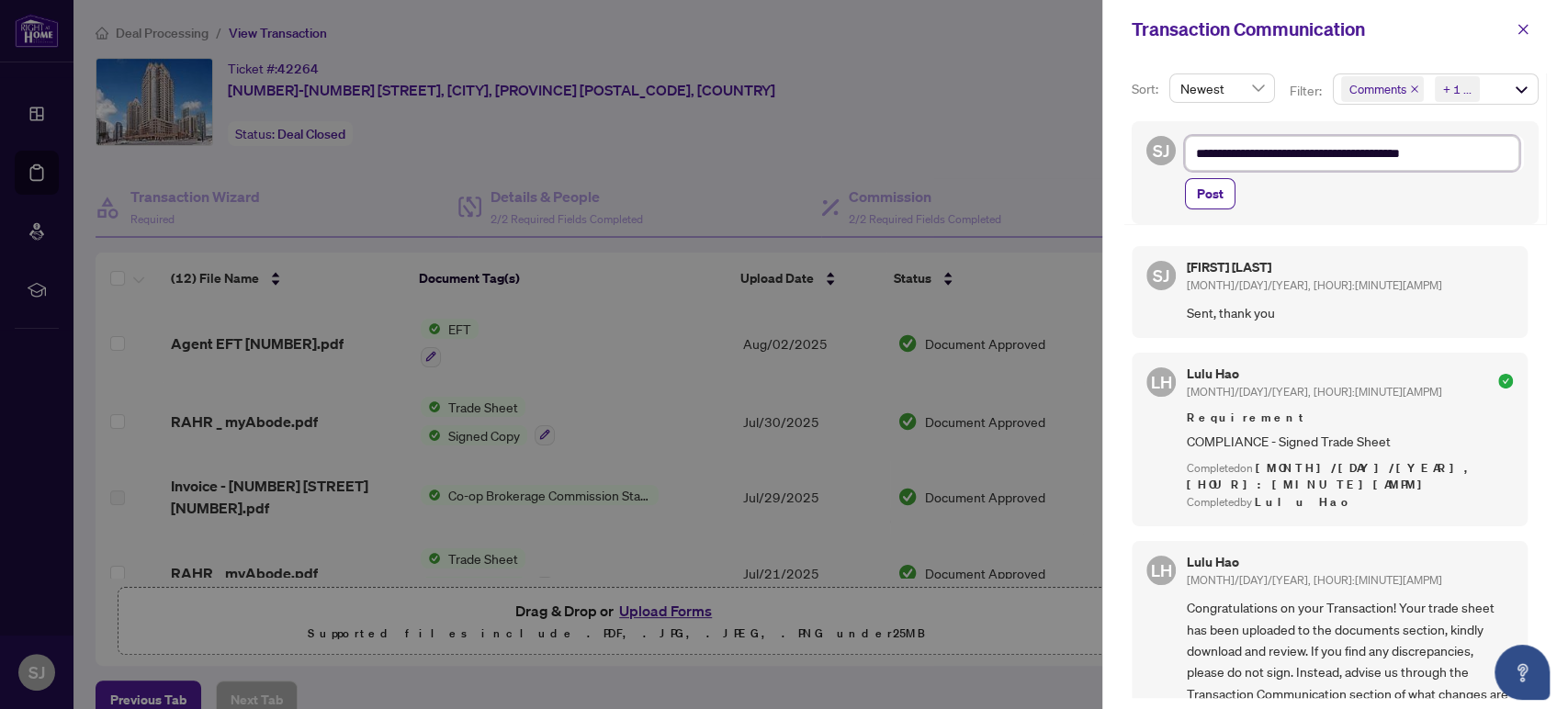 type on "**********" 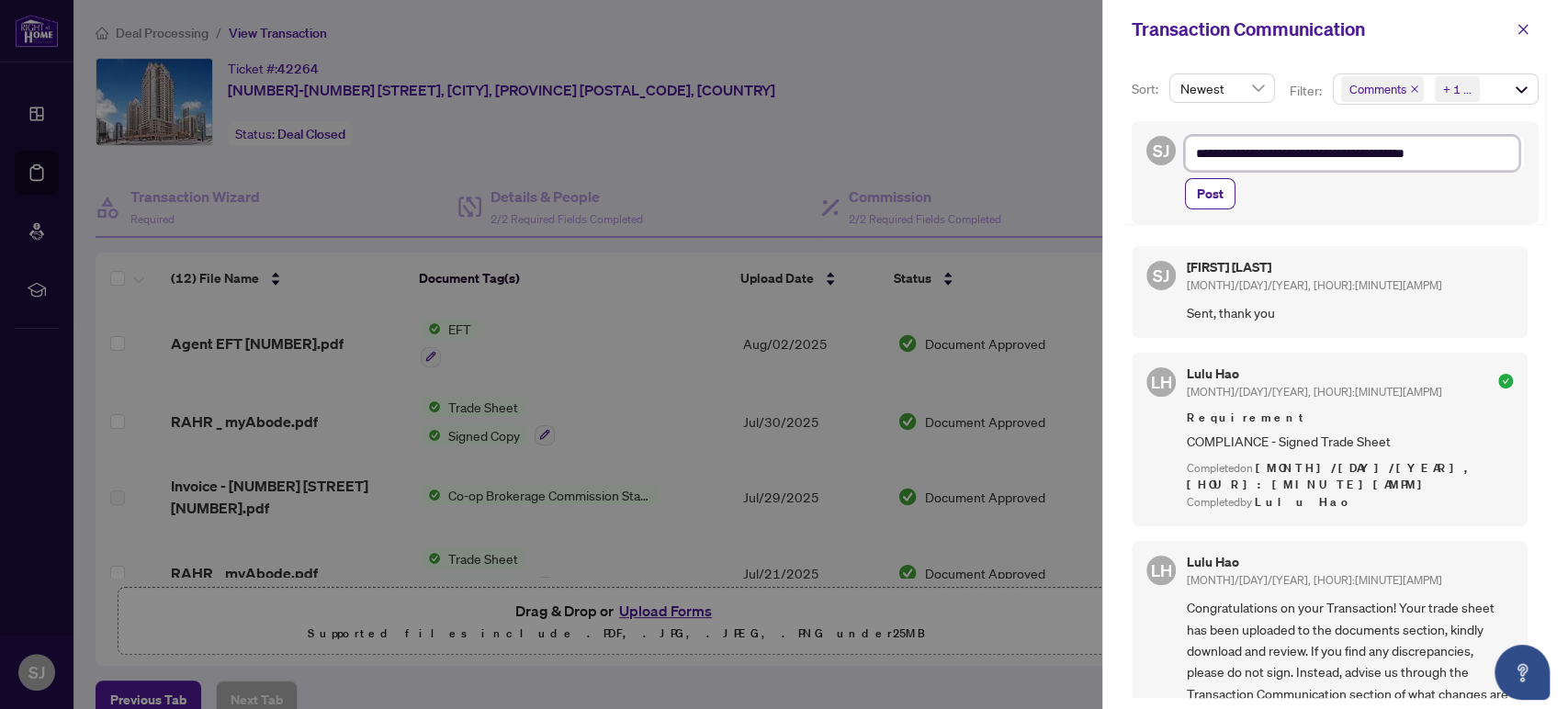 type on "**********" 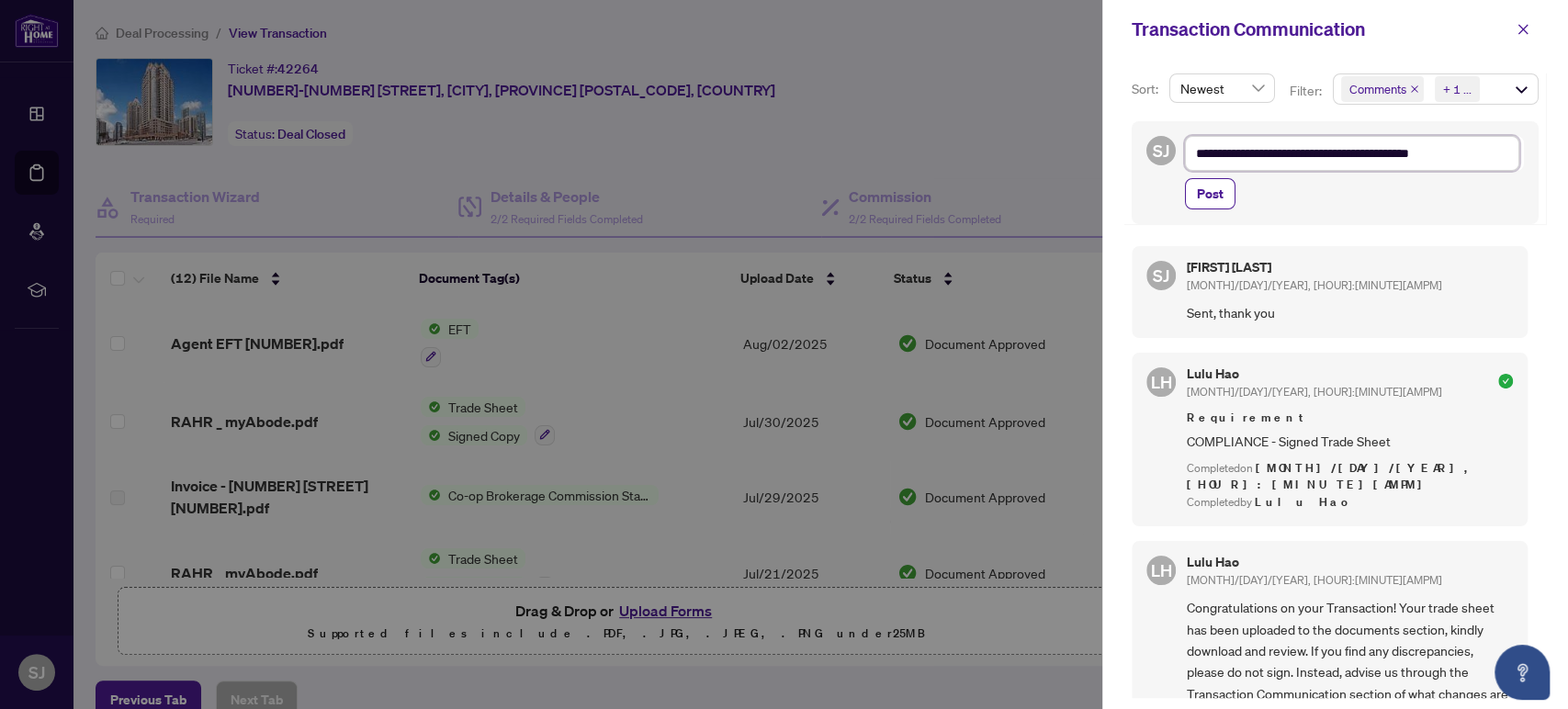 type on "**********" 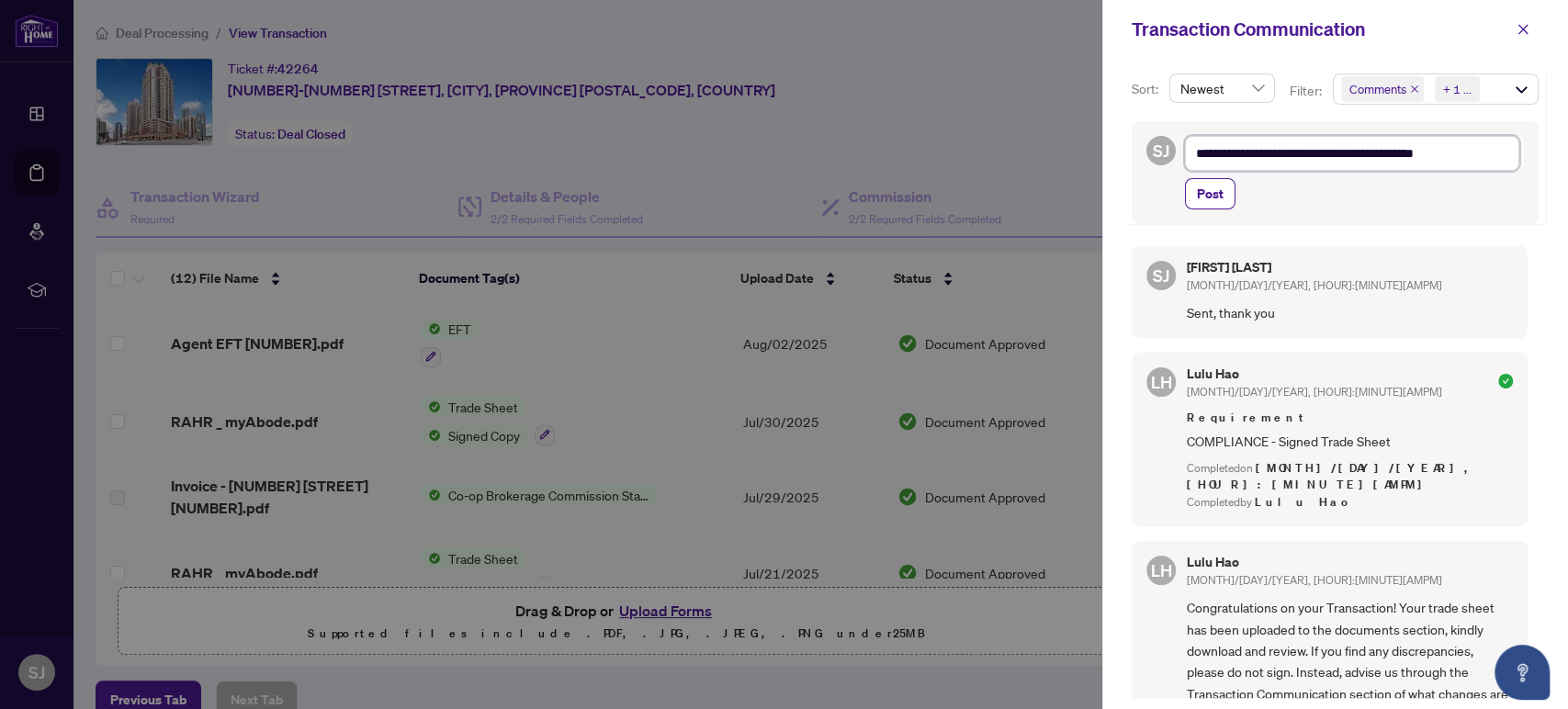 type on "**********" 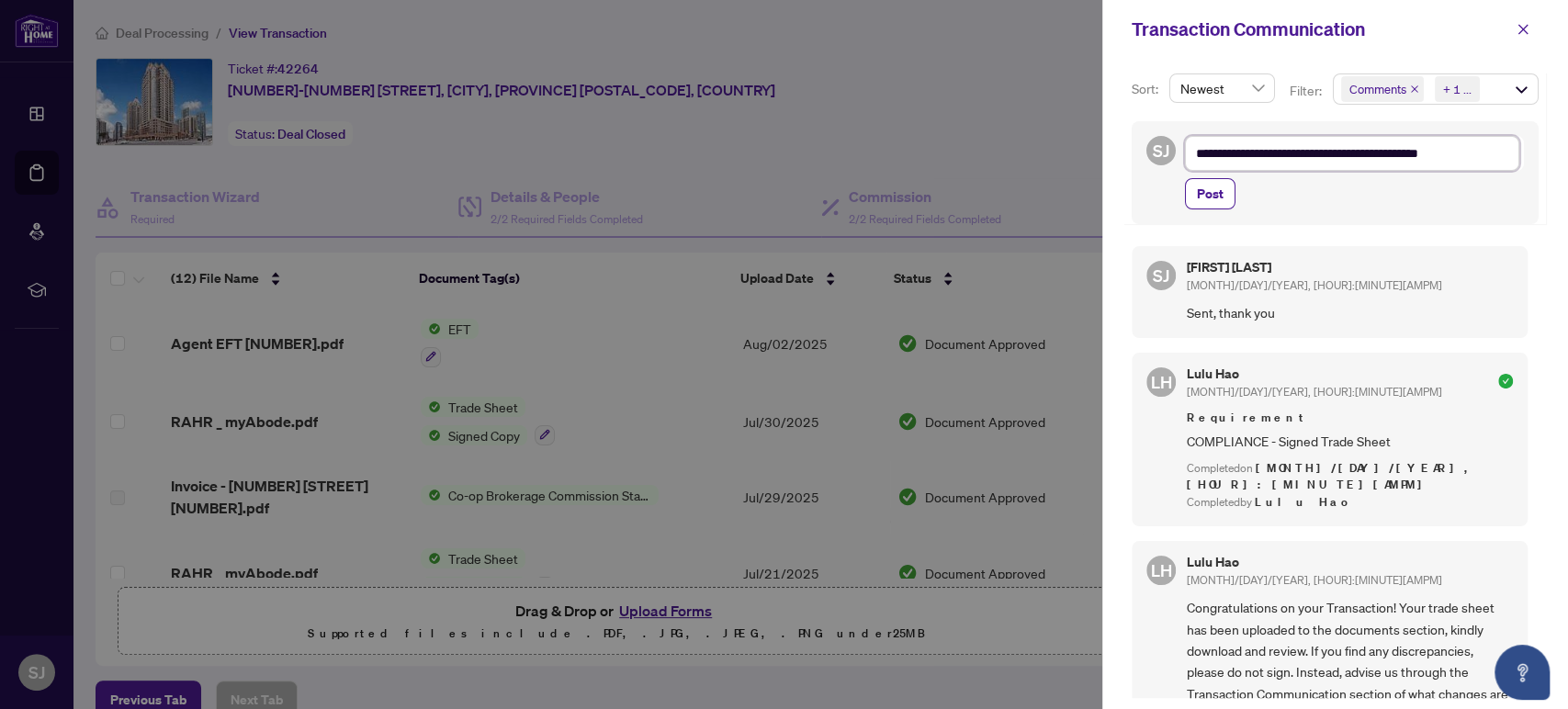 type on "**********" 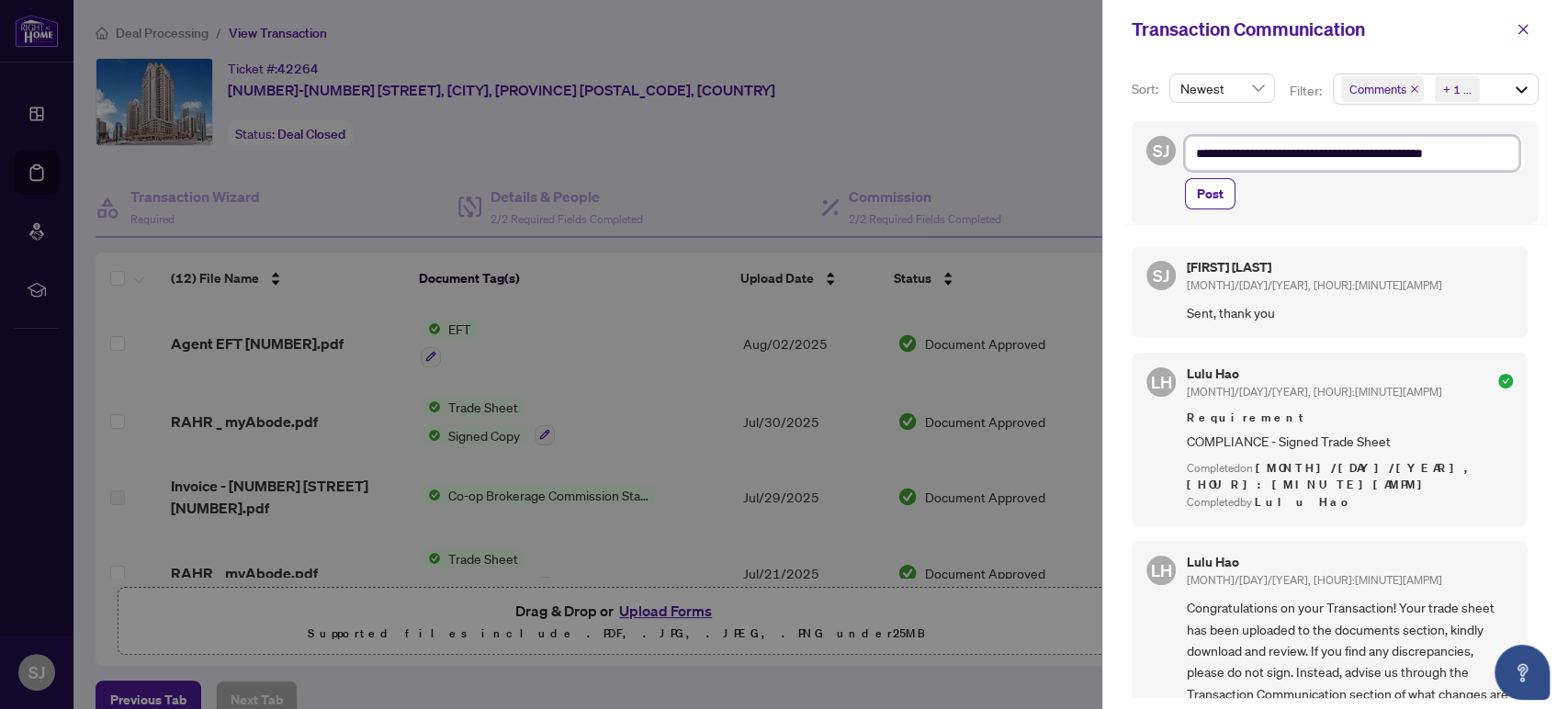 type on "**********" 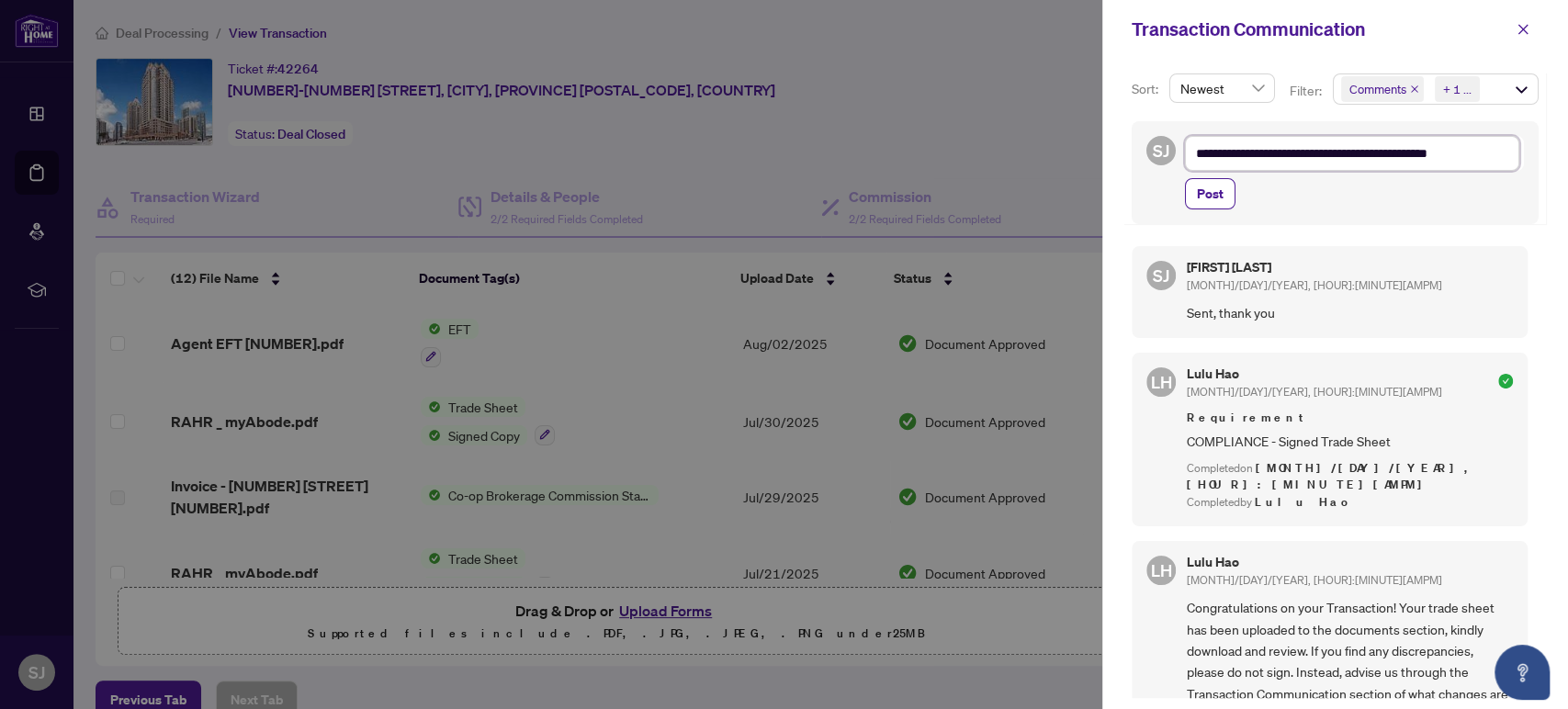 type on "**********" 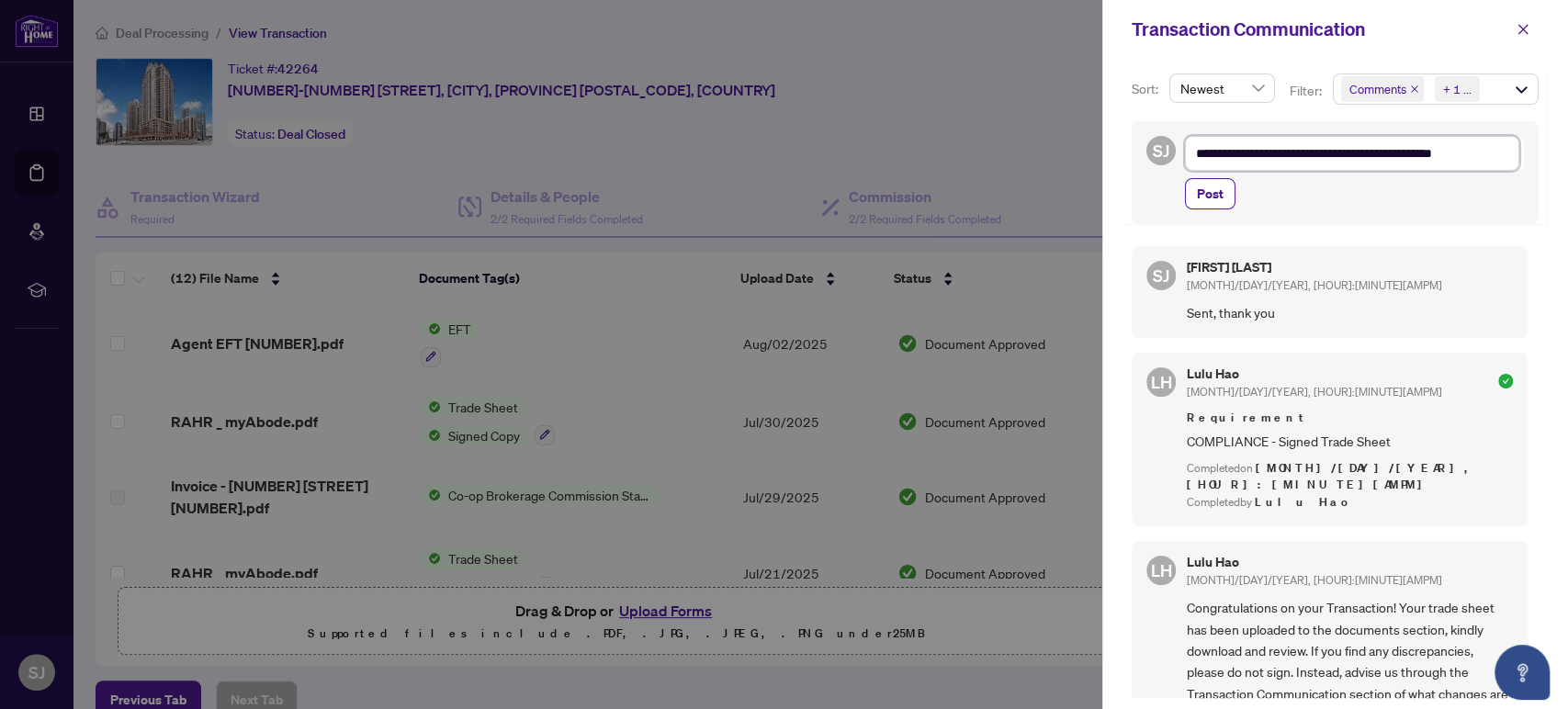 type on "**********" 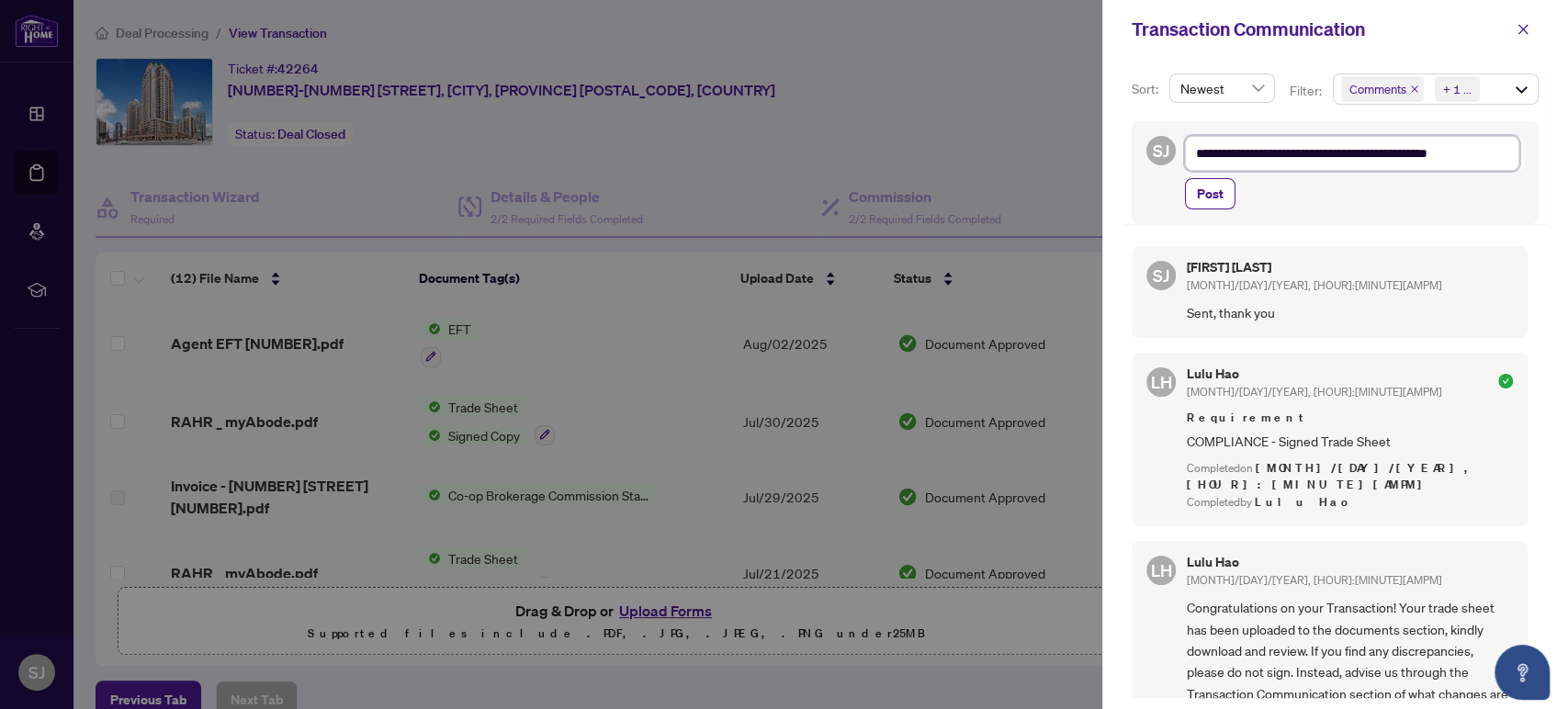 type on "**********" 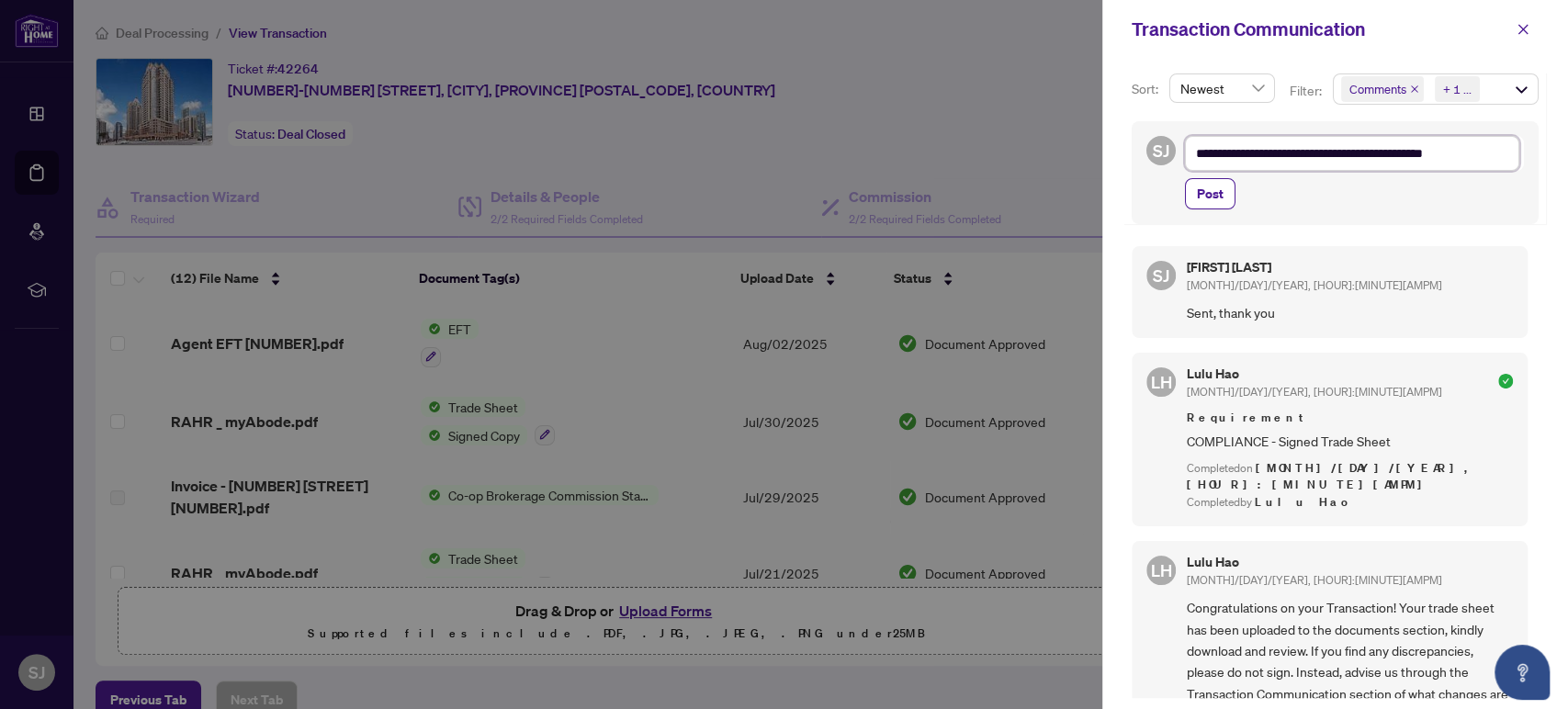 type on "**********" 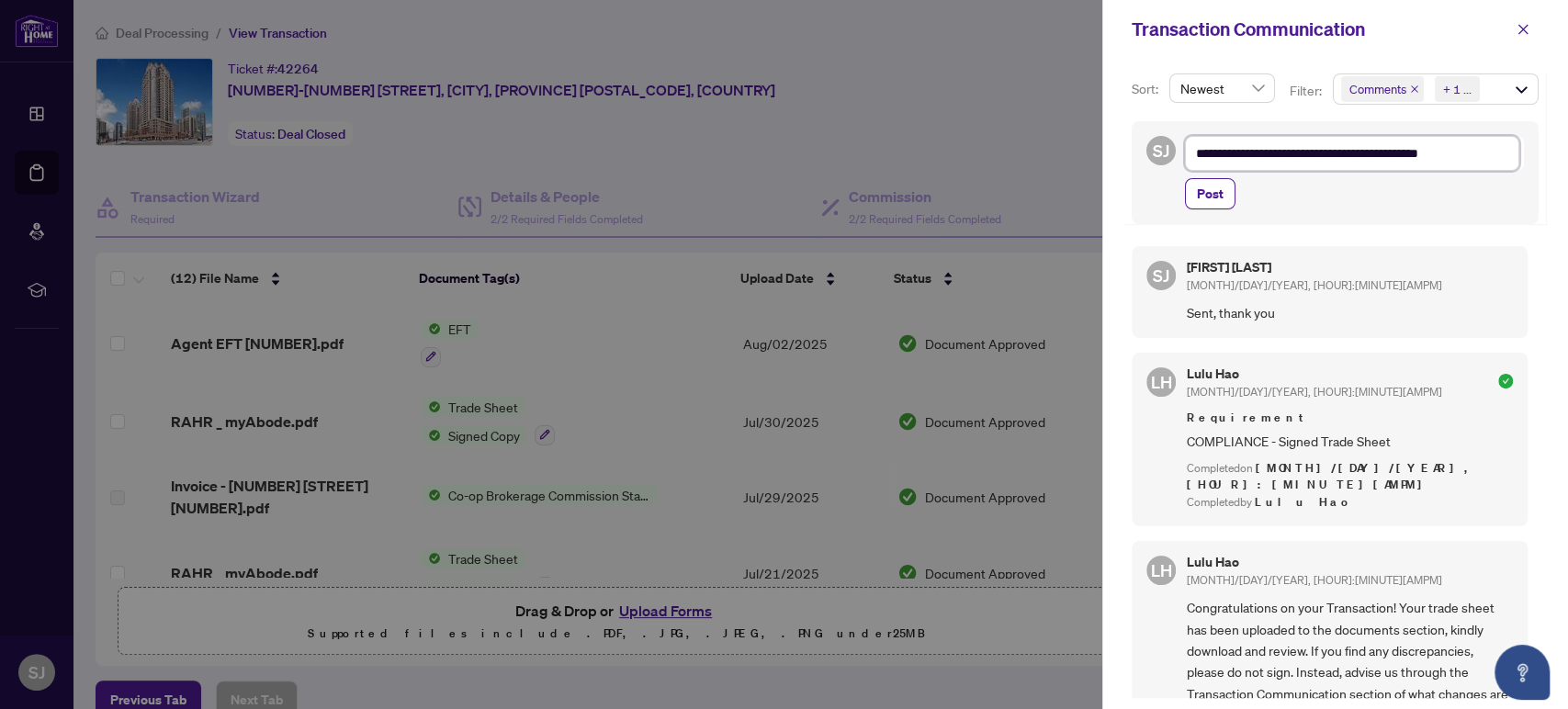 type on "**********" 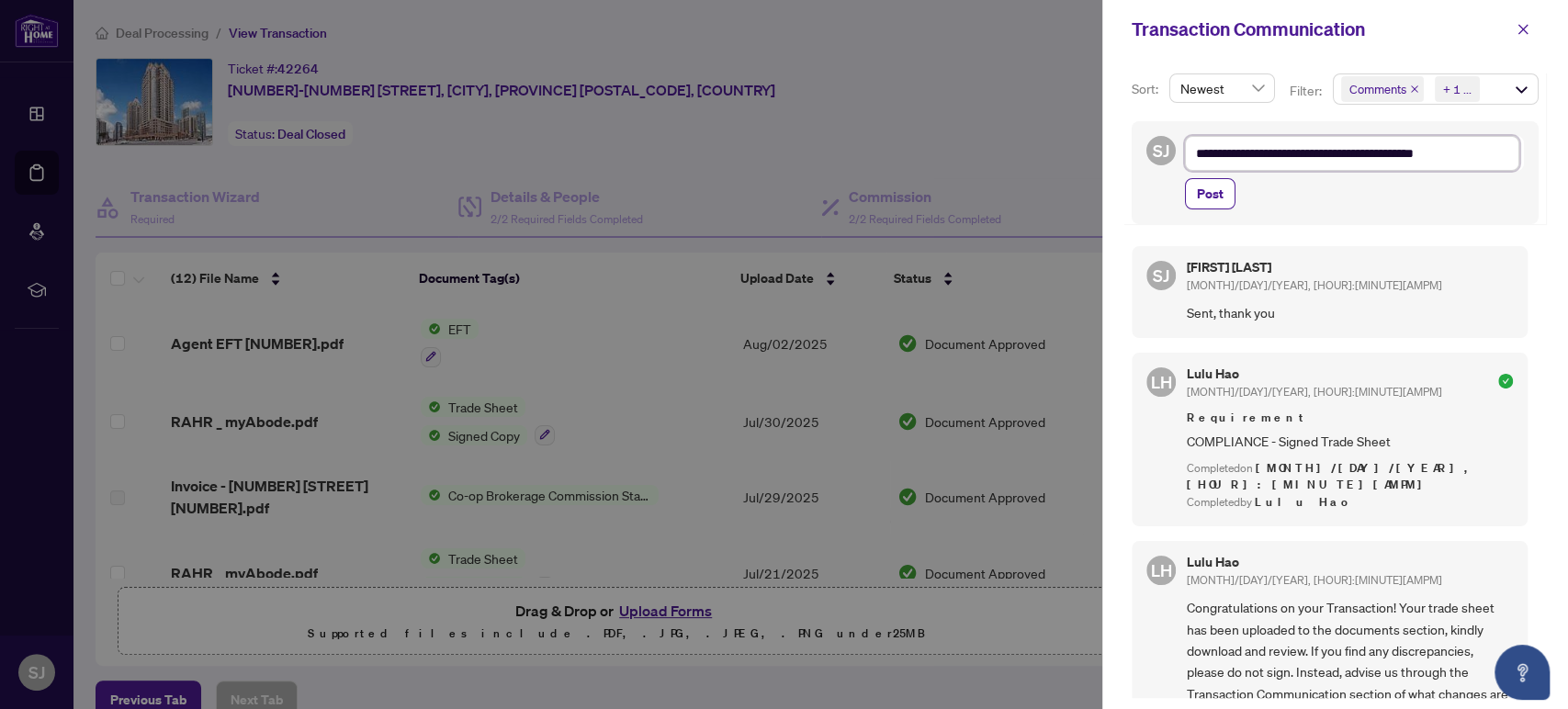 type on "**********" 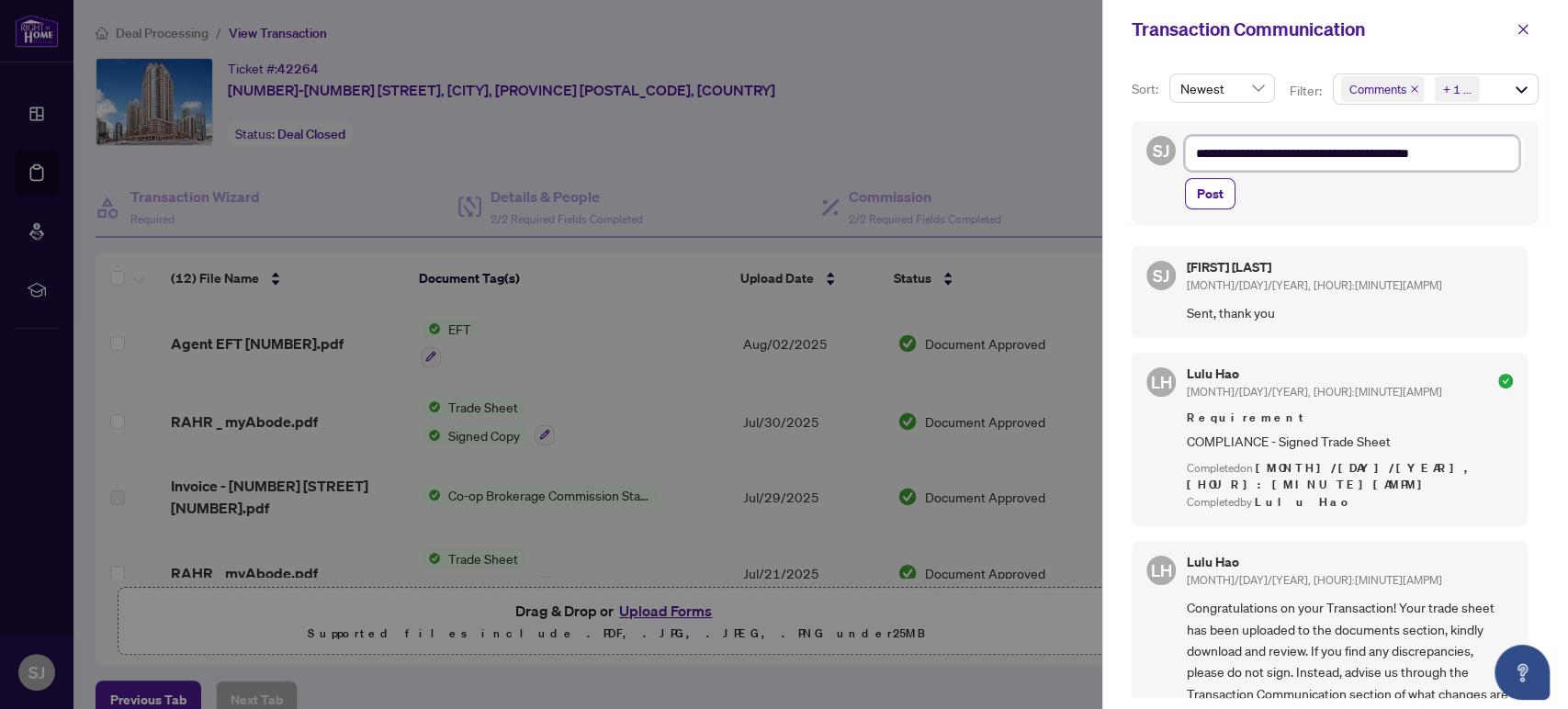 type on "**********" 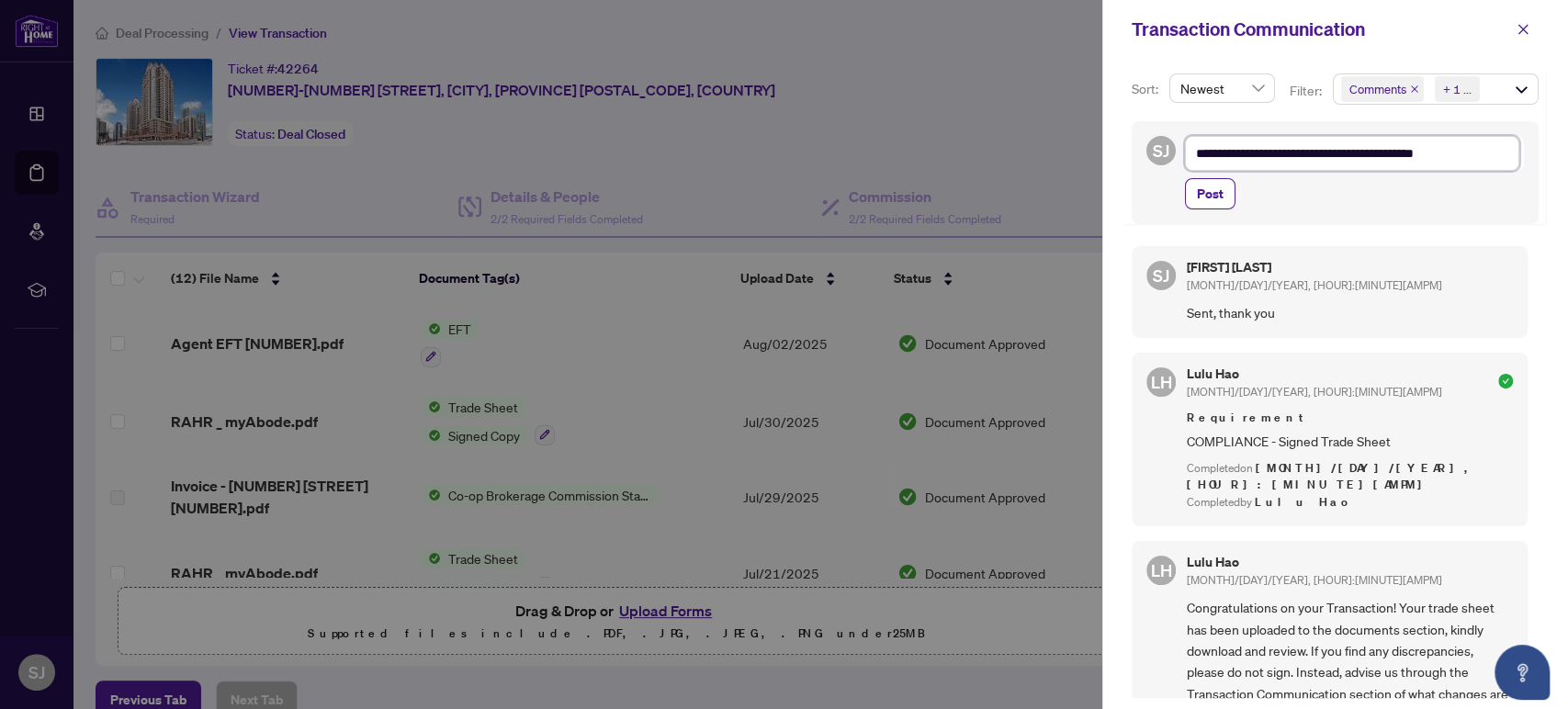 type on "**********" 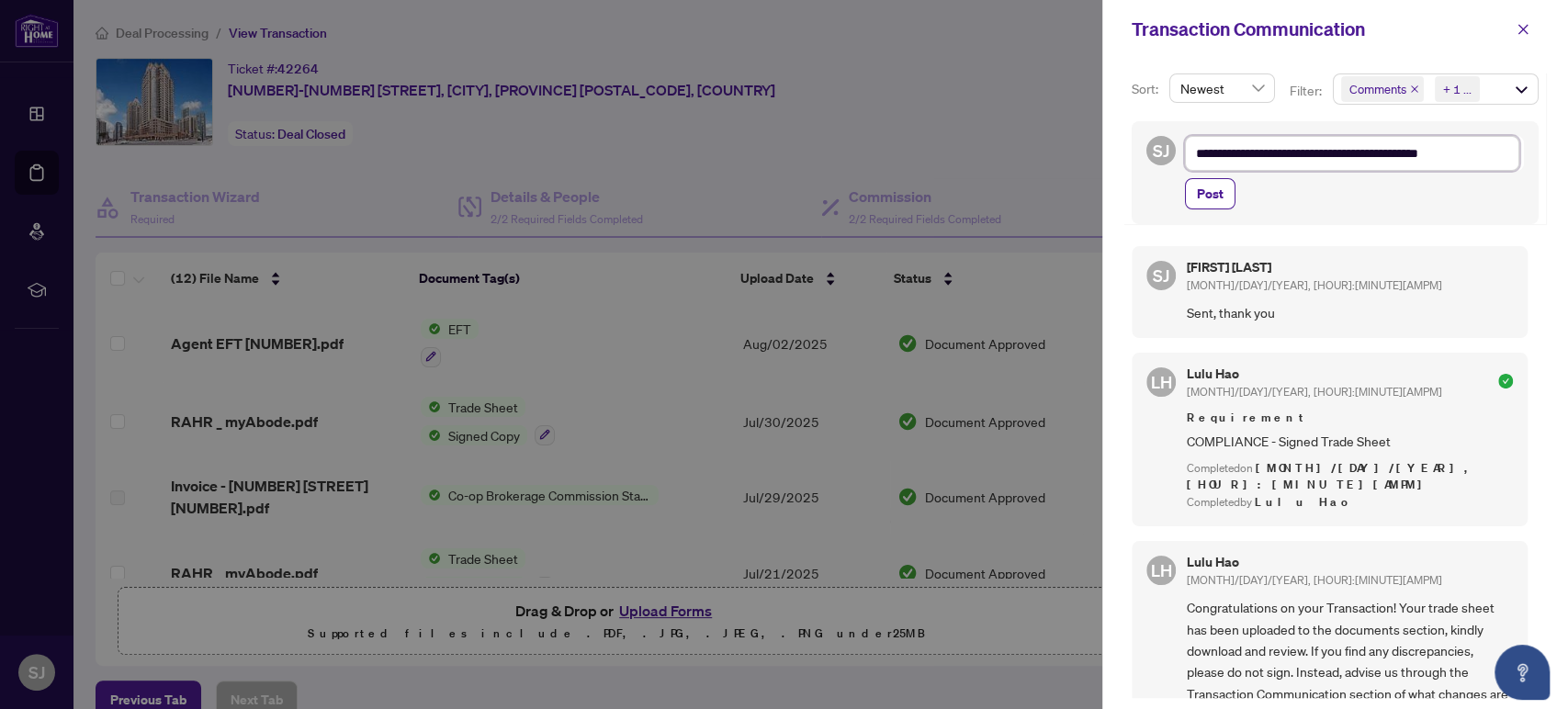 type on "**********" 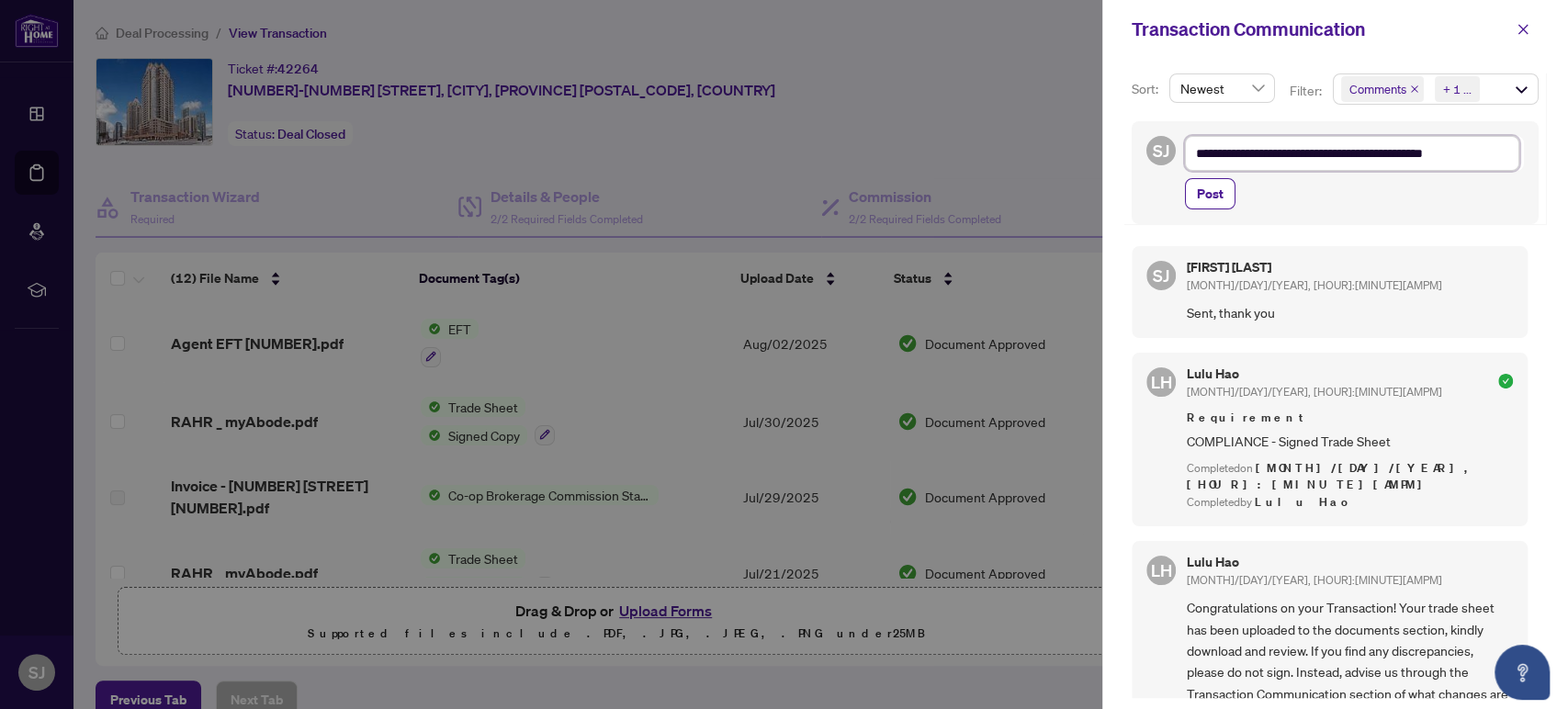type on "**********" 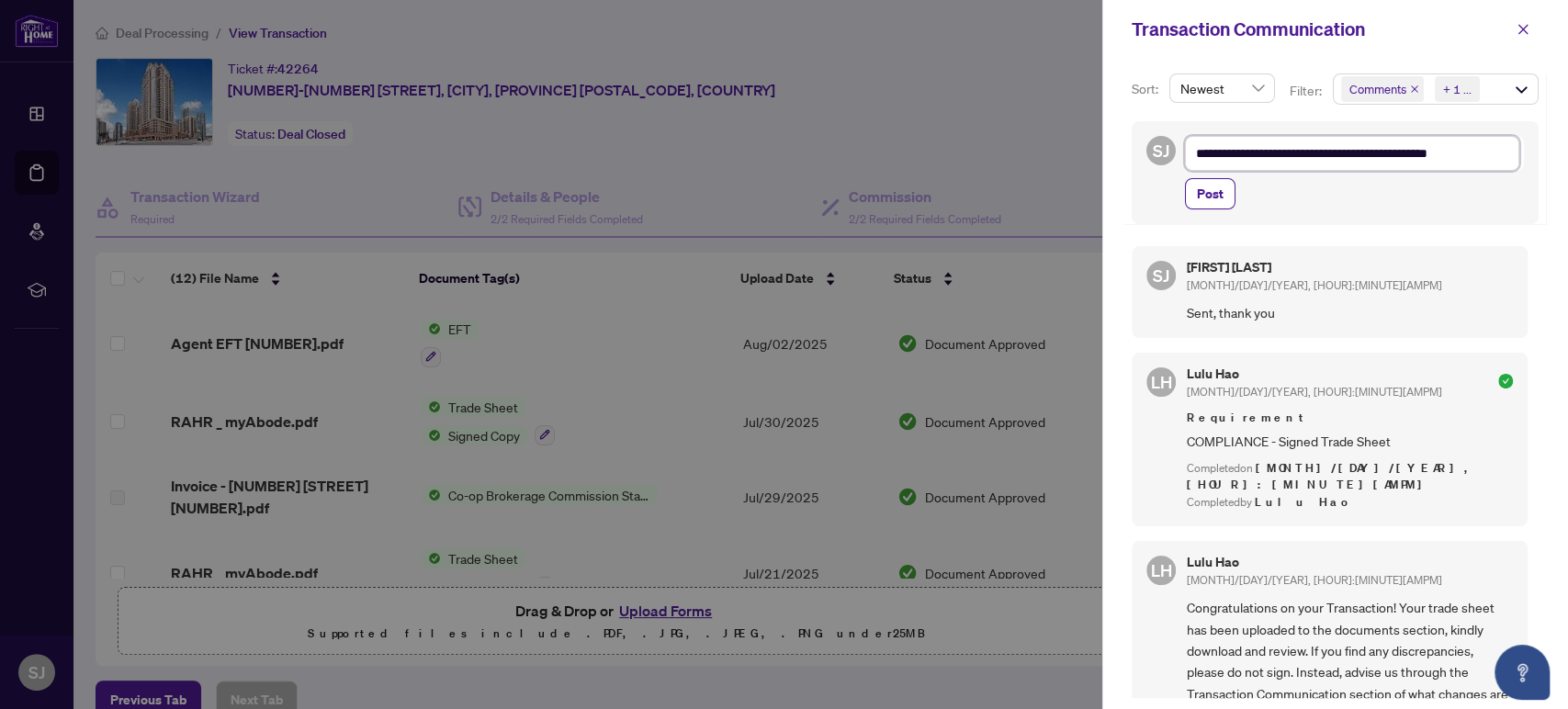 type on "**********" 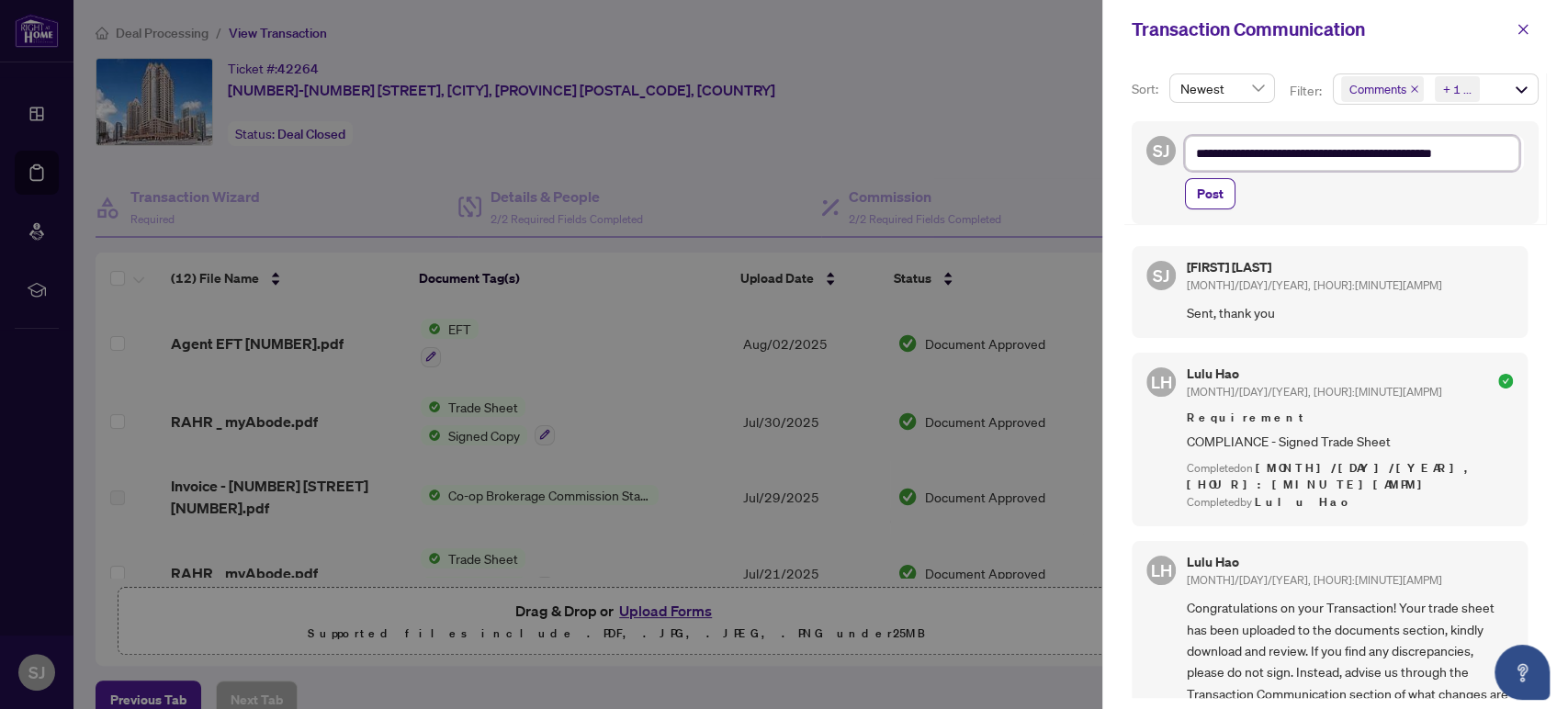 type on "**********" 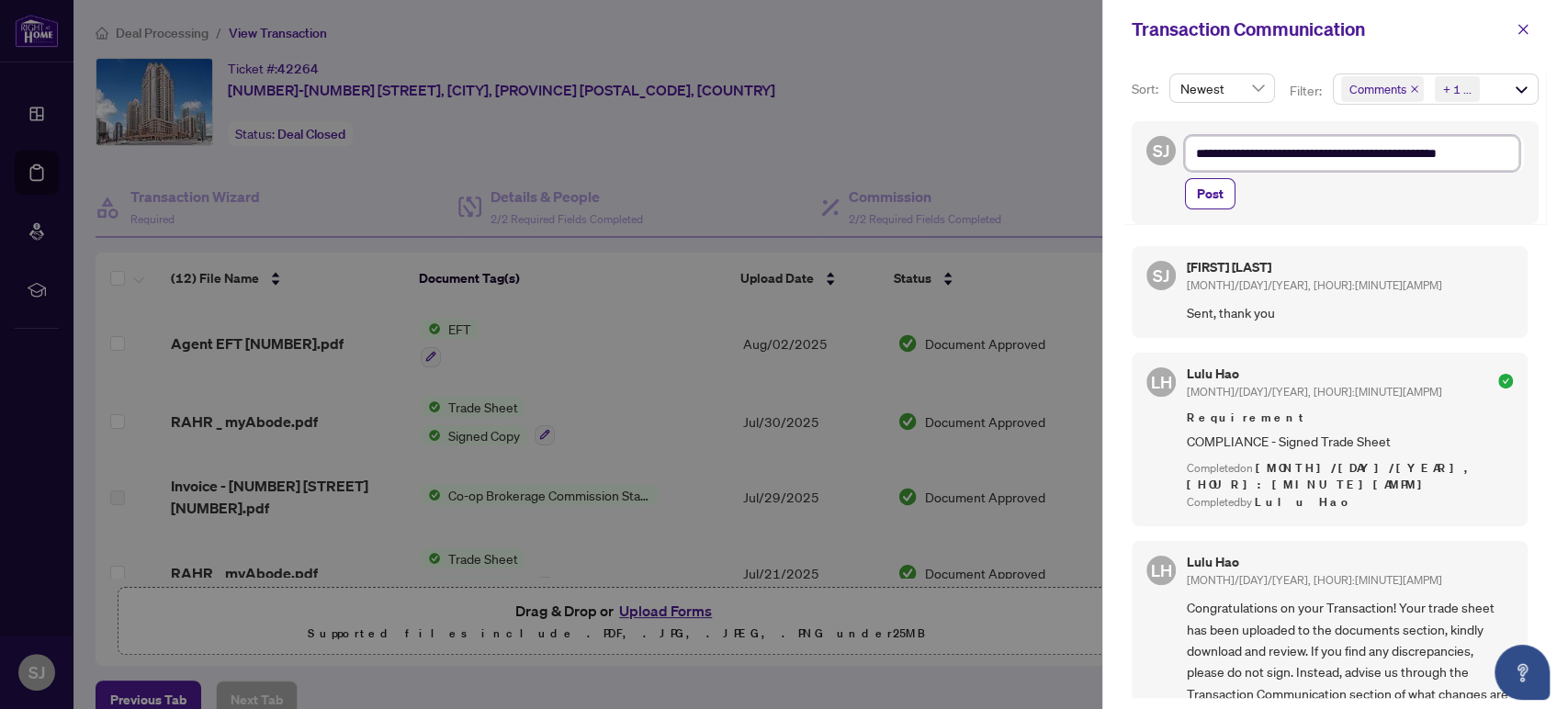 type on "**********" 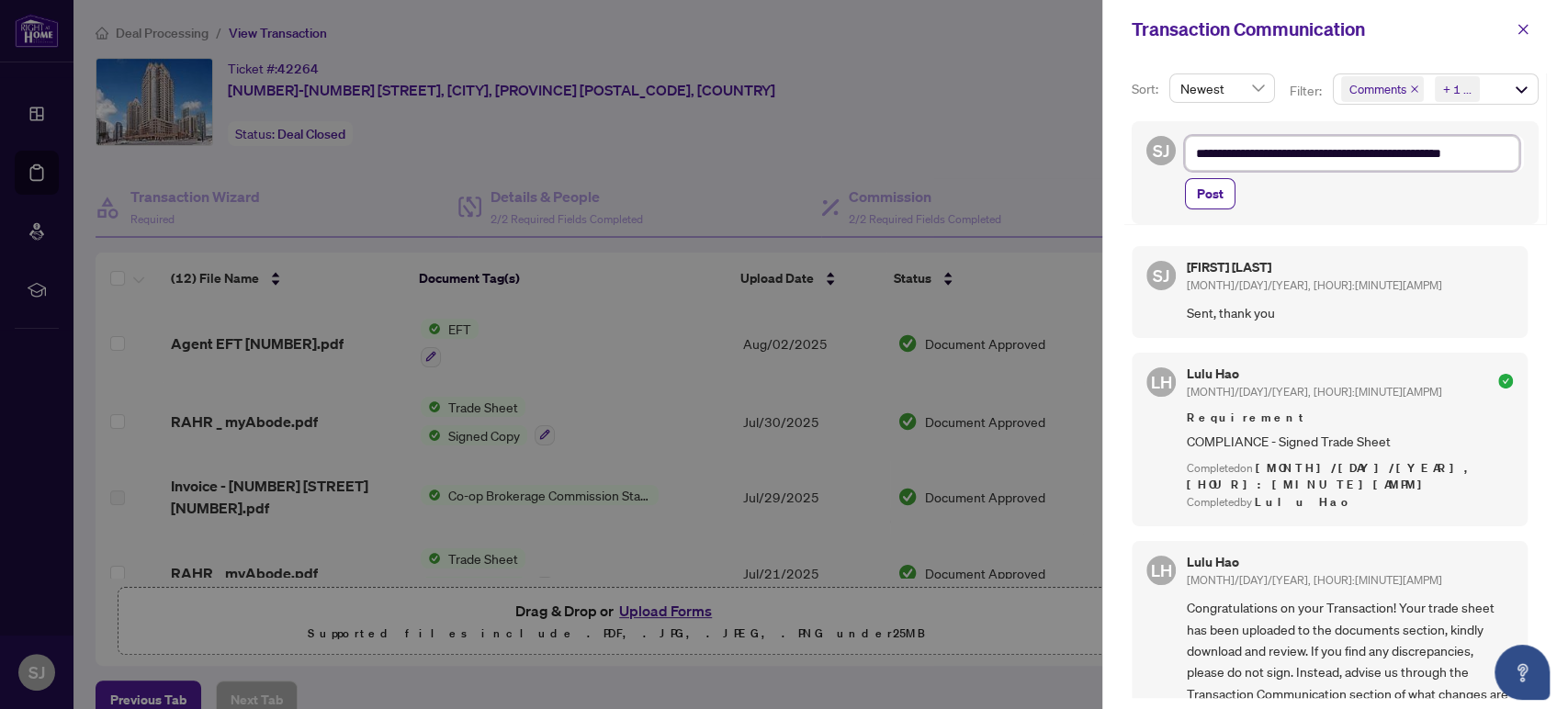 type on "**********" 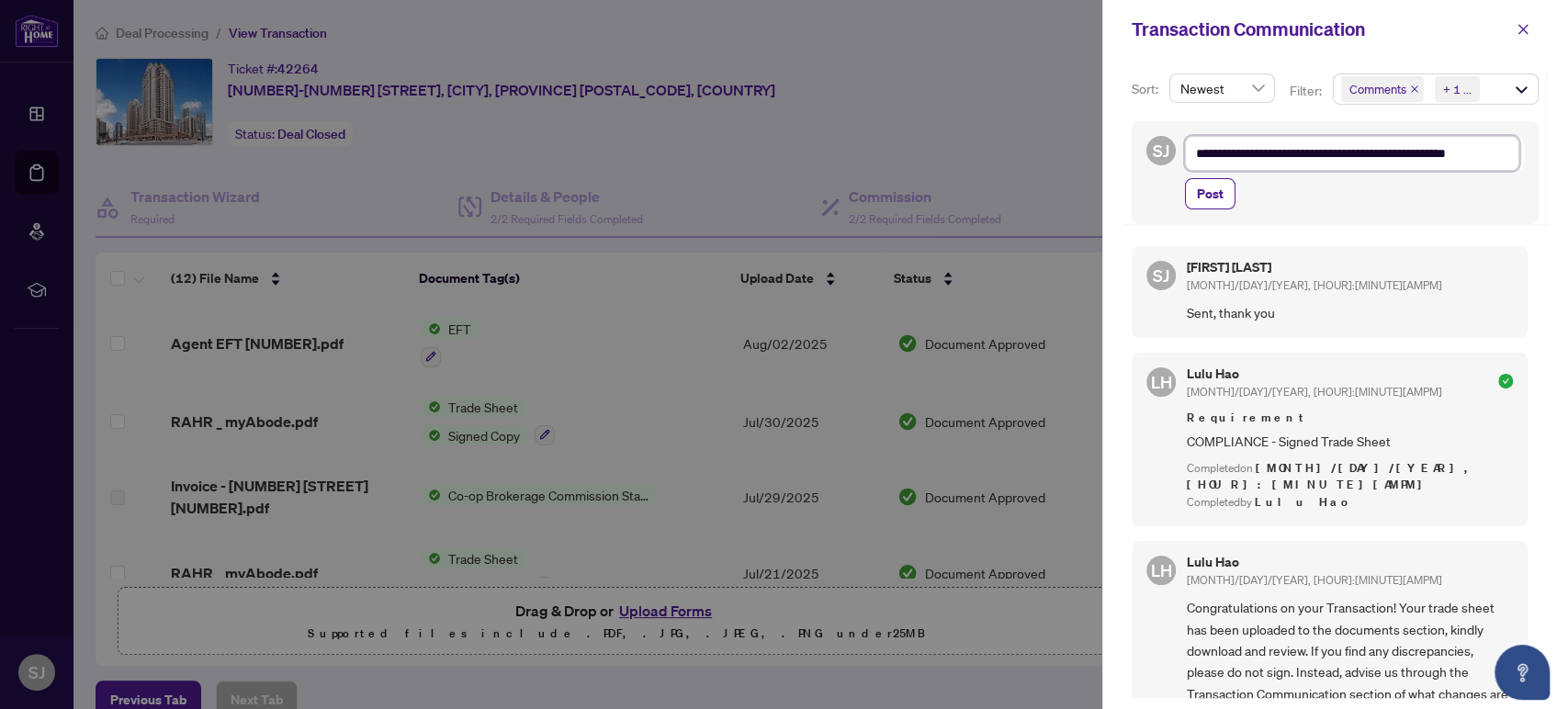 type on "**********" 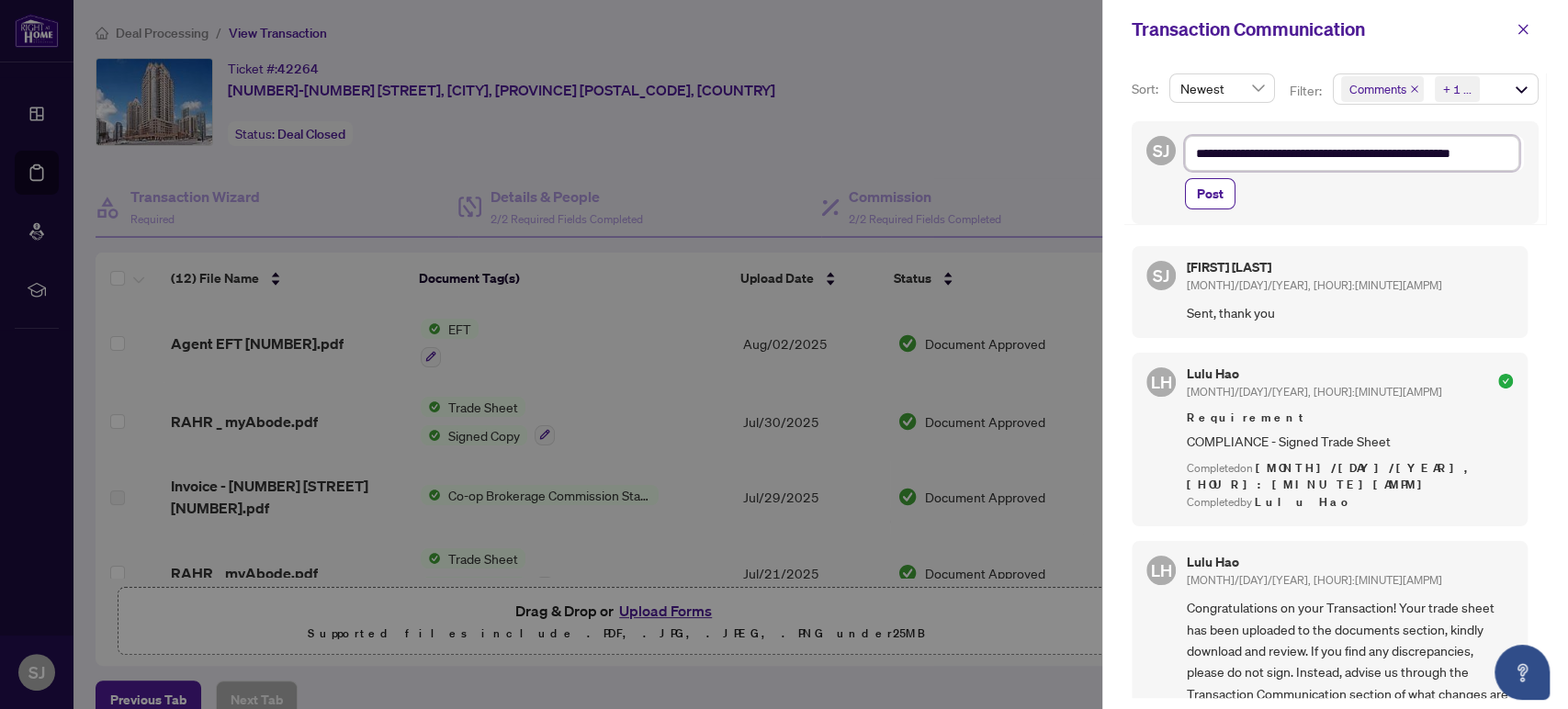 type on "**********" 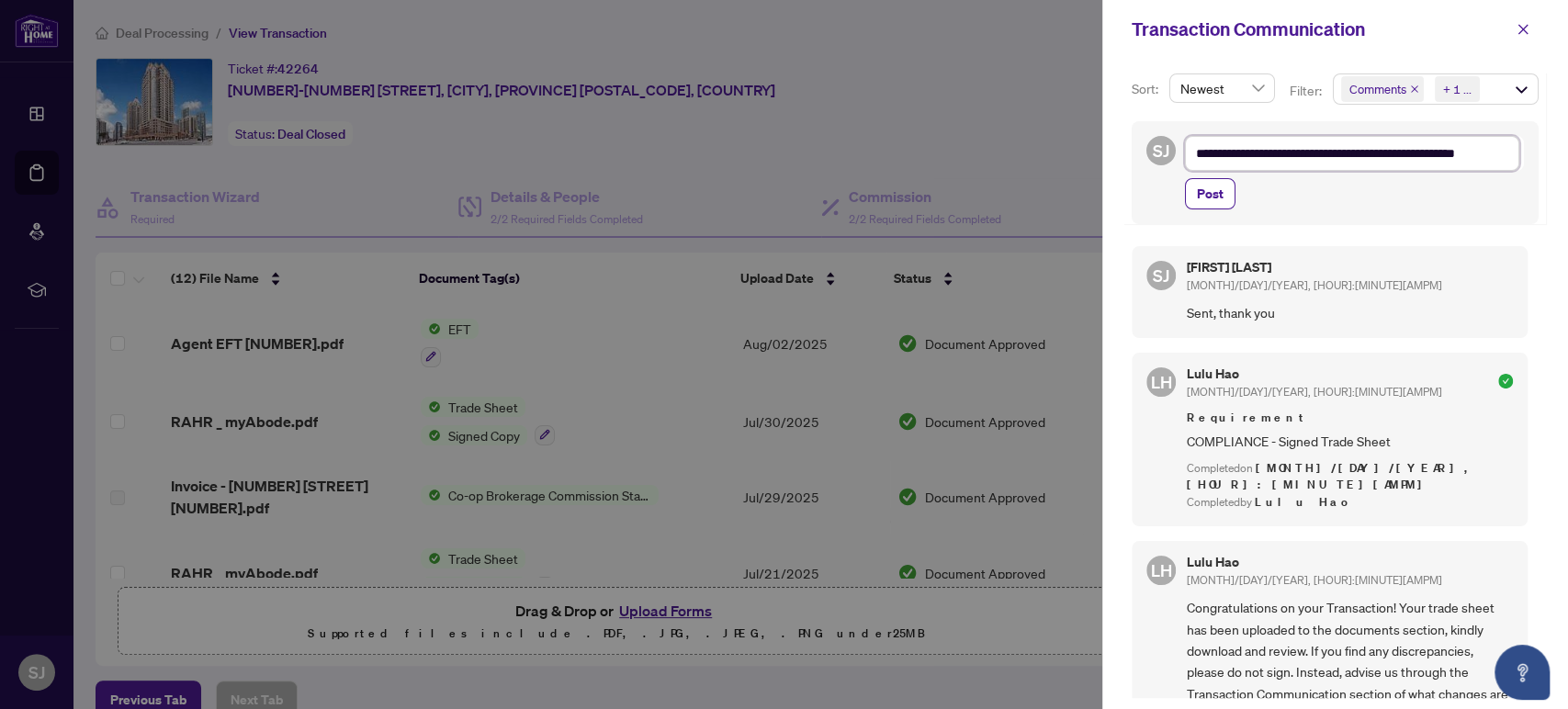 type on "**********" 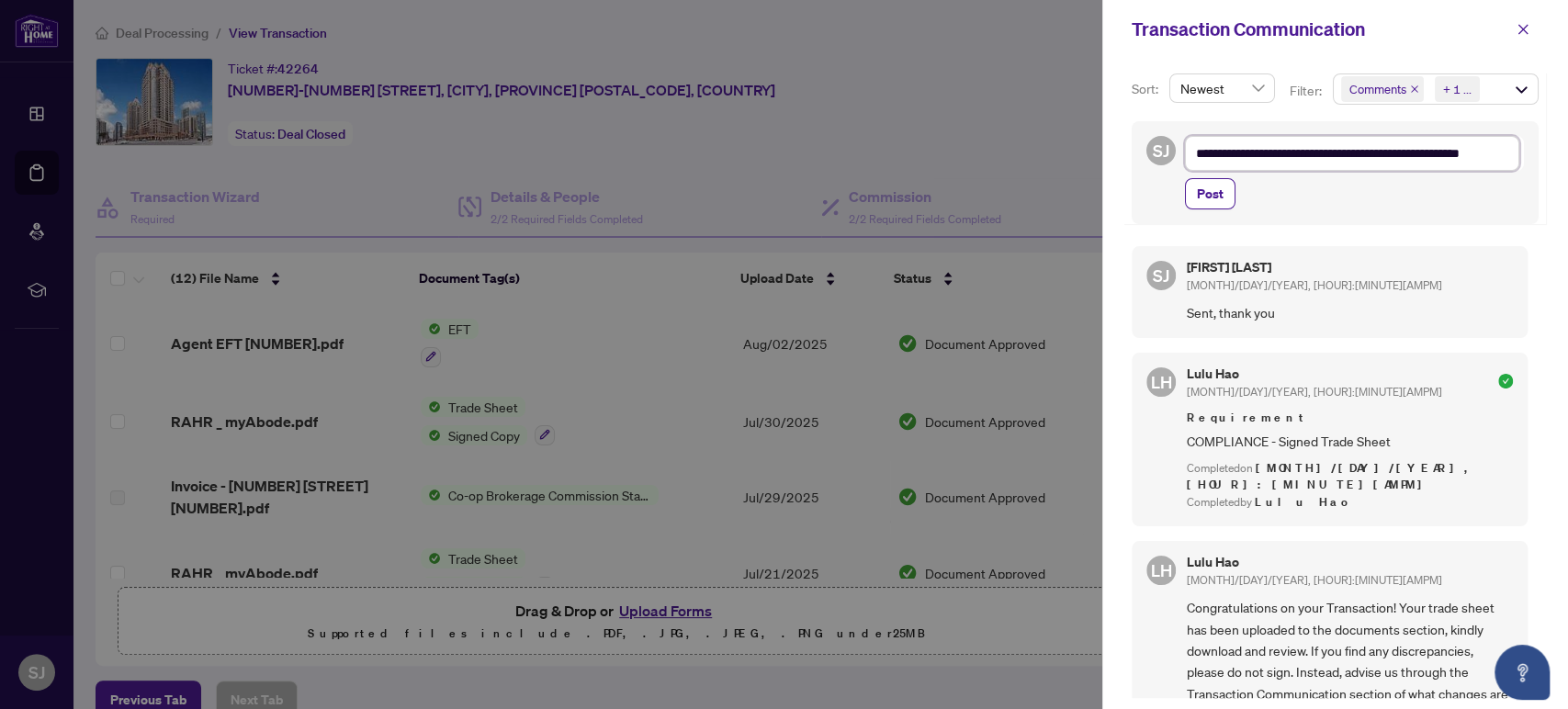 type on "**********" 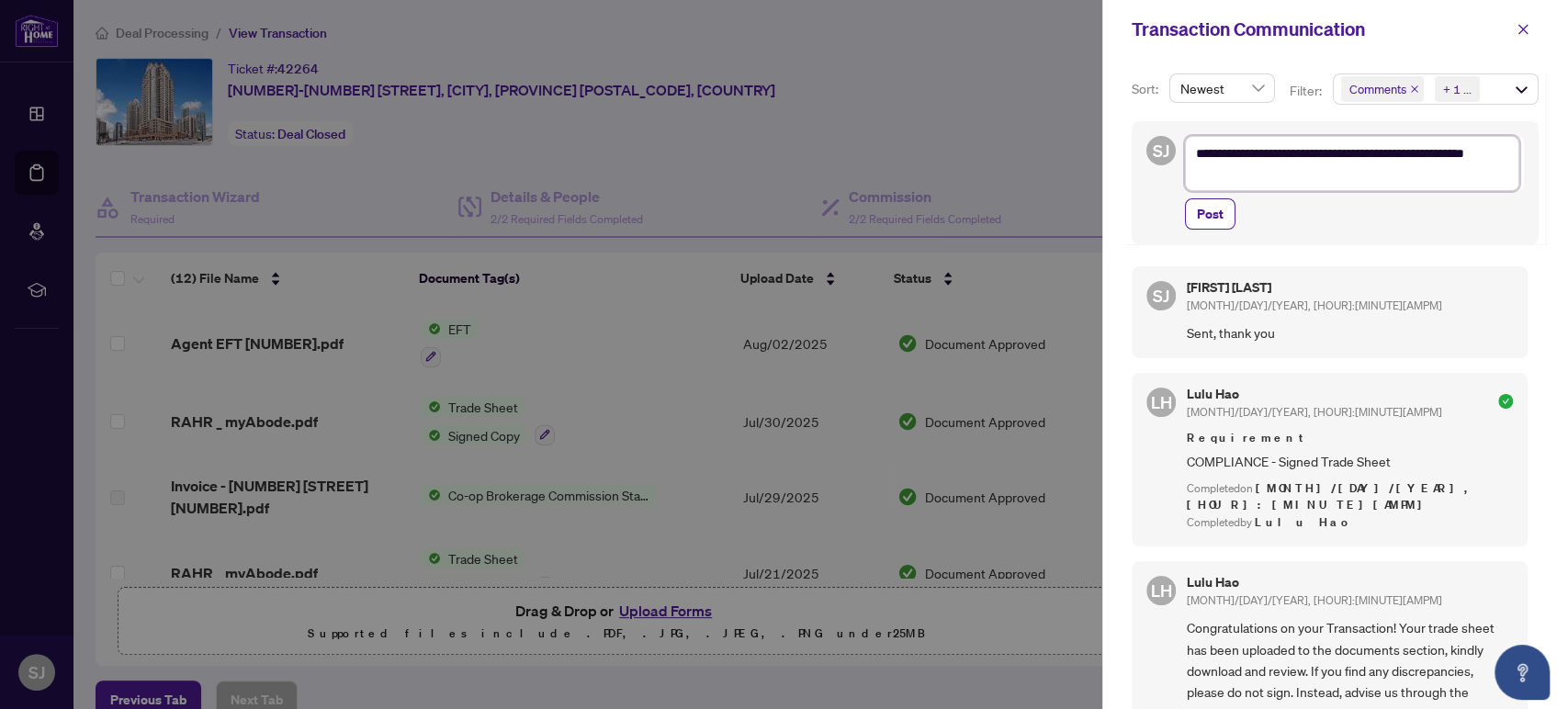 type on "**********" 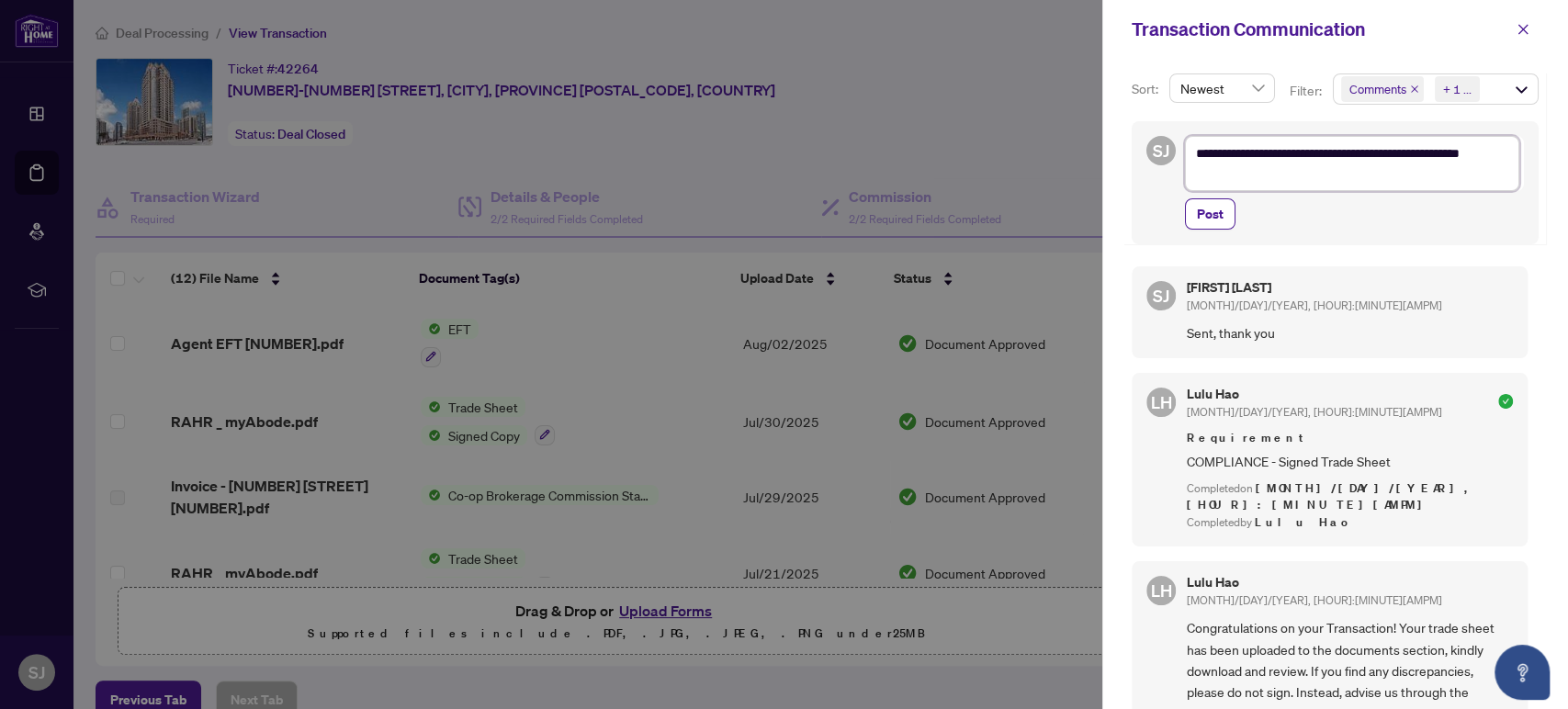 type on "**********" 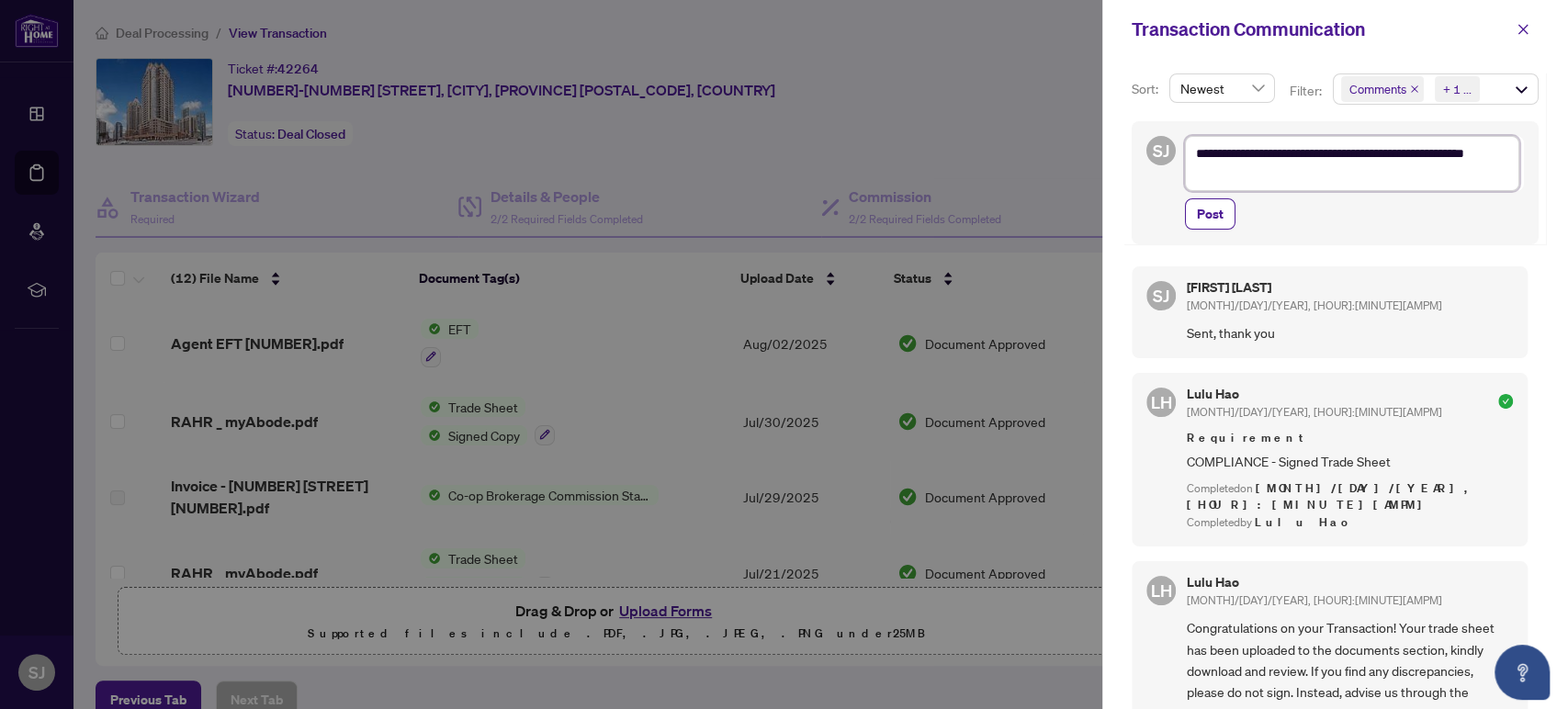 type on "**********" 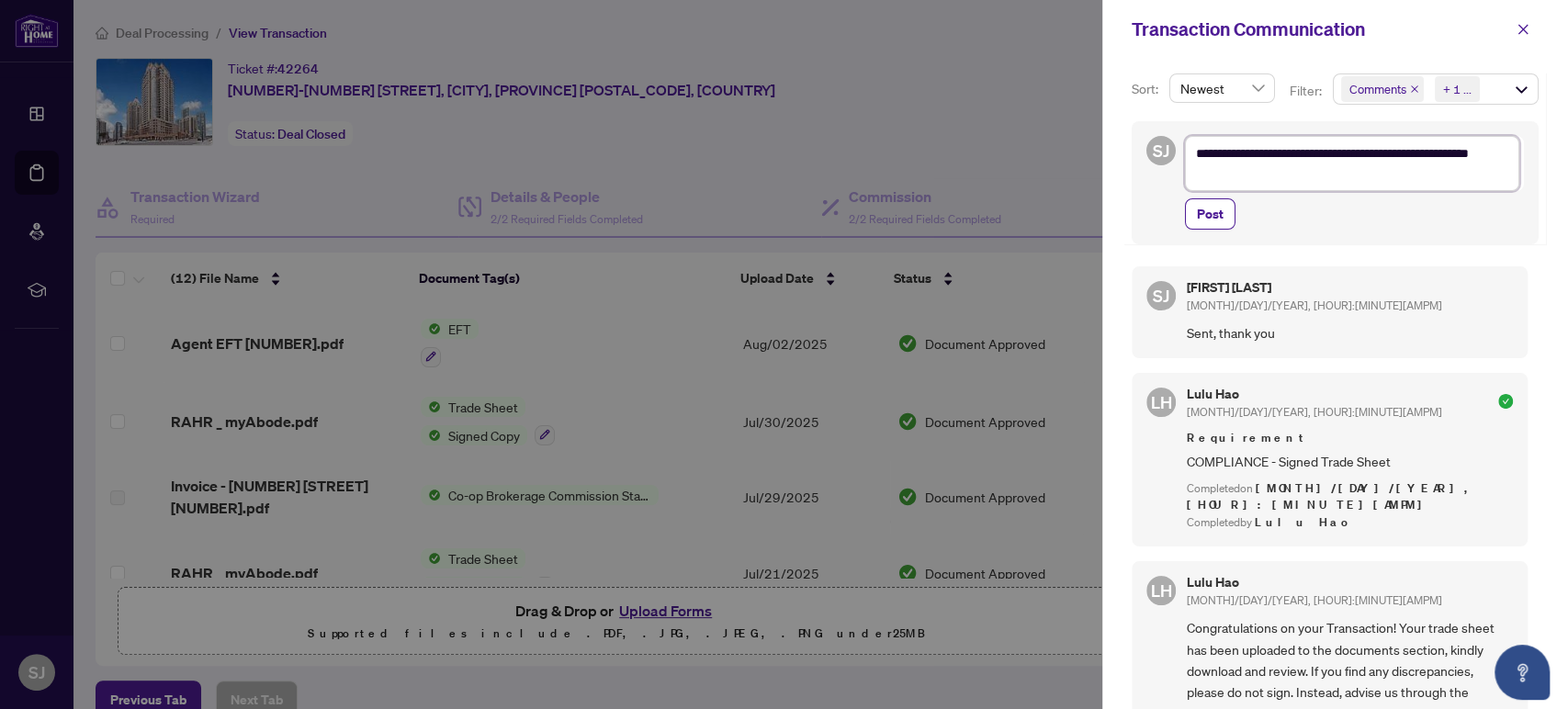 type on "**********" 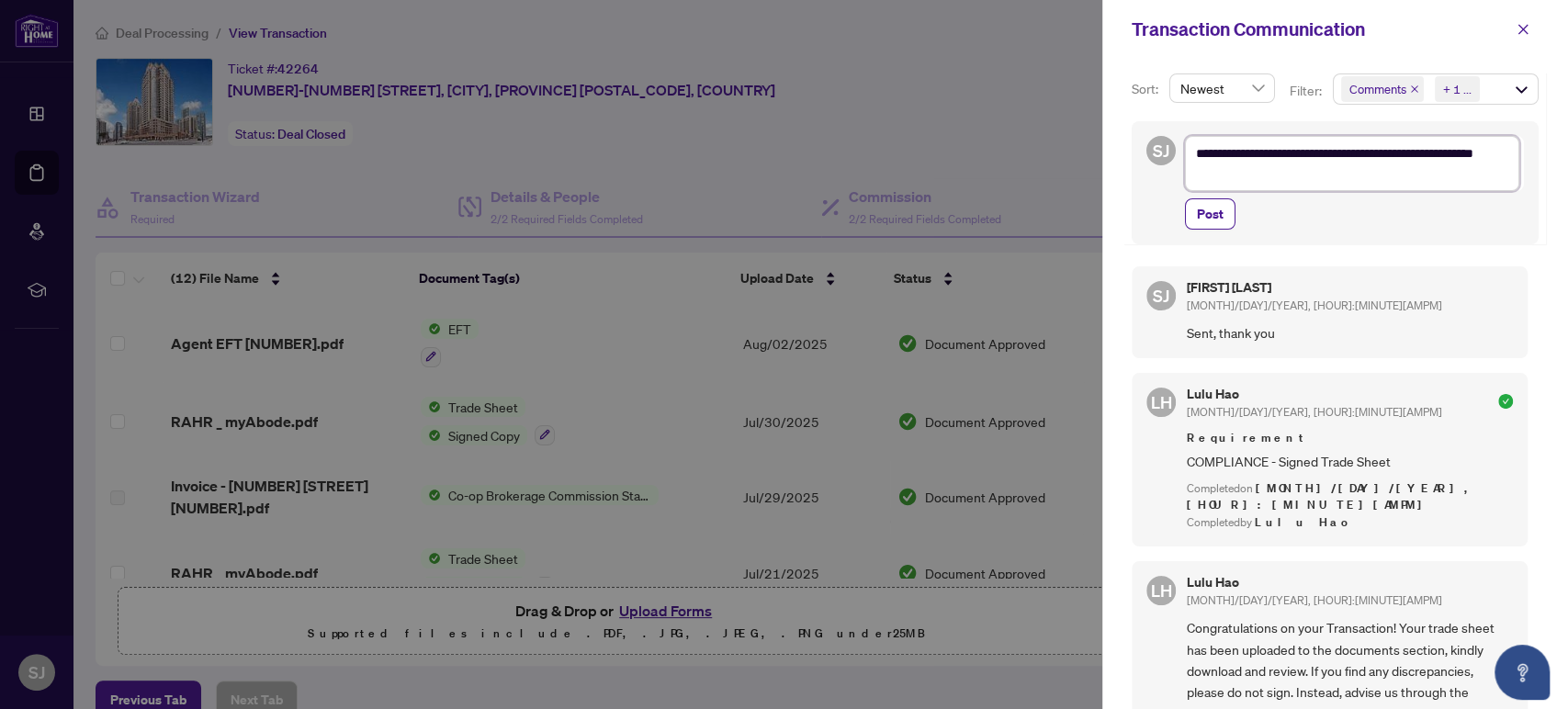 type on "**********" 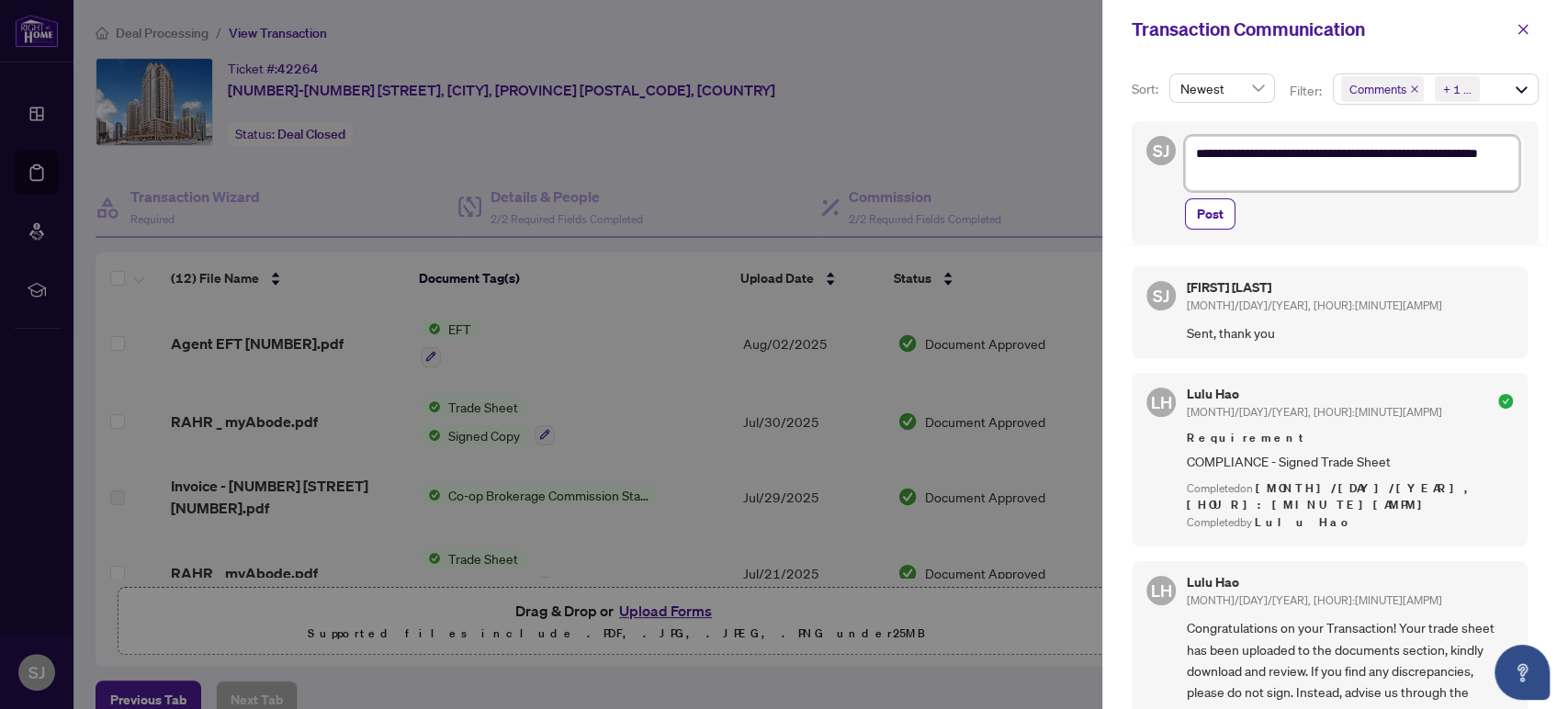 type on "**********" 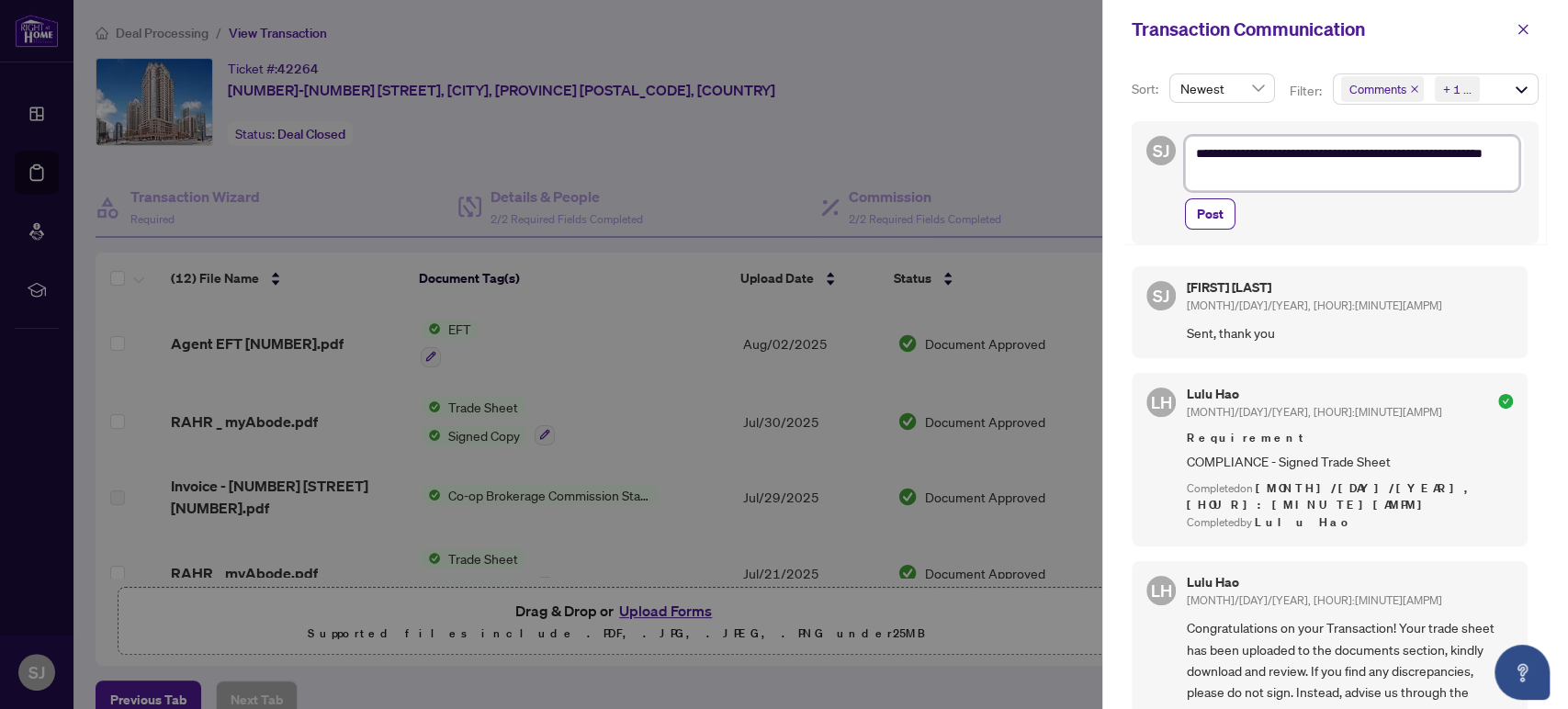 type on "**********" 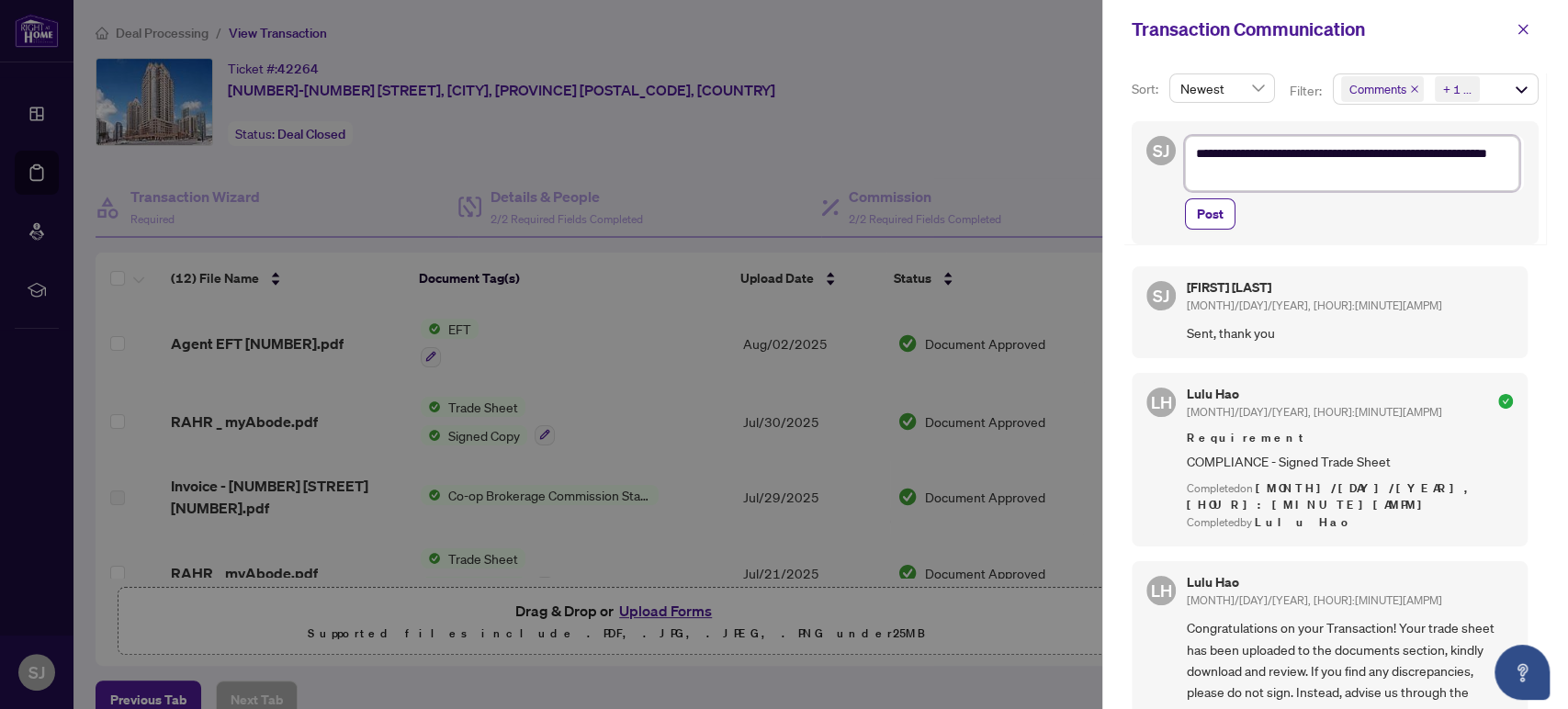 type on "**********" 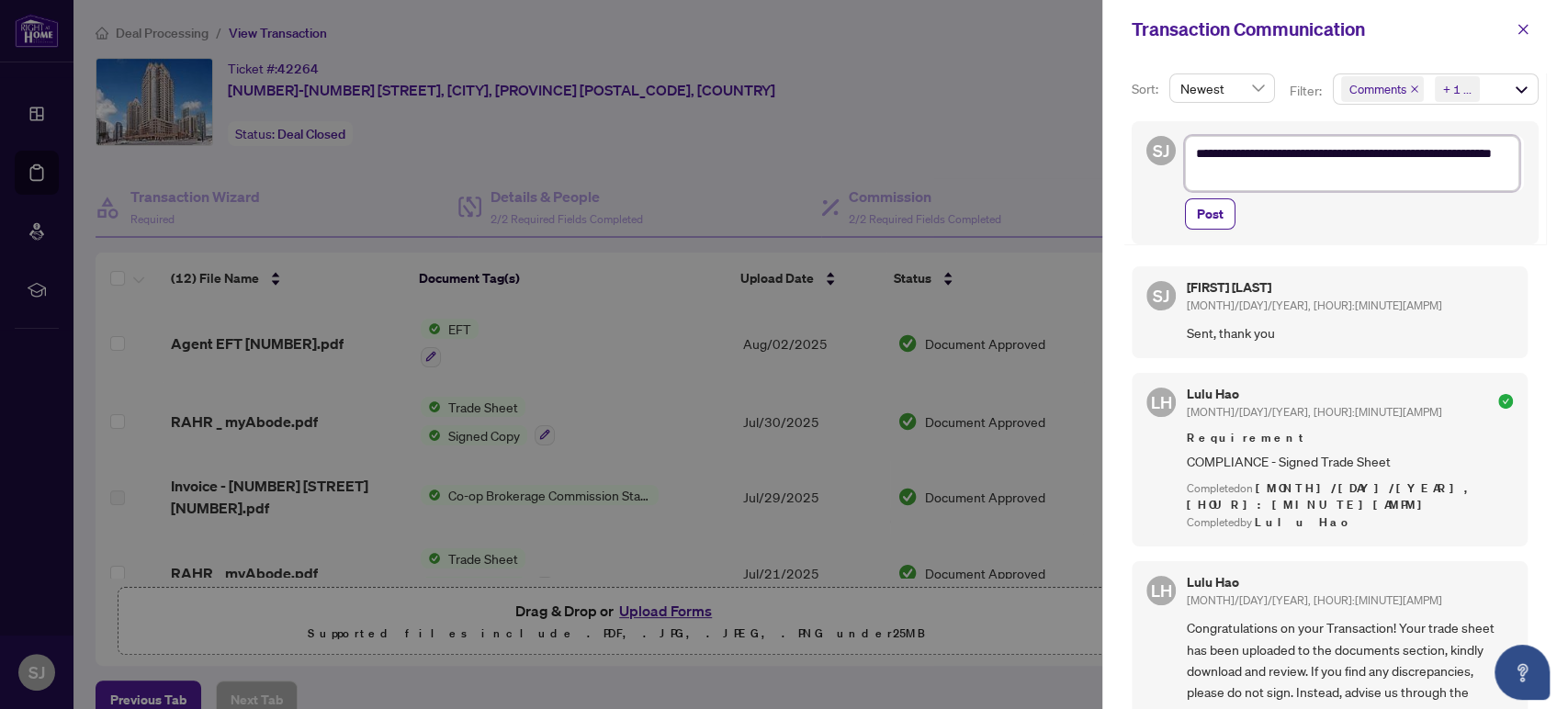 type on "**********" 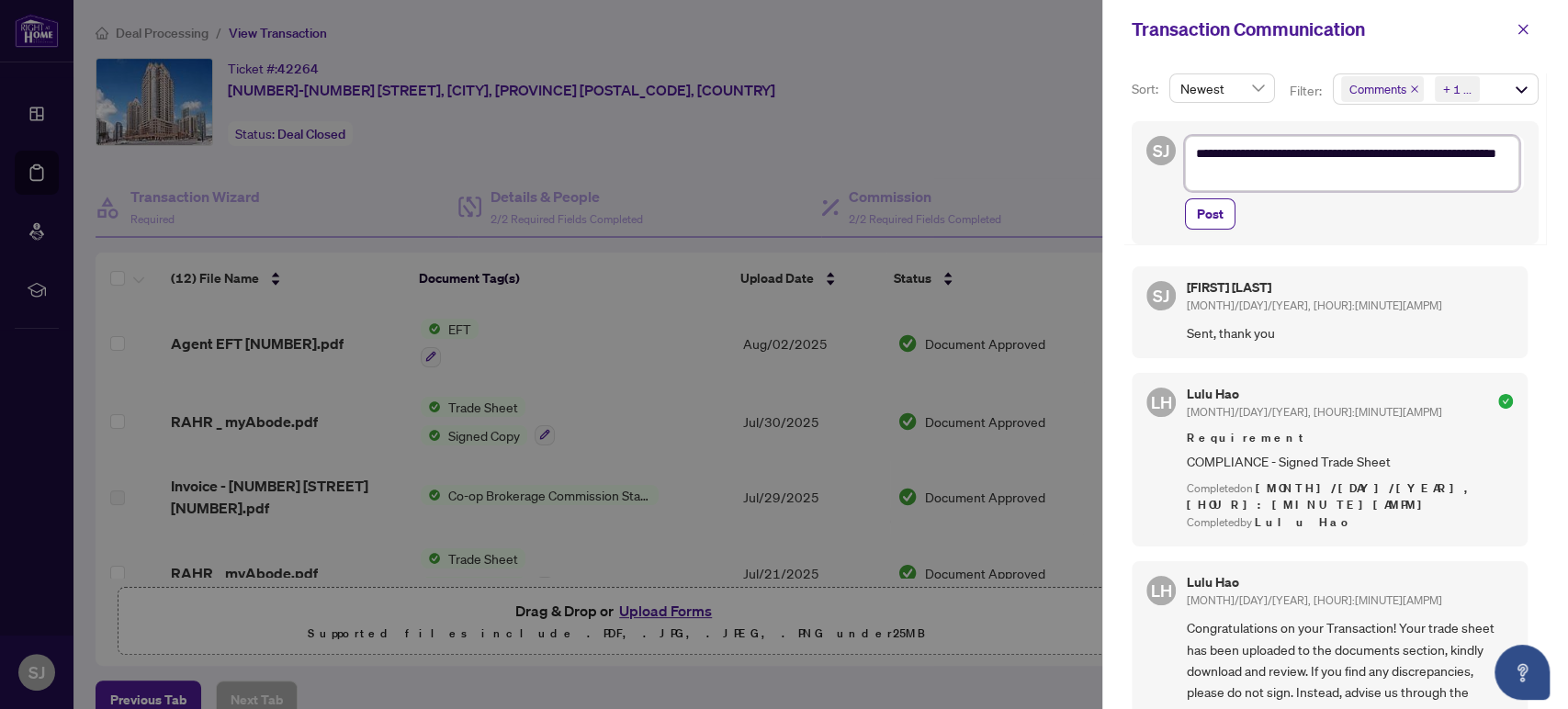 type on "**********" 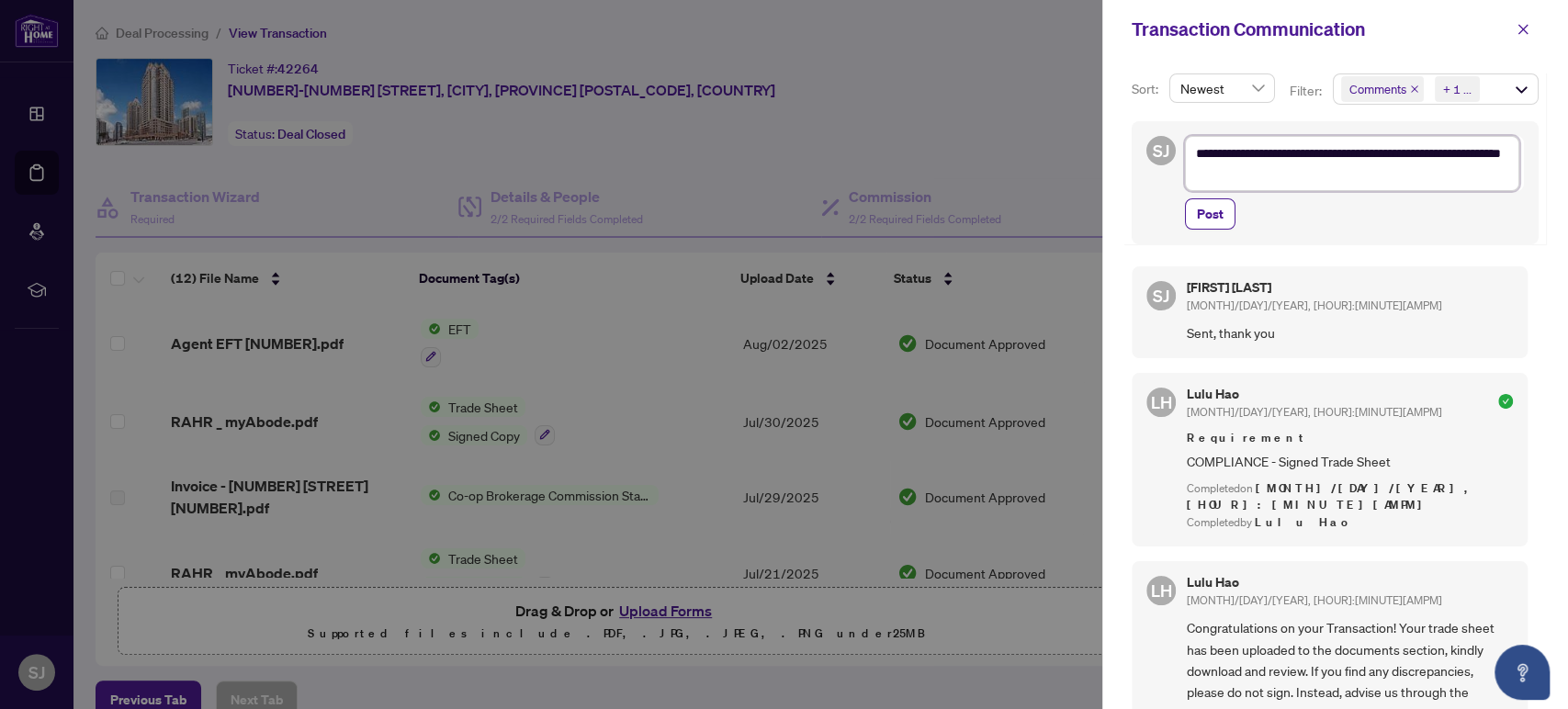 type on "**********" 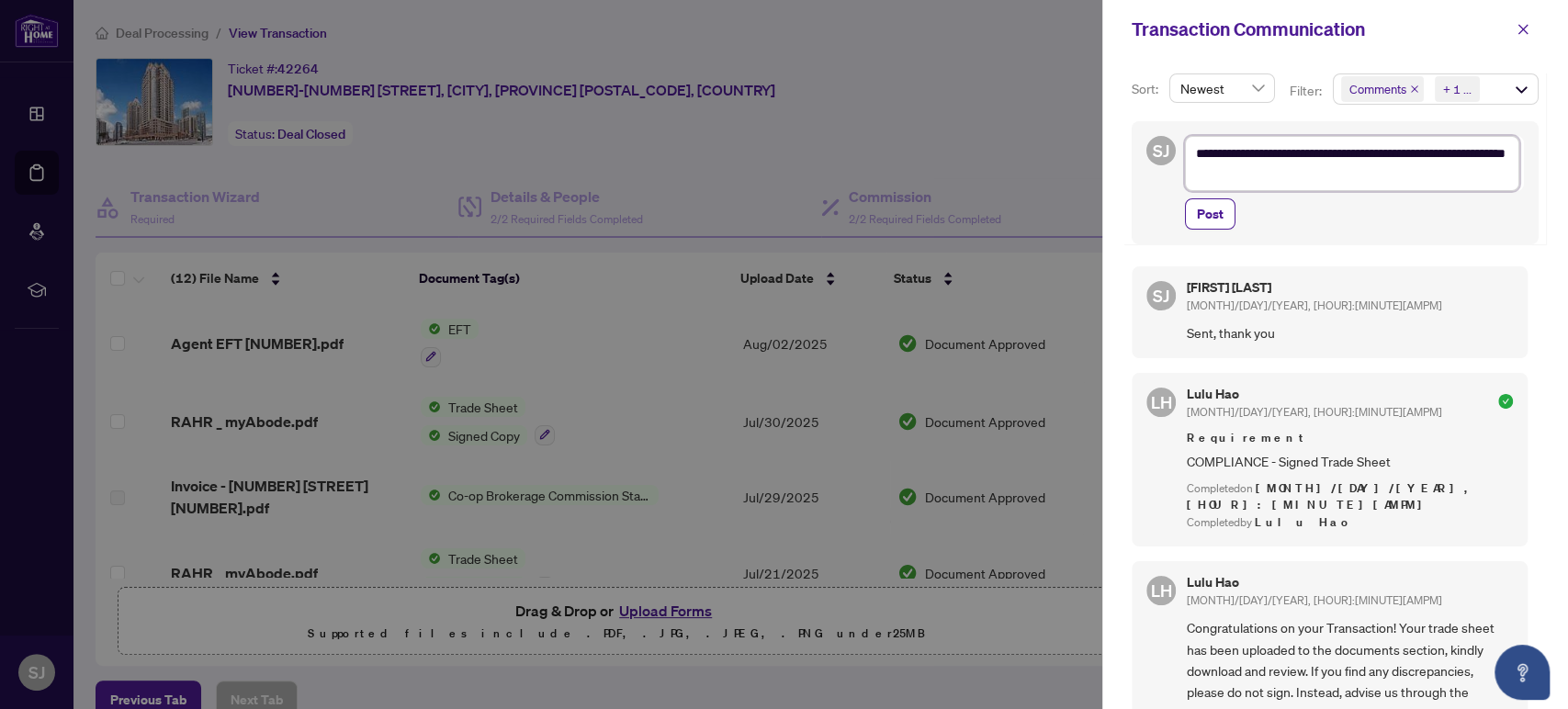 type on "**********" 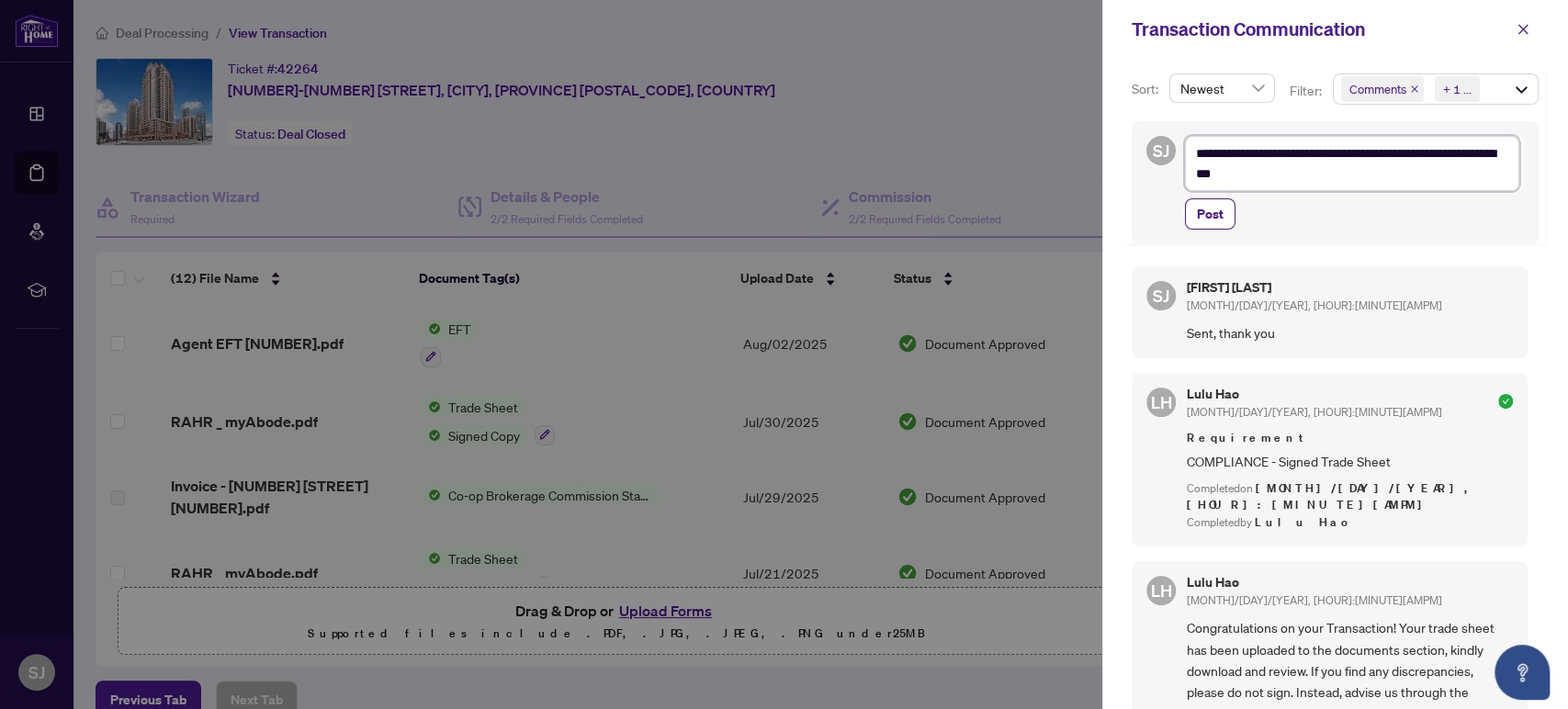 type on "**********" 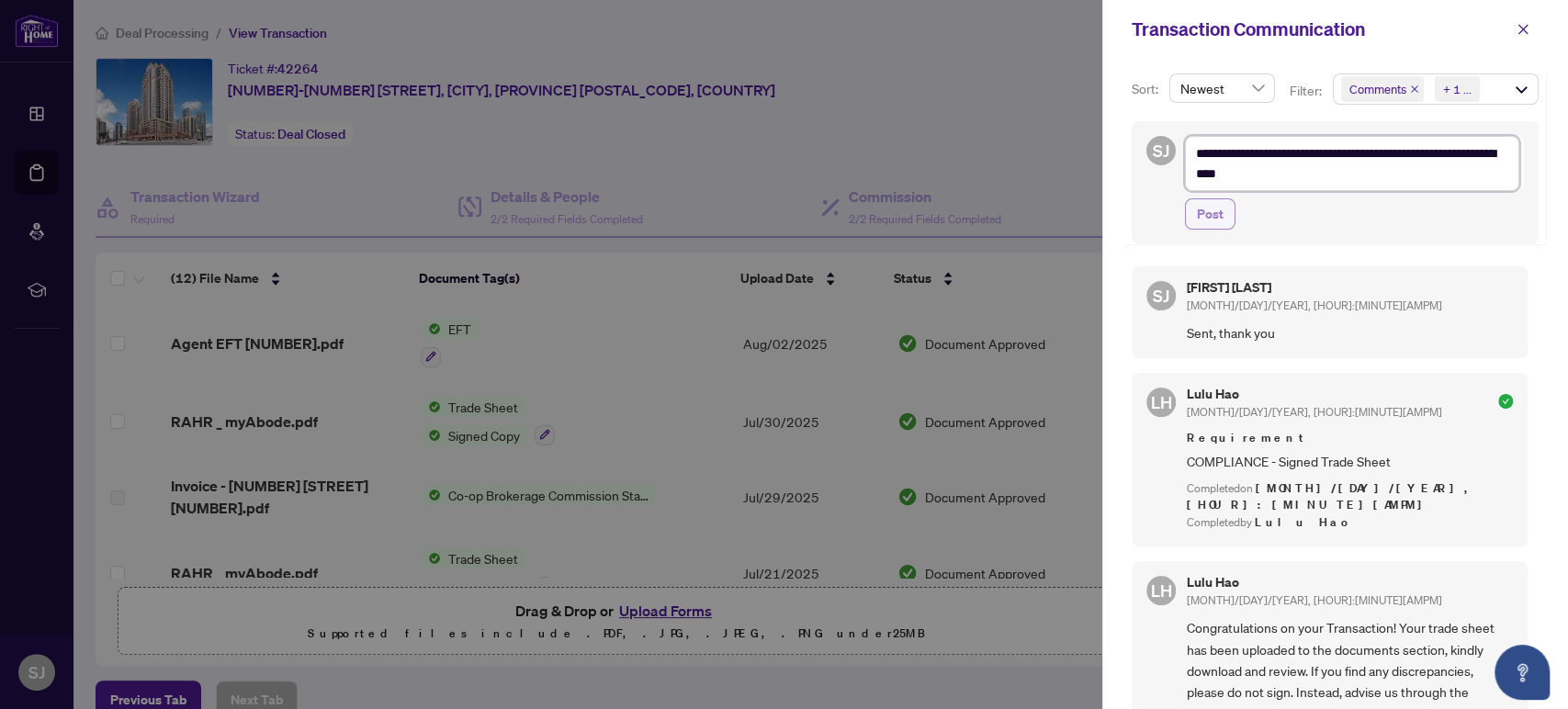 type on "**********" 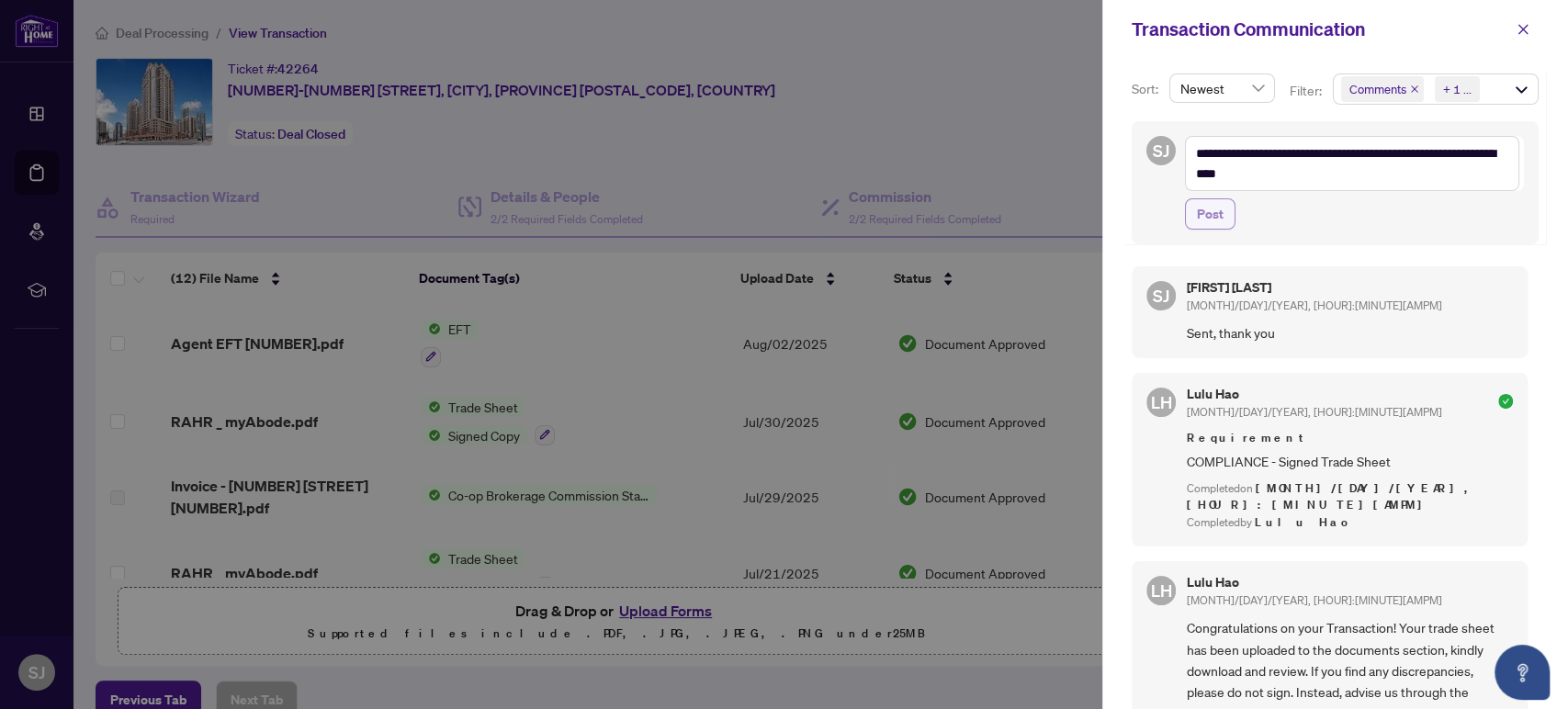 click on "Post" at bounding box center (1210, 214) 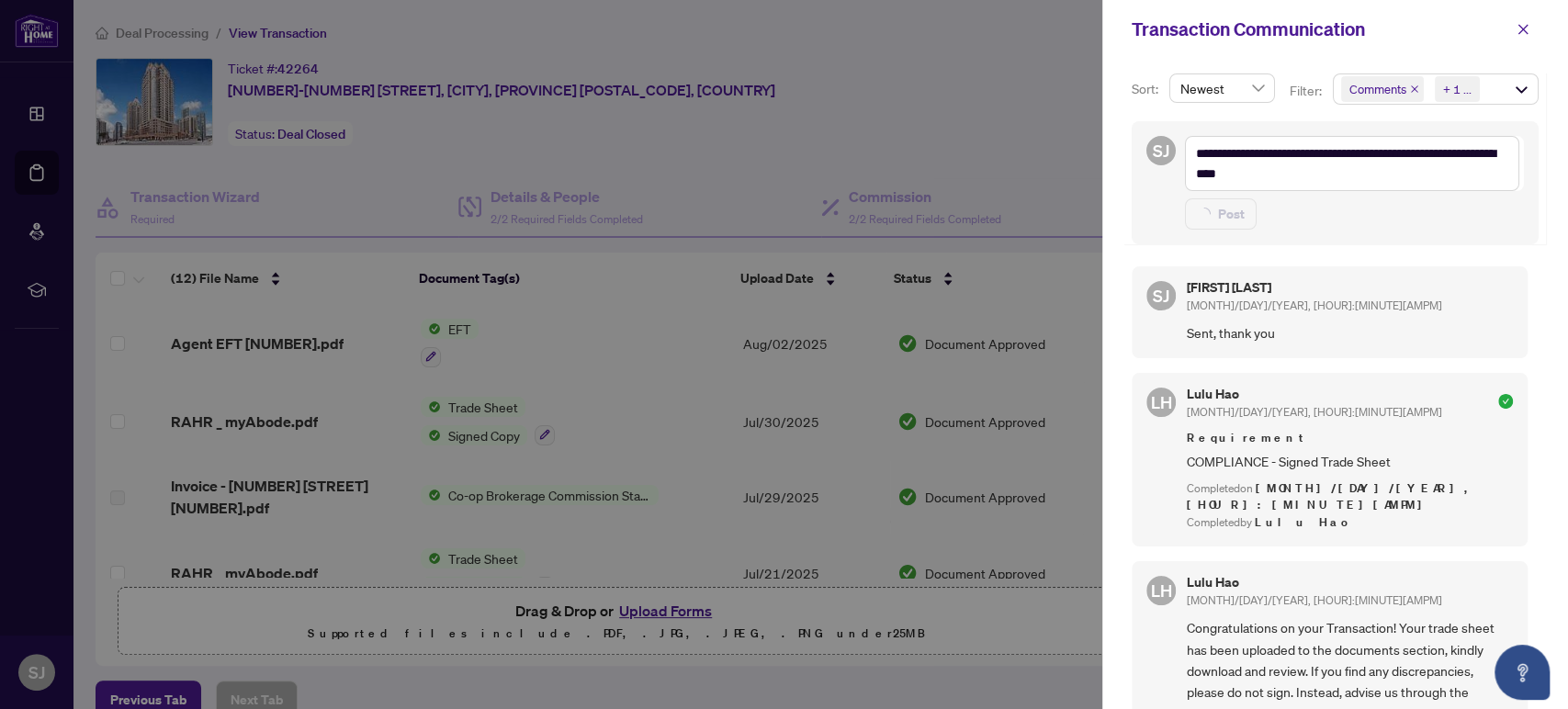 type 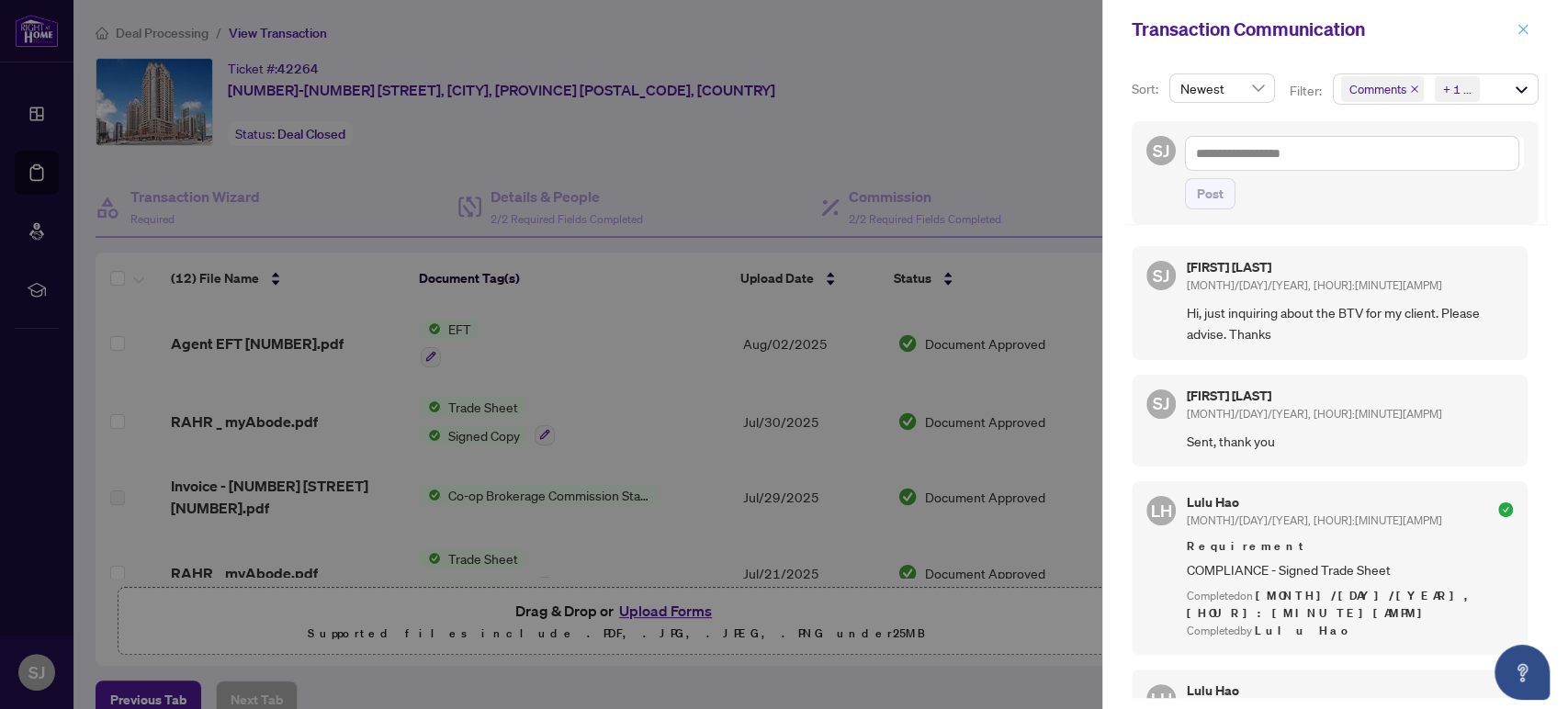 click 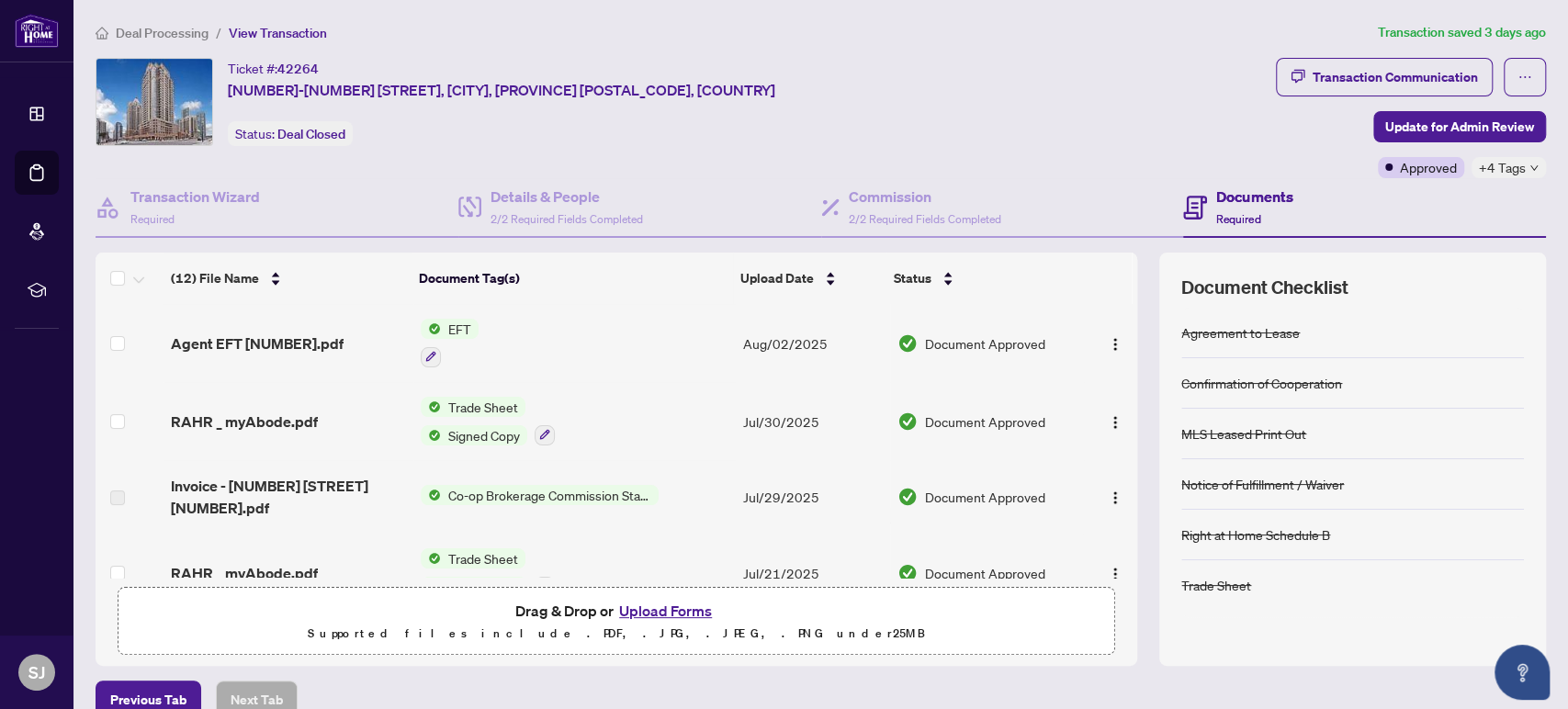 click on "Ticket #:  42264 2306-4090 Living Arts Dr, Mississauga, Ontario L5M 4M8, Canada Status:   Deal Closed" at bounding box center [682, 102] 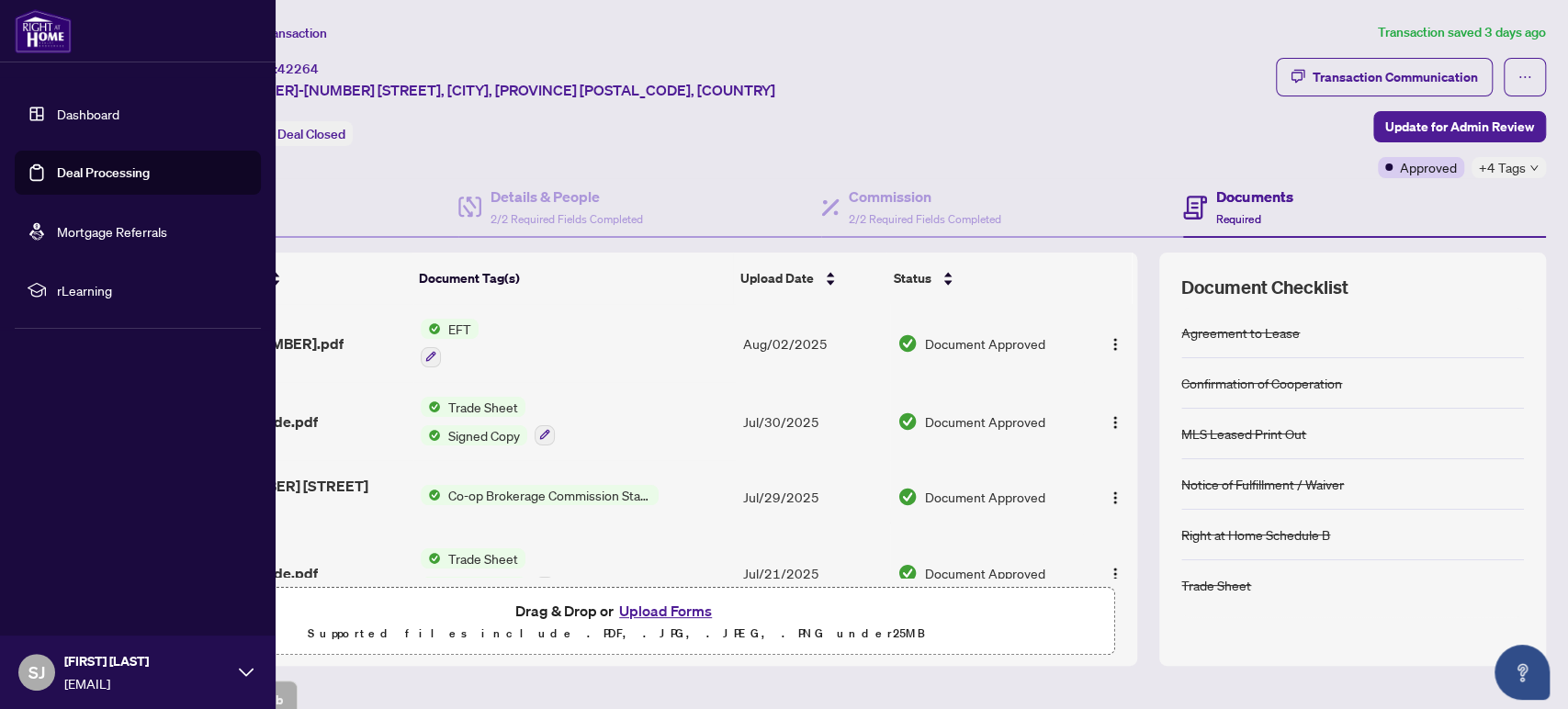 click on "Dashboard" at bounding box center [88, 114] 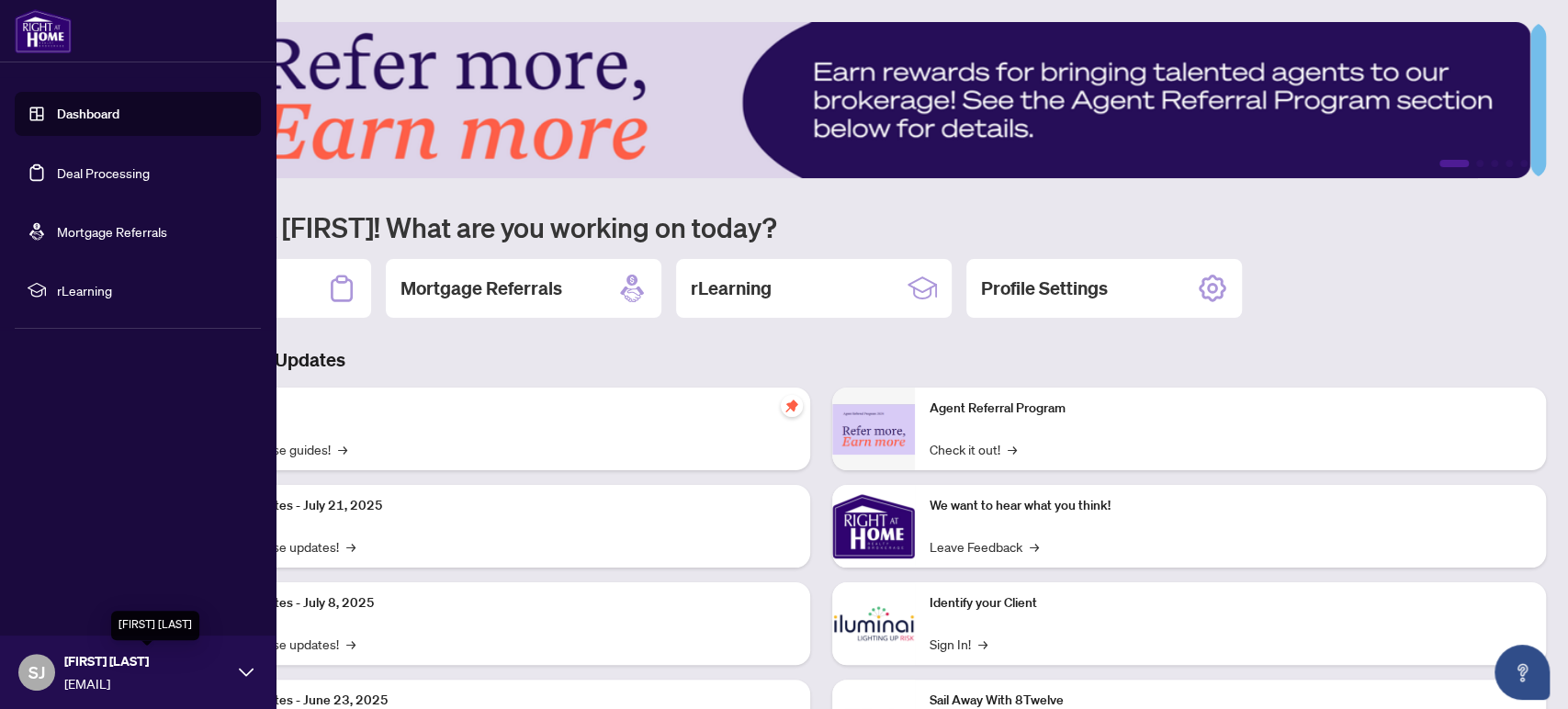 click on "Steve Jabra" at bounding box center (147, 661) 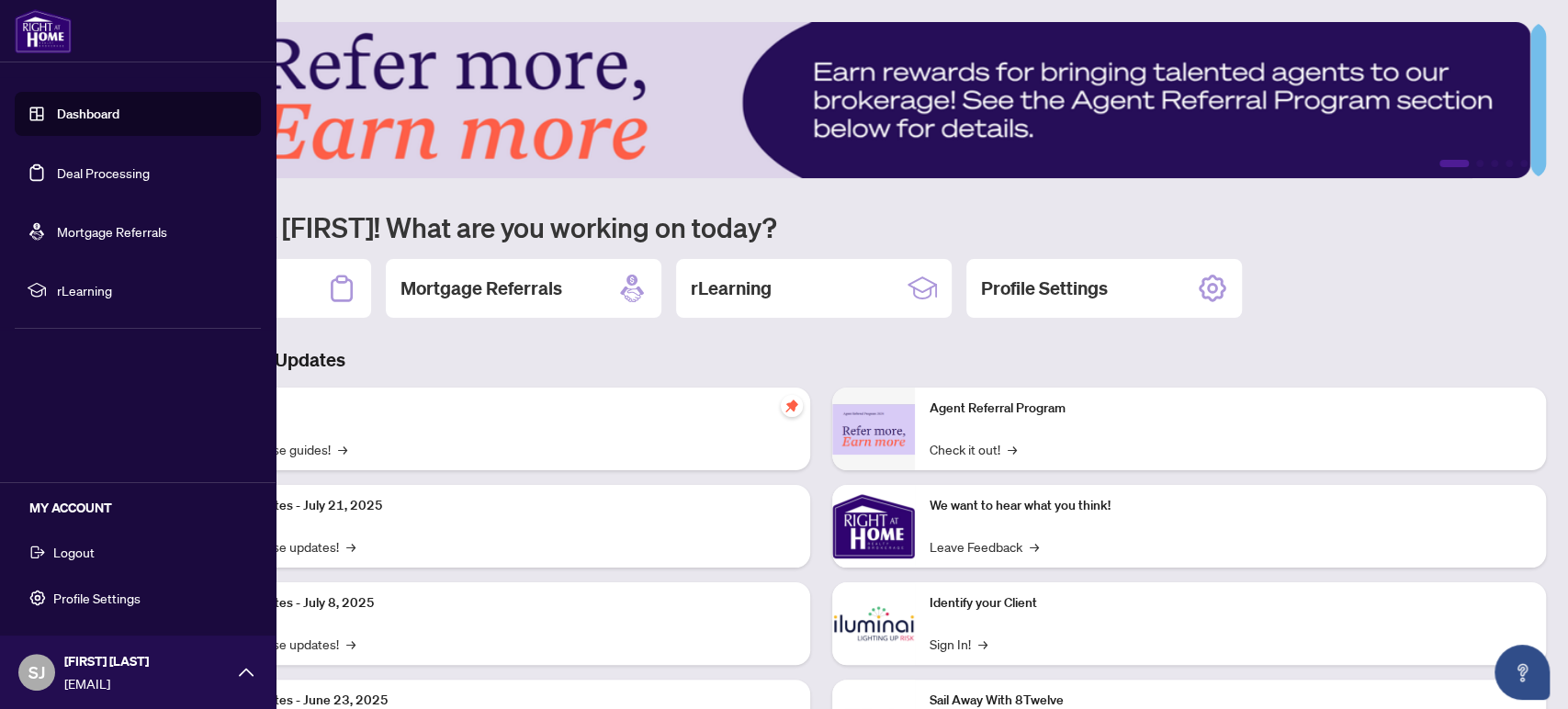 click on "Logout" at bounding box center [73, 552] 